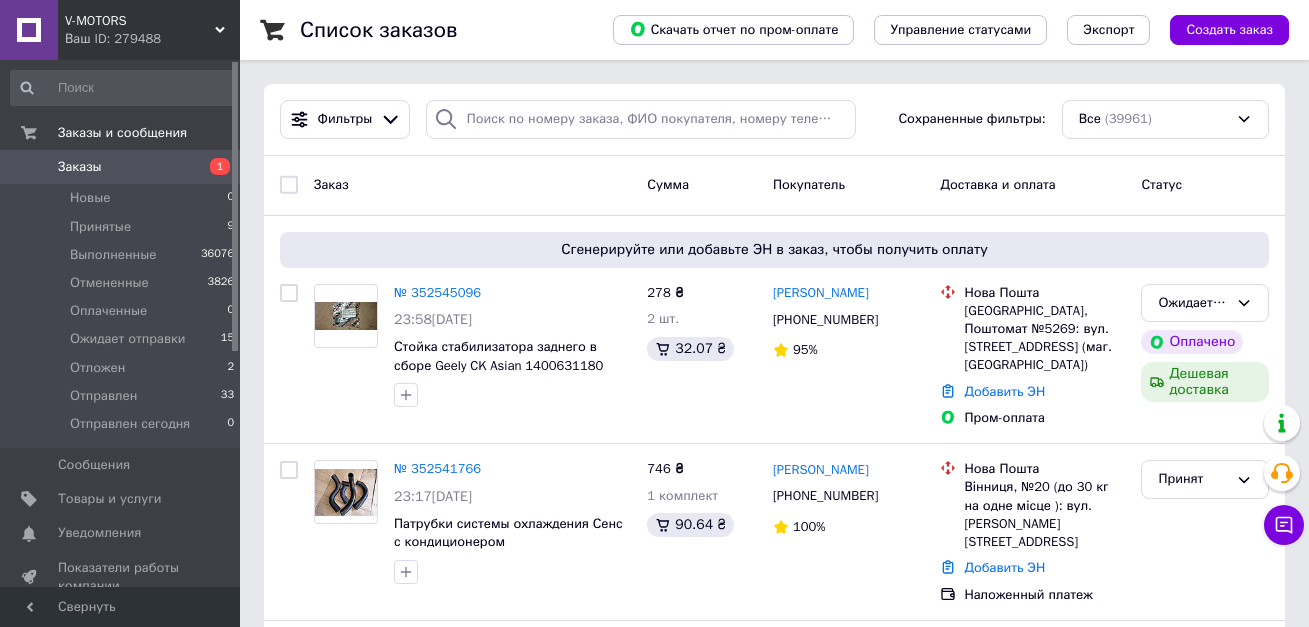 scroll, scrollTop: 0, scrollLeft: 0, axis: both 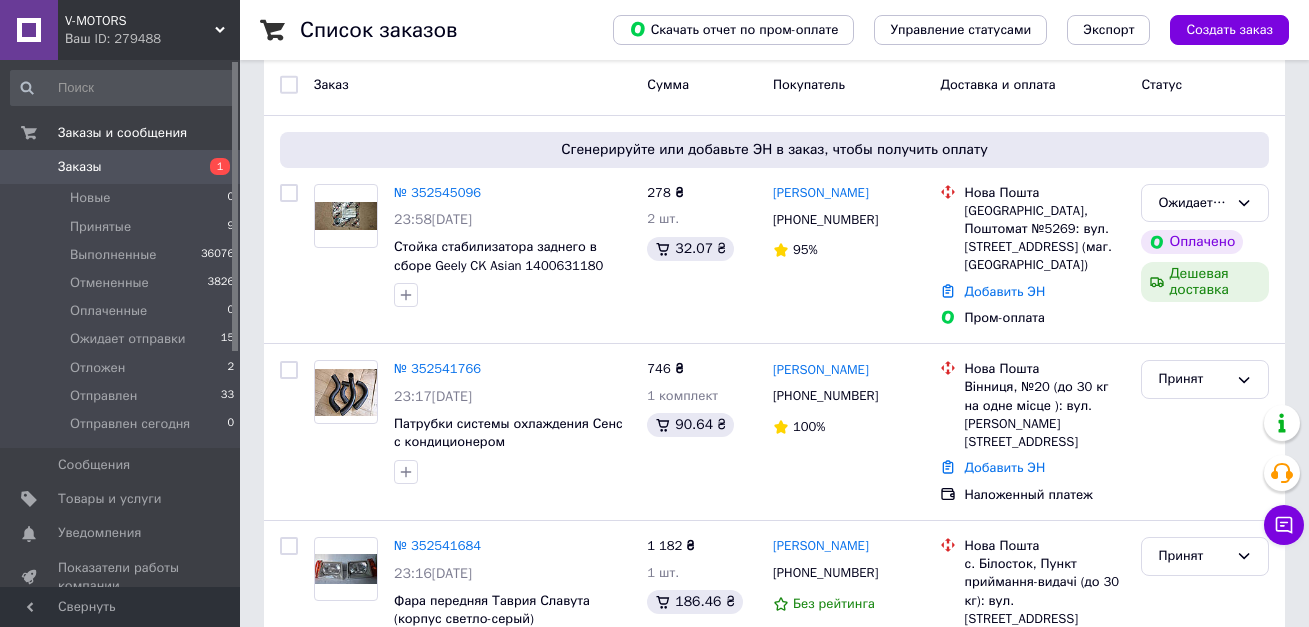 click on "Заказы 1" at bounding box center (123, 167) 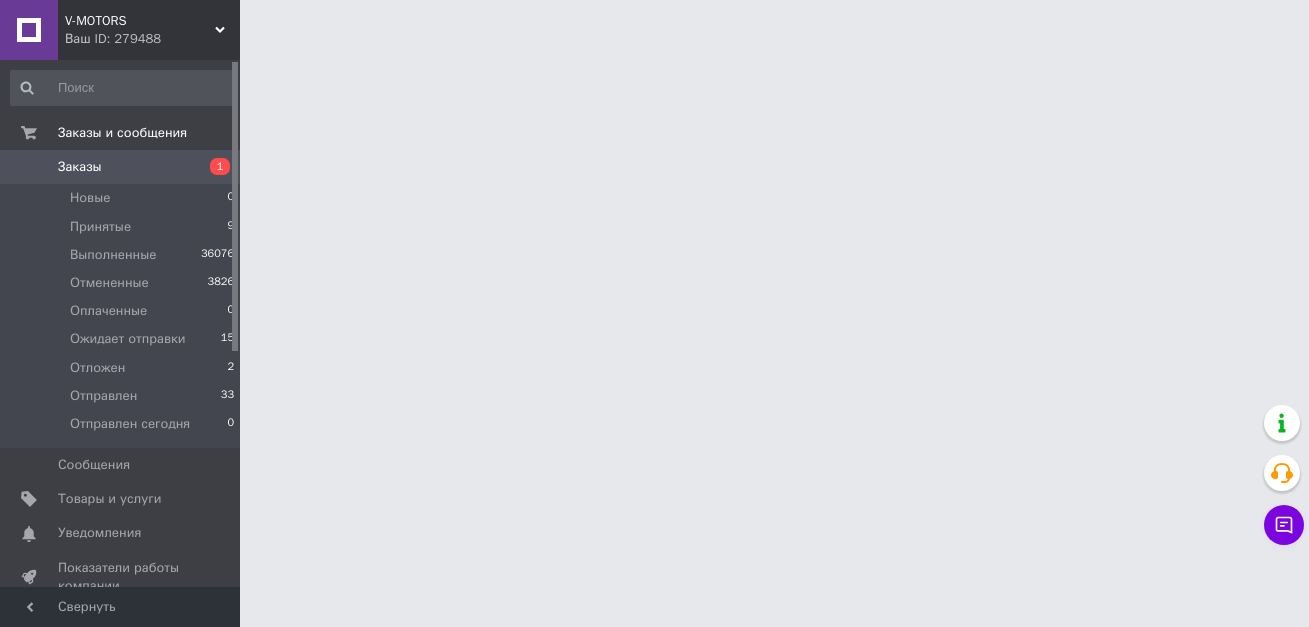 scroll, scrollTop: 0, scrollLeft: 0, axis: both 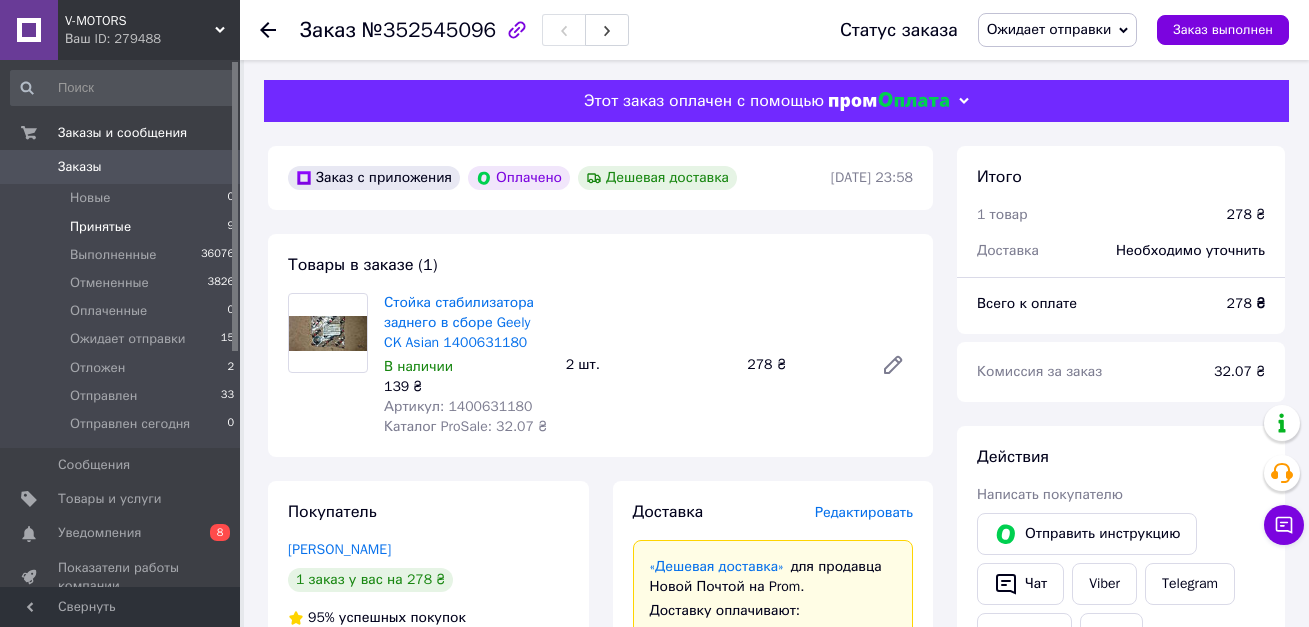 click on "Принятые 9" at bounding box center (123, 227) 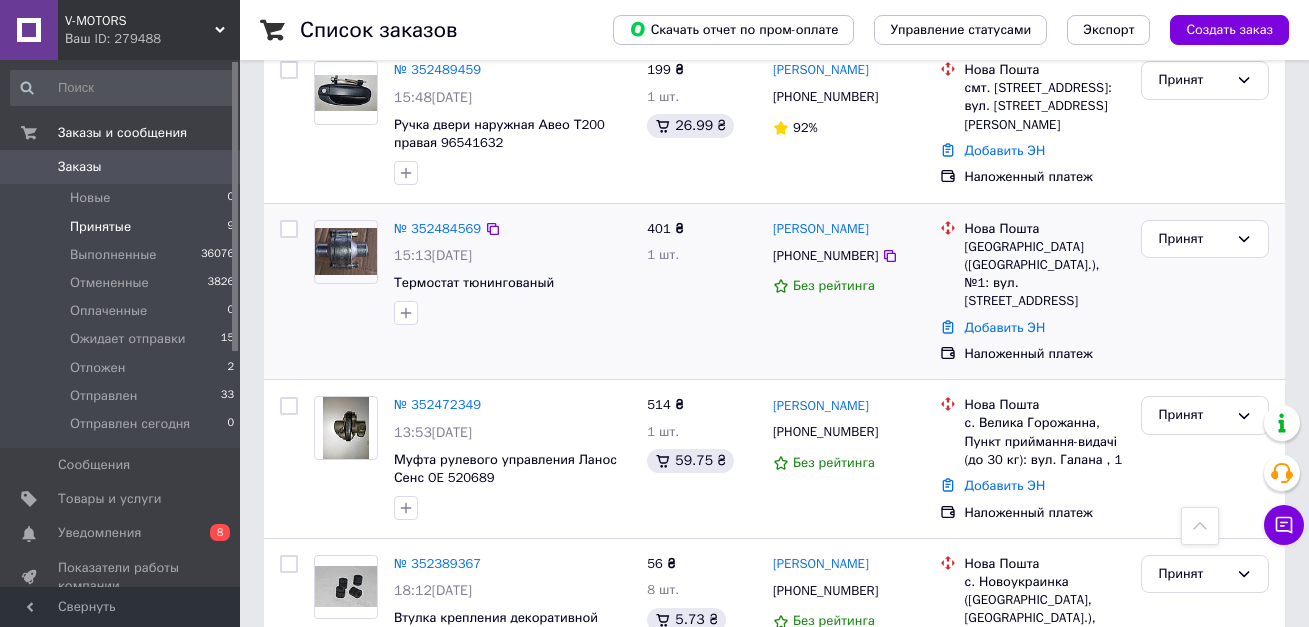 scroll, scrollTop: 1161, scrollLeft: 0, axis: vertical 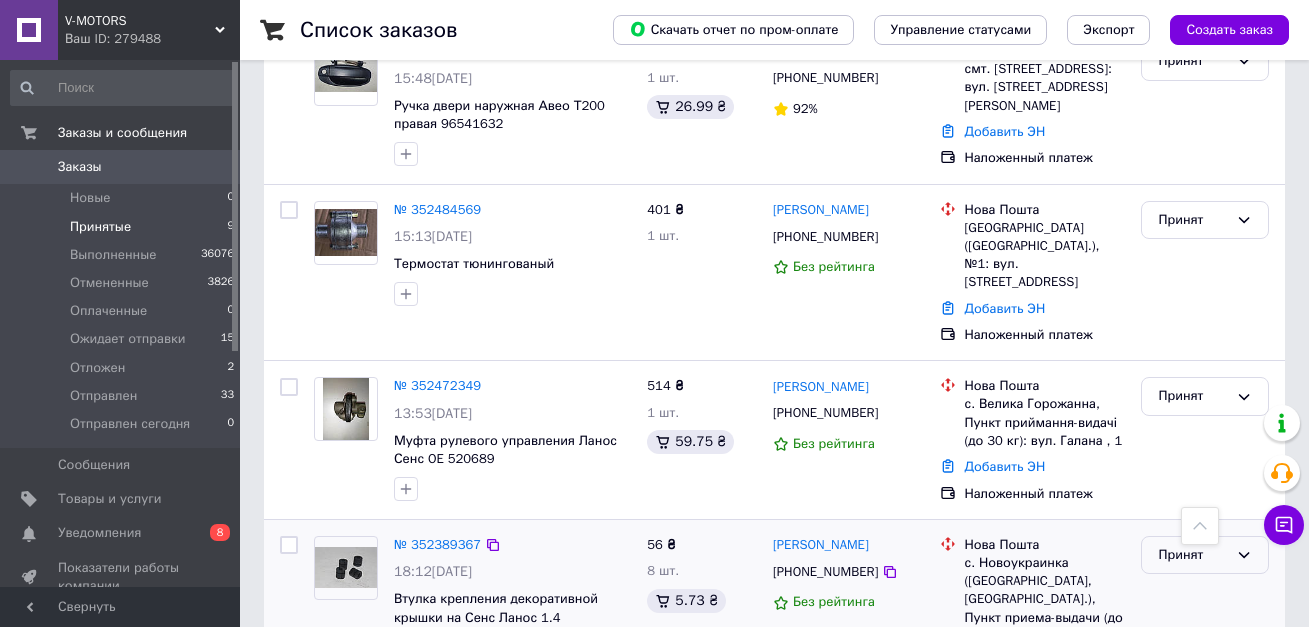 click on "Принят" at bounding box center [1193, 555] 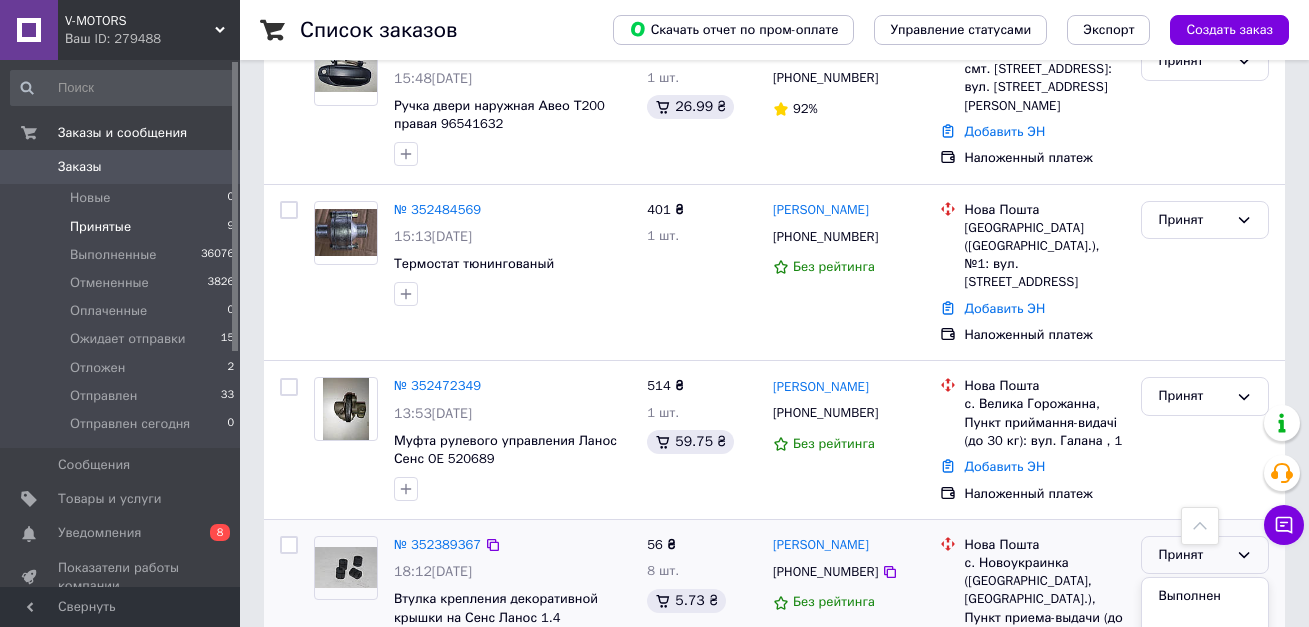 click on "Ожидает отправки" at bounding box center (1205, 716) 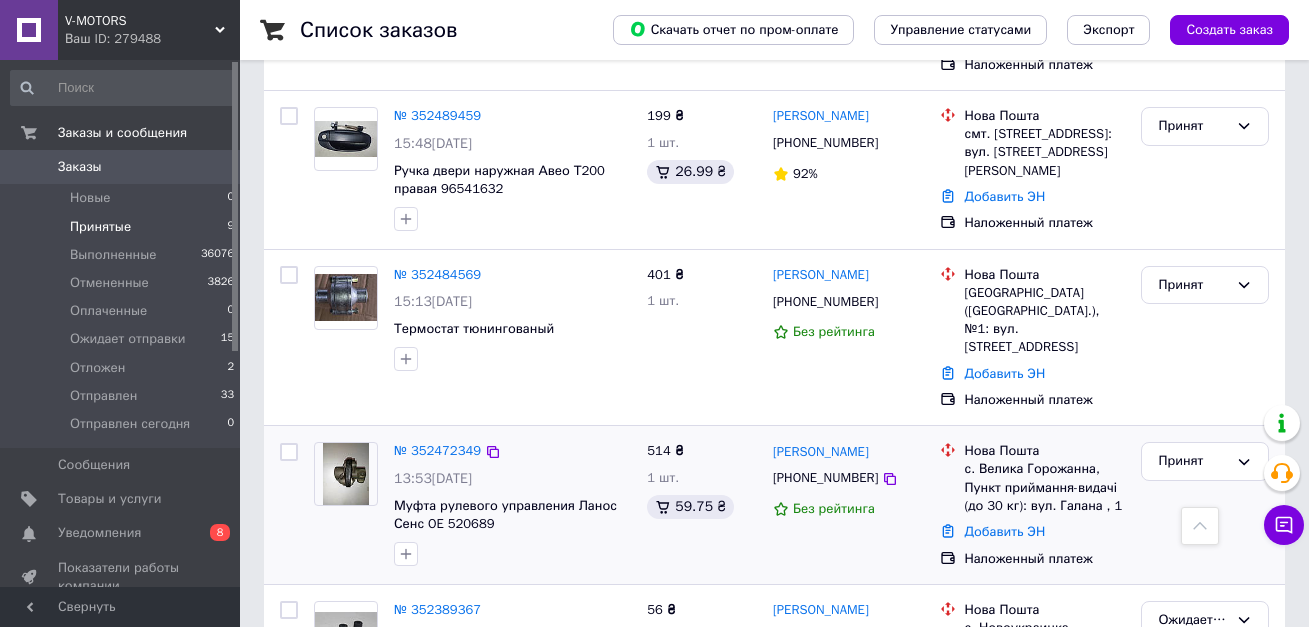 scroll, scrollTop: 1061, scrollLeft: 0, axis: vertical 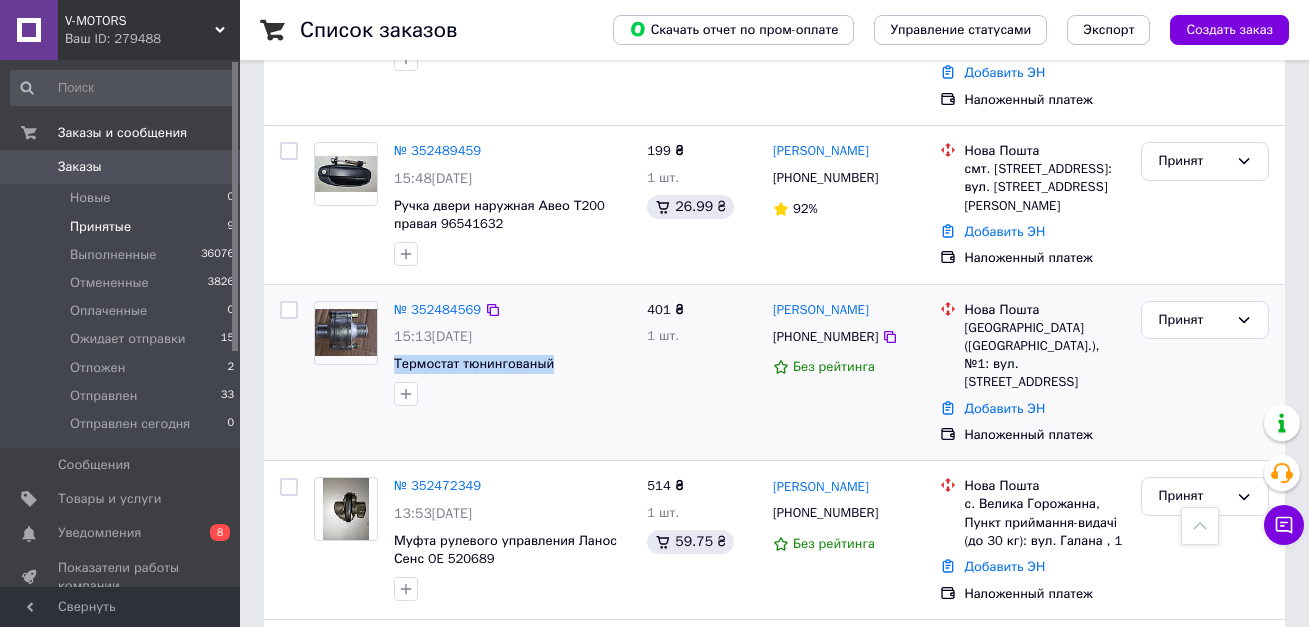 drag, startPoint x: 574, startPoint y: 277, endPoint x: 390, endPoint y: 277, distance: 184 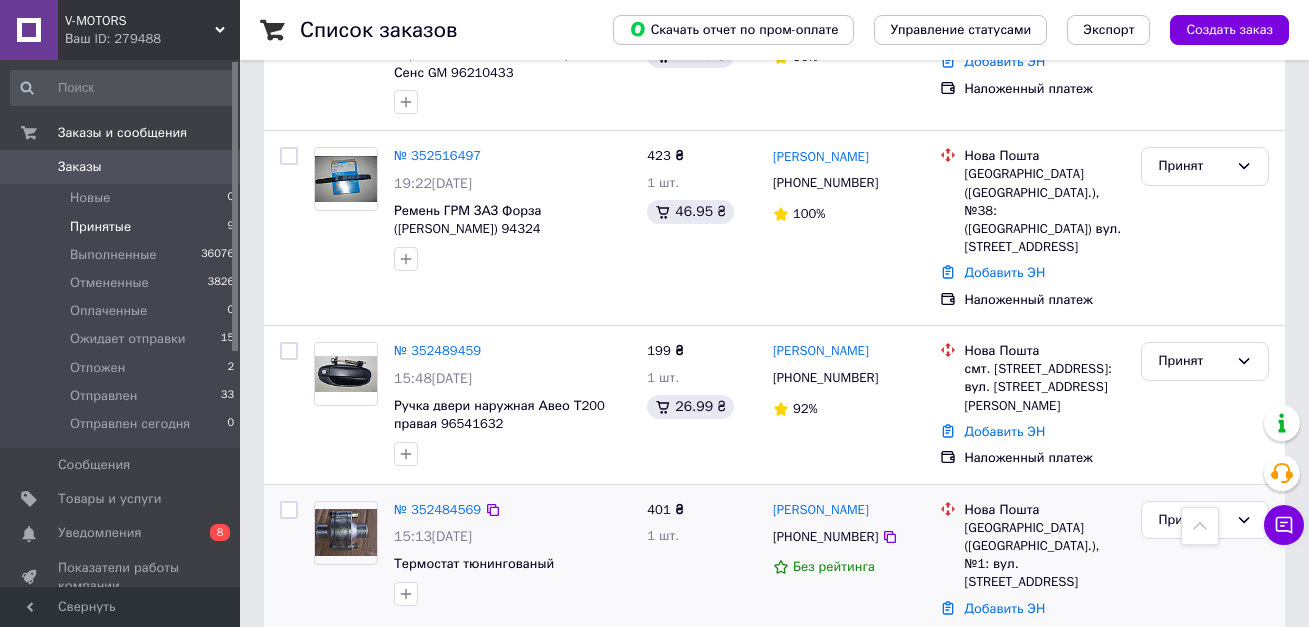 click on "401 ₴ 1 шт." at bounding box center [702, 573] 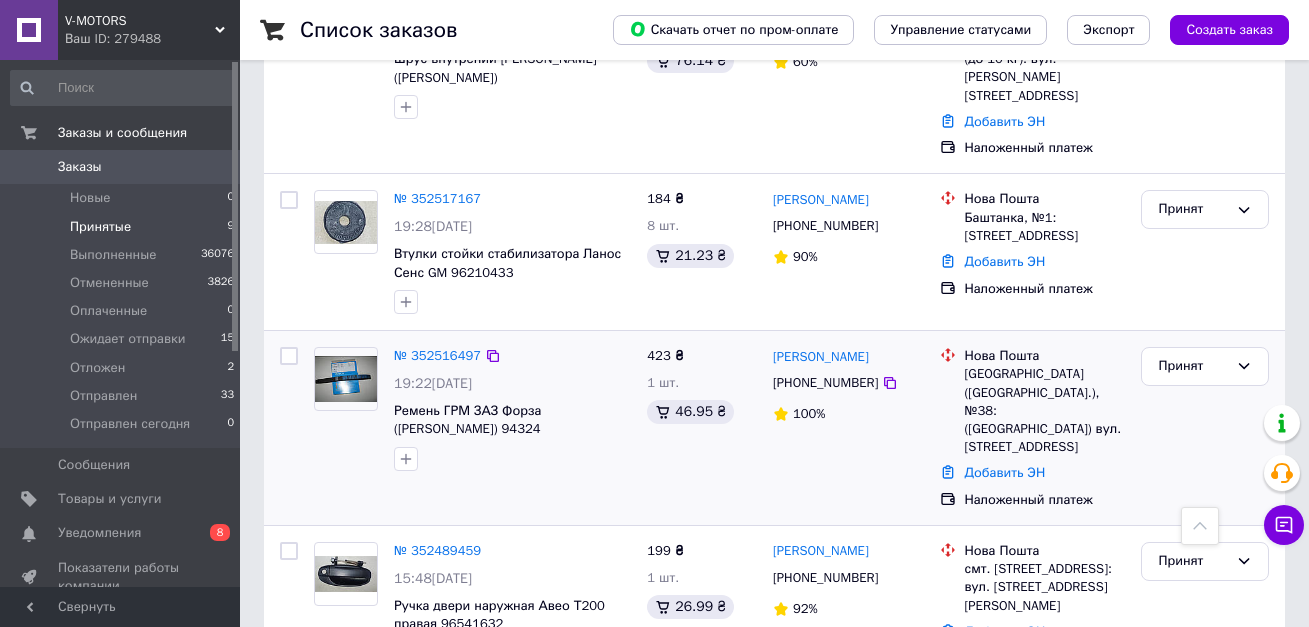 scroll, scrollTop: 561, scrollLeft: 0, axis: vertical 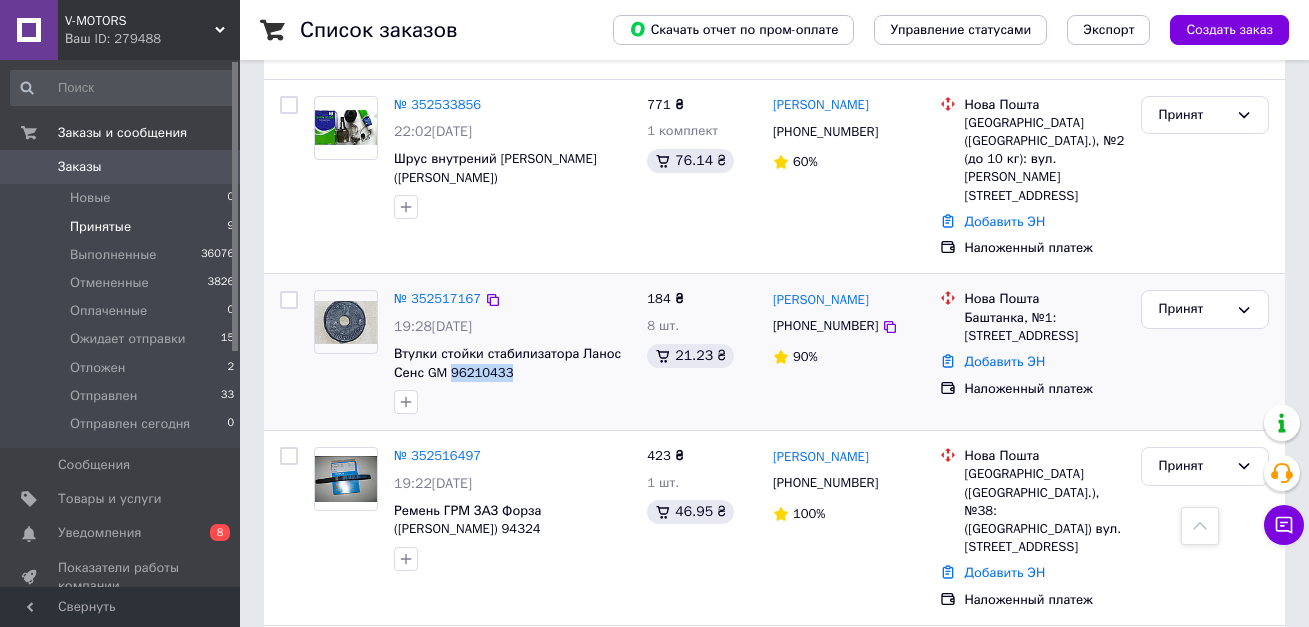 drag, startPoint x: 519, startPoint y: 300, endPoint x: 451, endPoint y: 308, distance: 68.46897 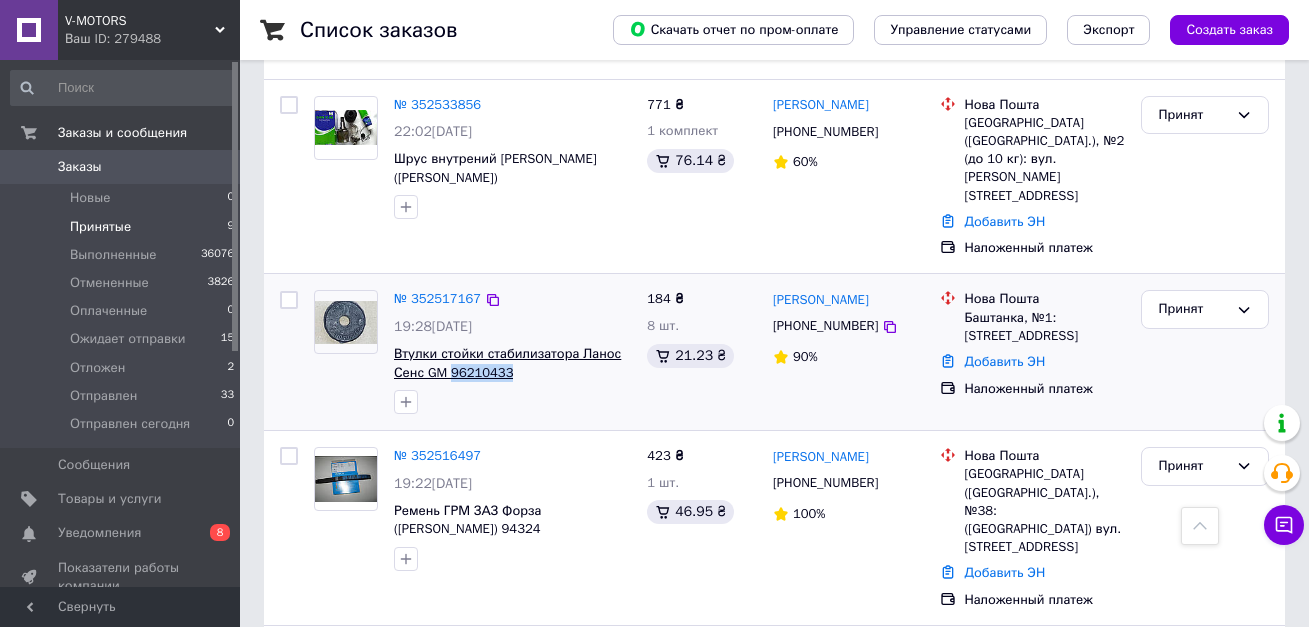 copy on "96210433" 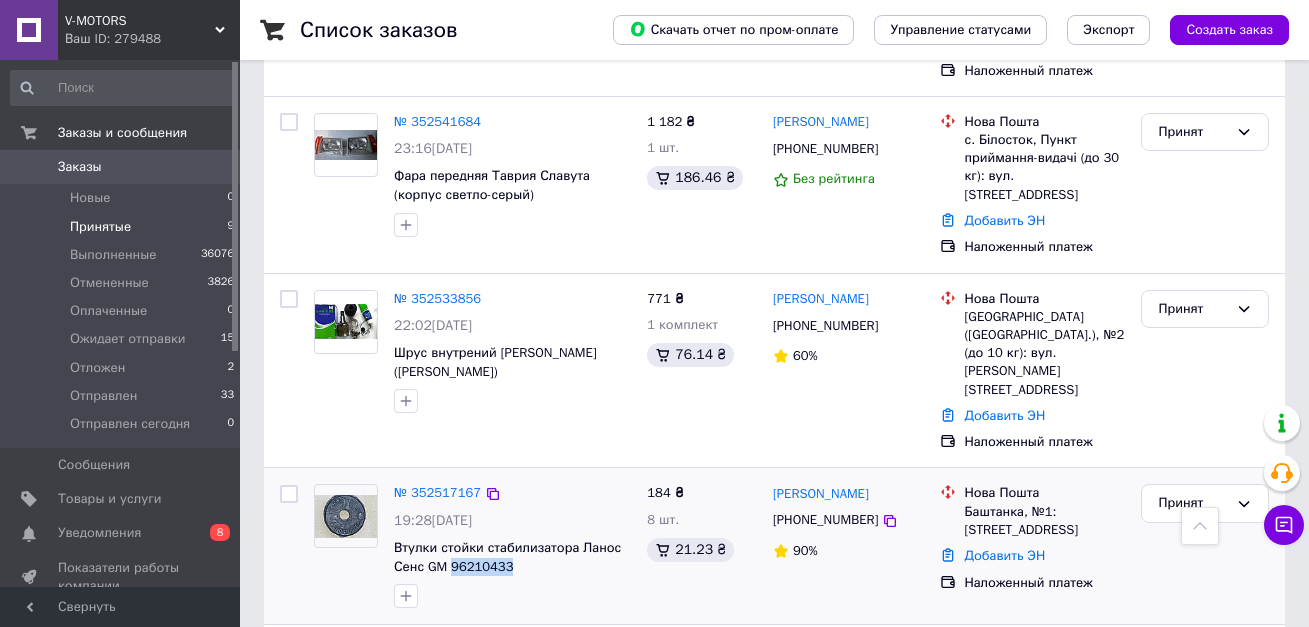 scroll, scrollTop: 461, scrollLeft: 0, axis: vertical 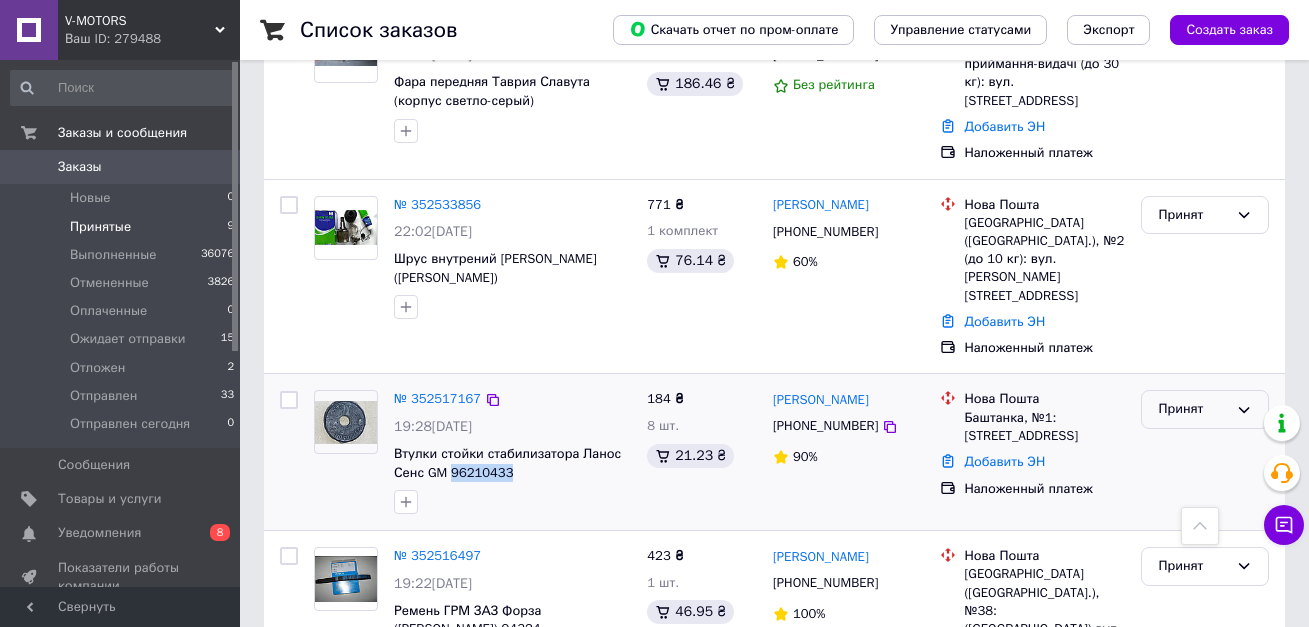 click on "Принят" at bounding box center [1205, 409] 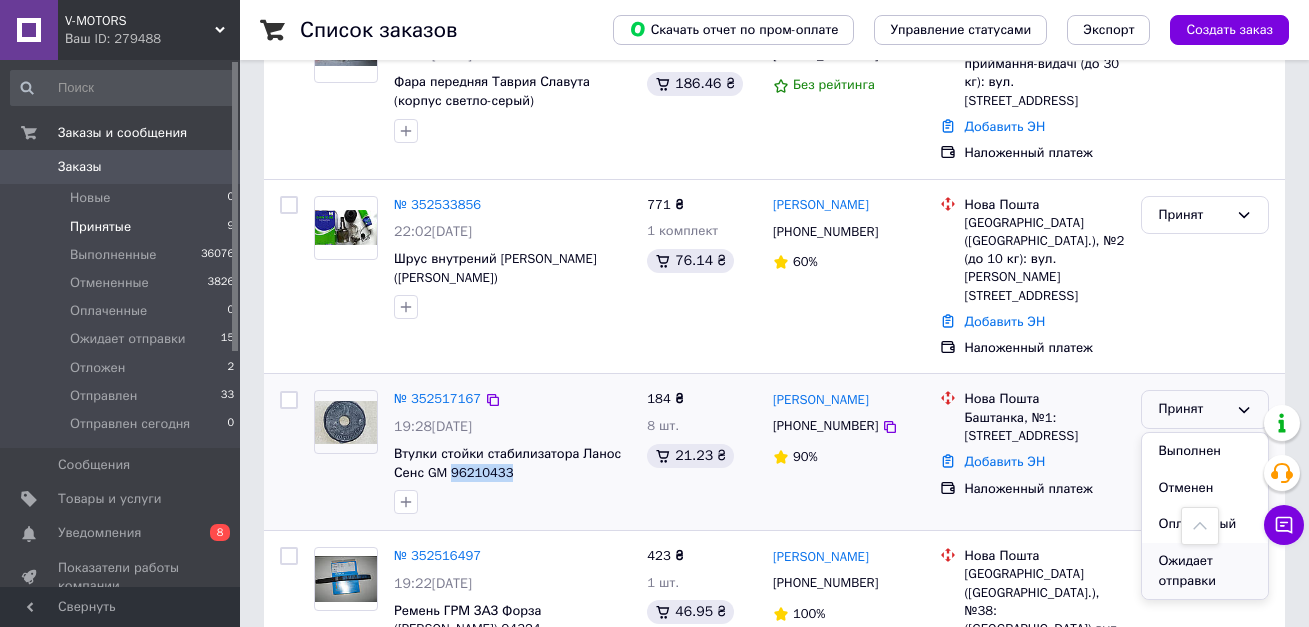 click on "Ожидает отправки" at bounding box center [1205, 571] 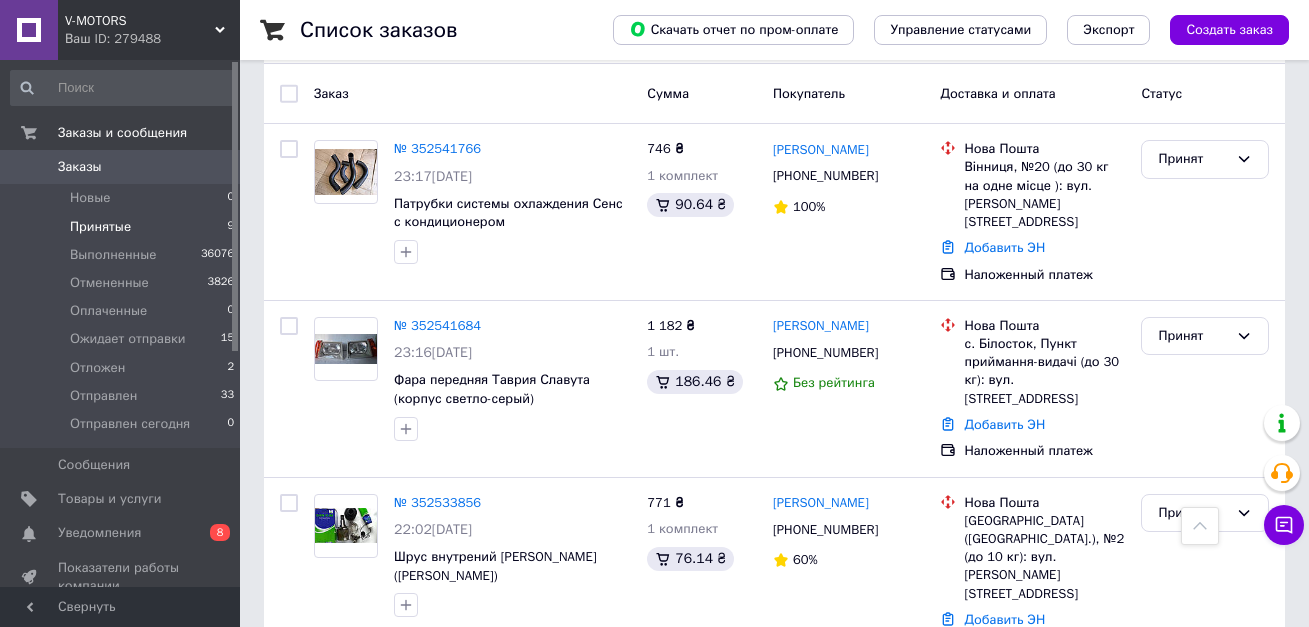 scroll, scrollTop: 161, scrollLeft: 0, axis: vertical 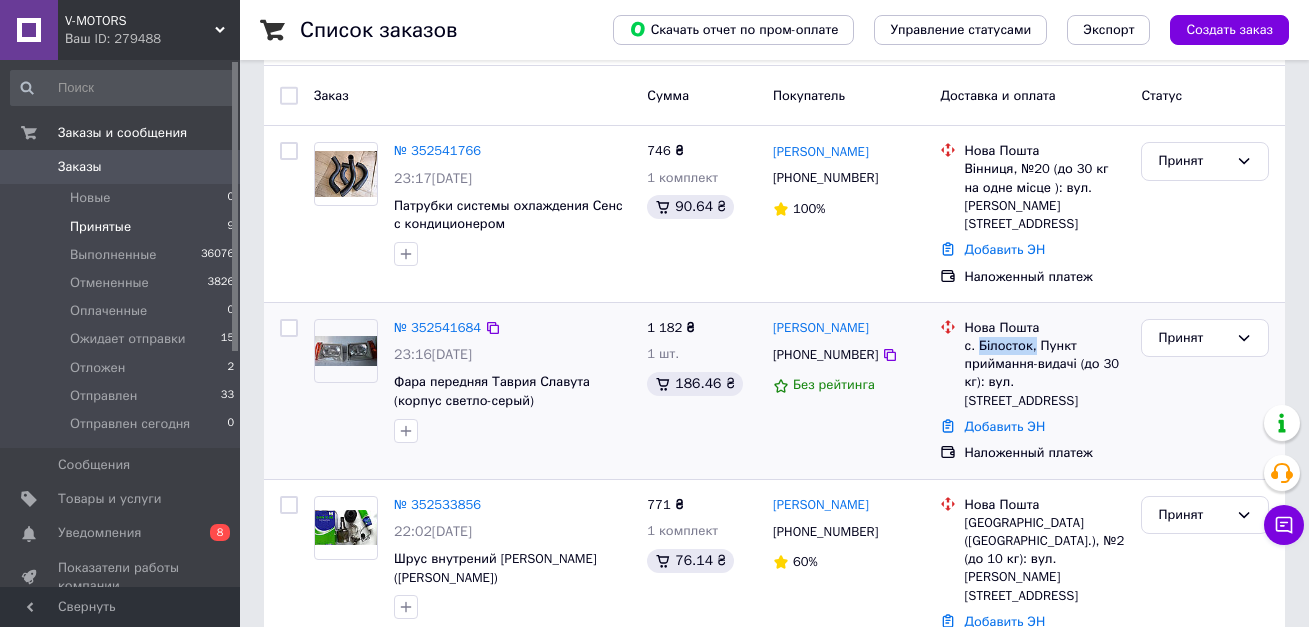 drag, startPoint x: 1029, startPoint y: 326, endPoint x: 979, endPoint y: 332, distance: 50.358715 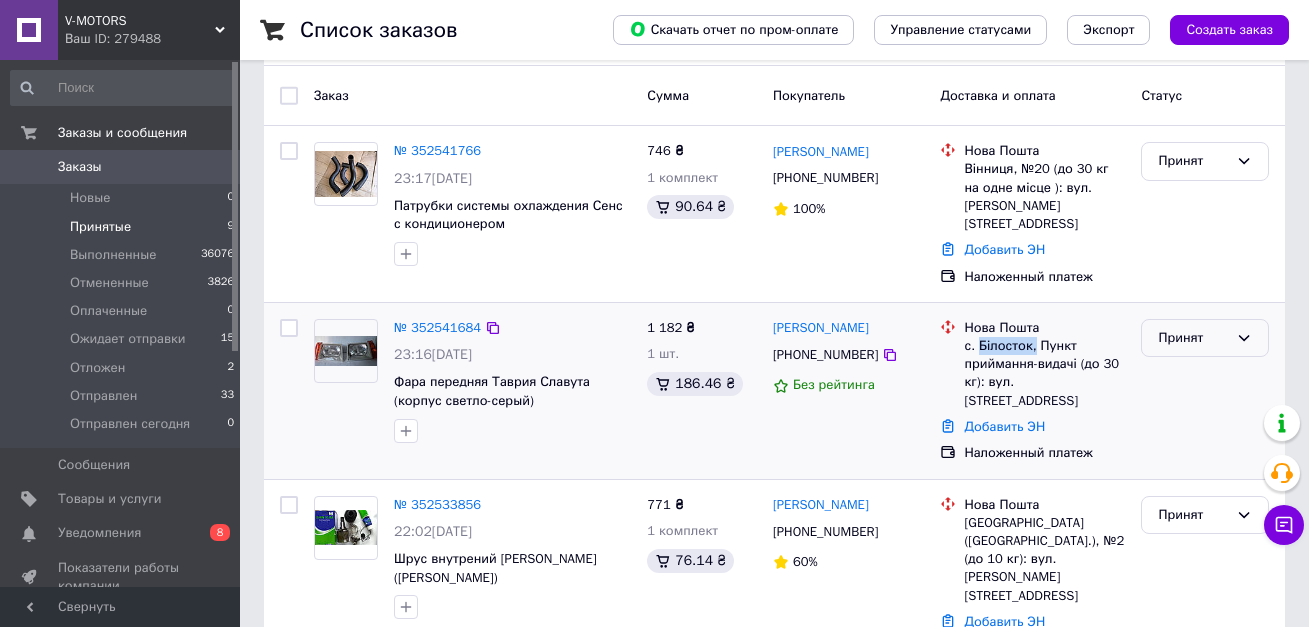 click on "Принят" at bounding box center (1193, 338) 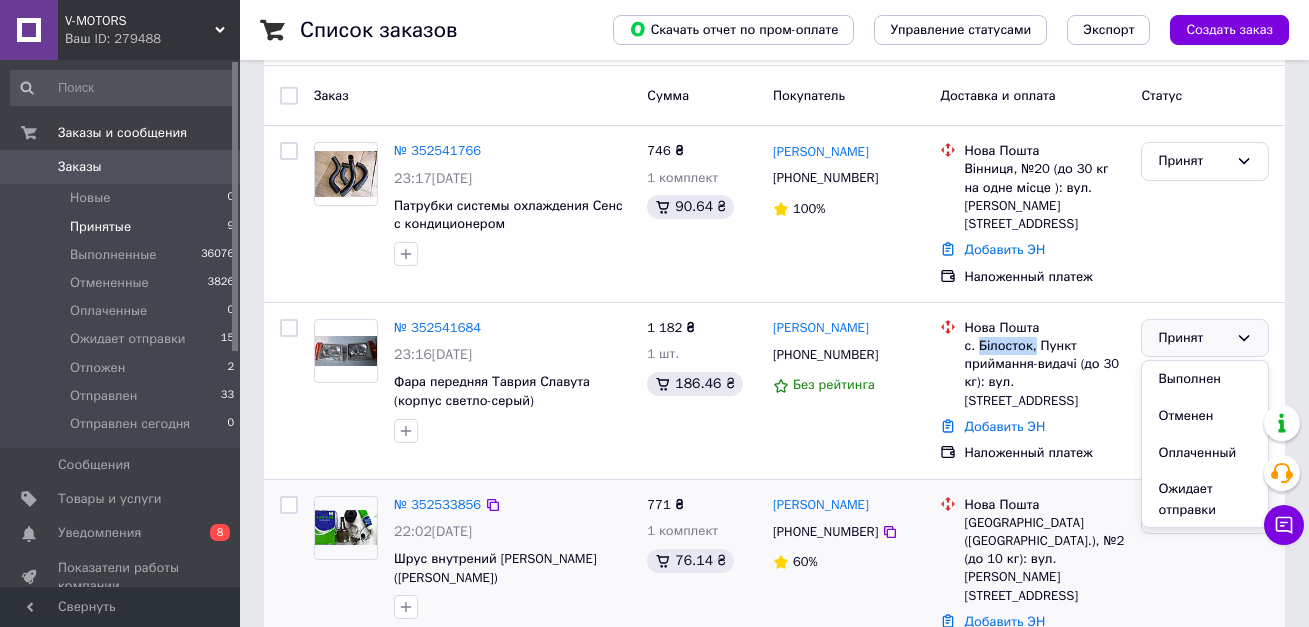 click on "Ожидает отправки" at bounding box center (1205, 499) 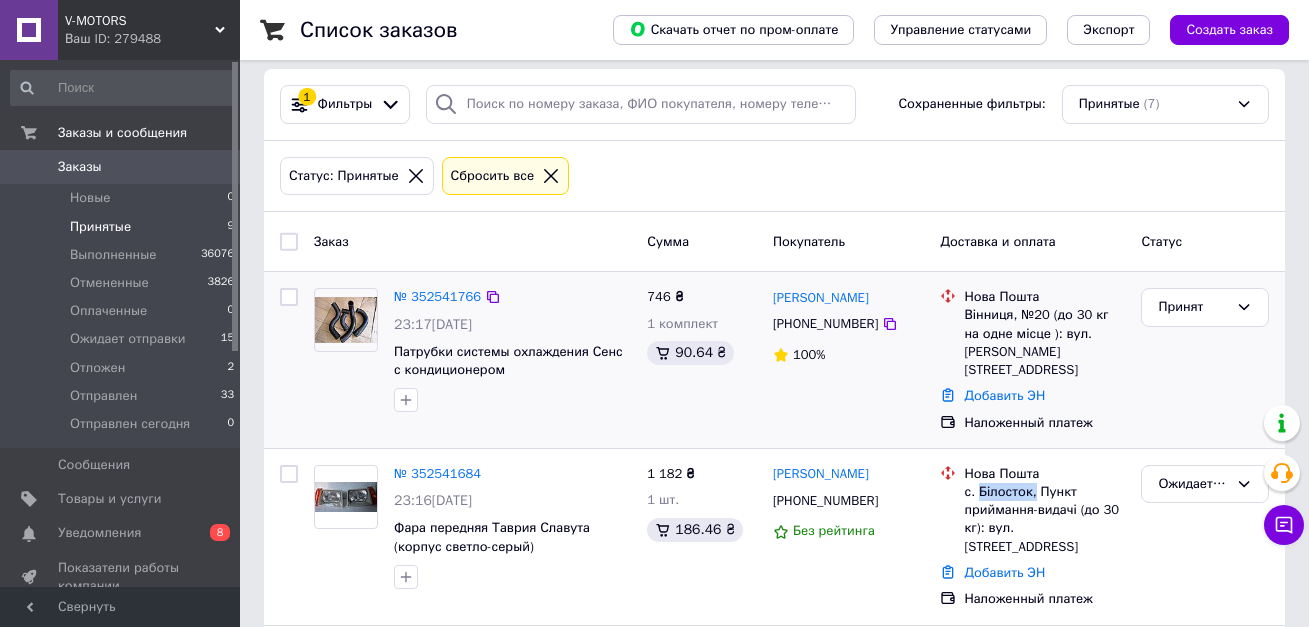 scroll, scrollTop: 500, scrollLeft: 0, axis: vertical 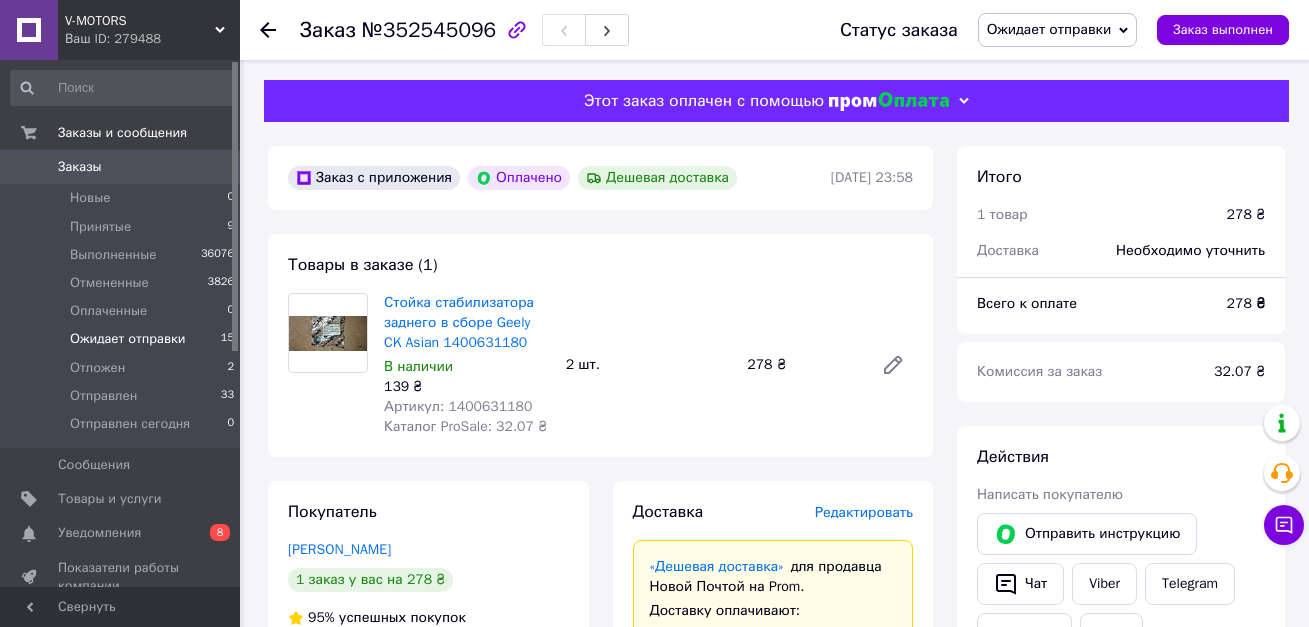 click on "Ожидает отправки" at bounding box center [128, 339] 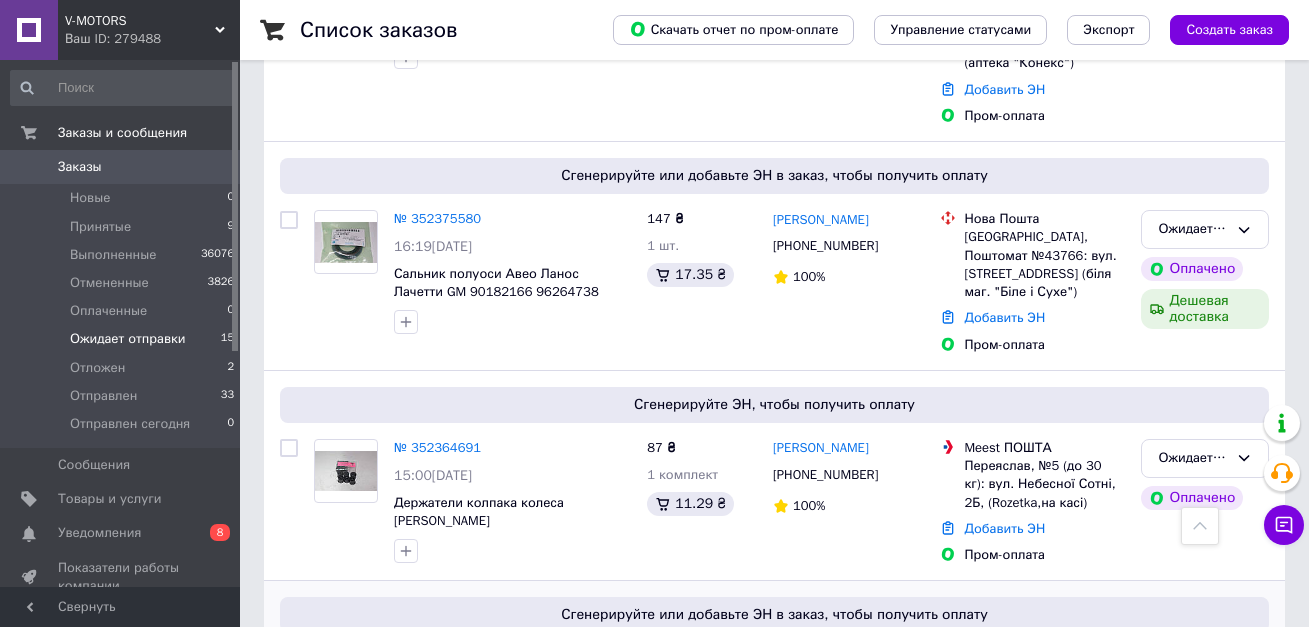 scroll, scrollTop: 2200, scrollLeft: 0, axis: vertical 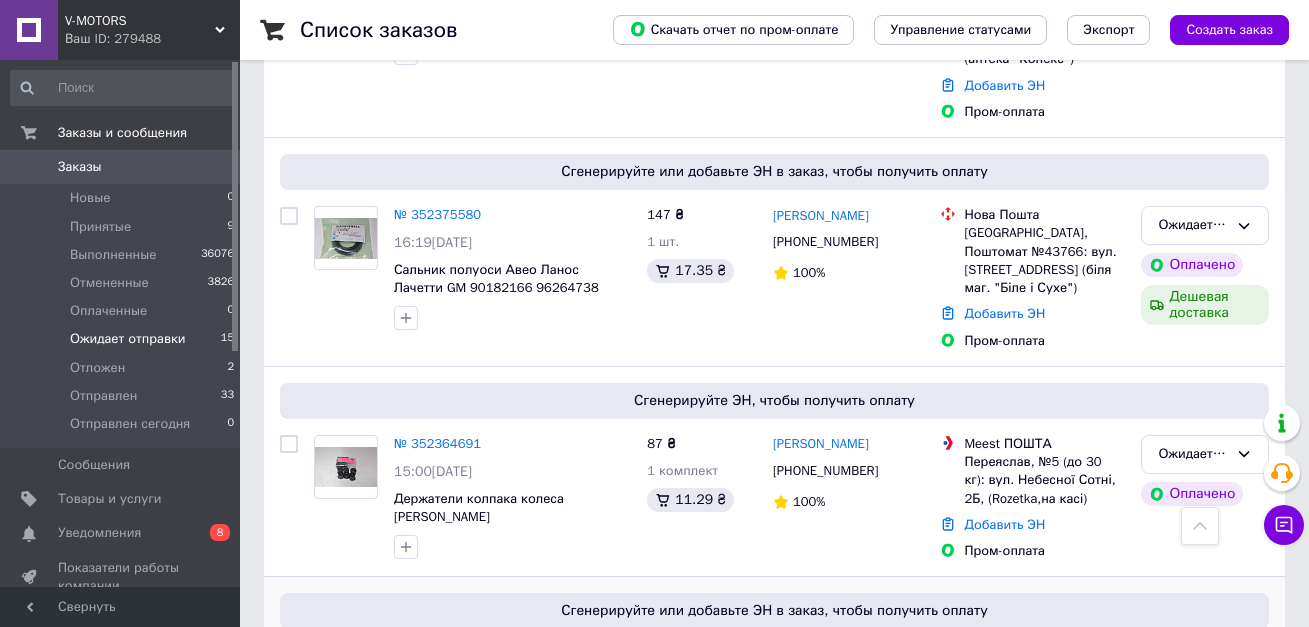 drag, startPoint x: 596, startPoint y: 533, endPoint x: 499, endPoint y: 533, distance: 97 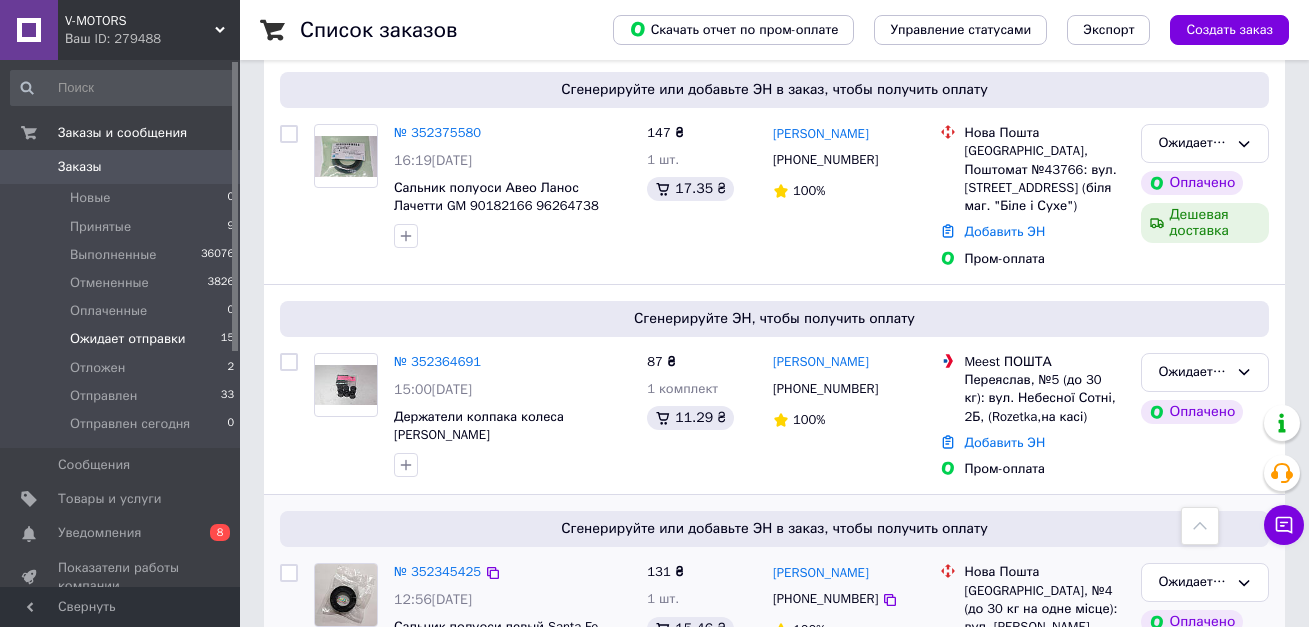 scroll, scrollTop: 2395, scrollLeft: 0, axis: vertical 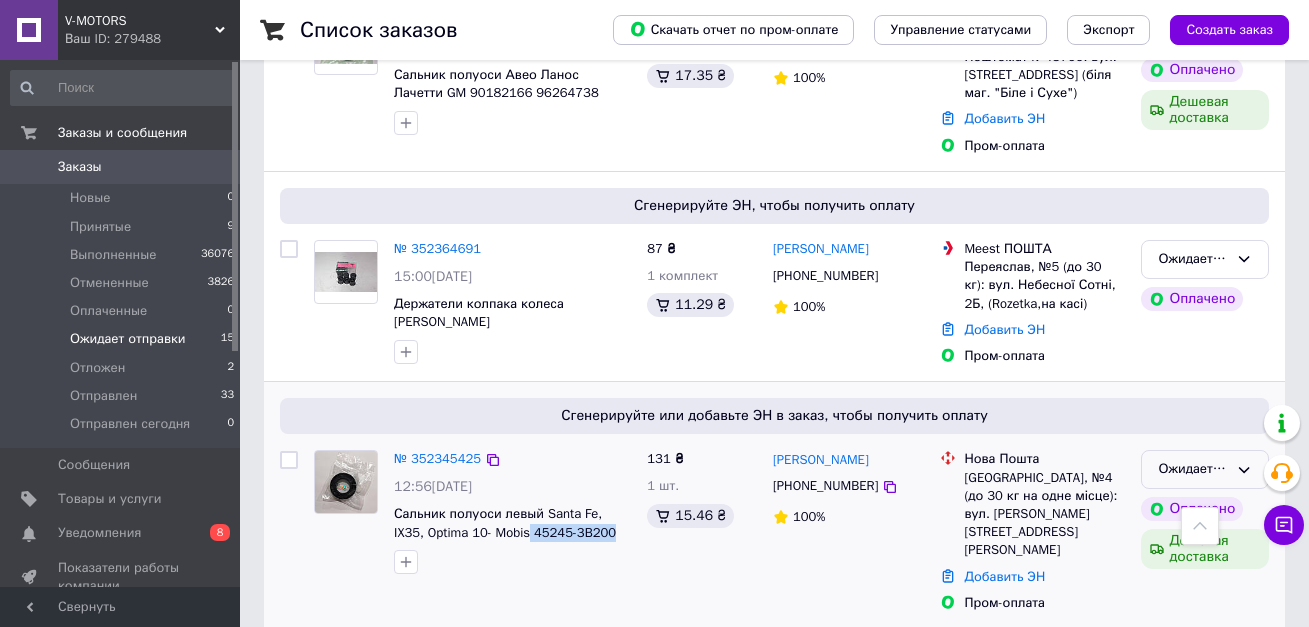 click on "Ожидает отправки" at bounding box center [1205, 469] 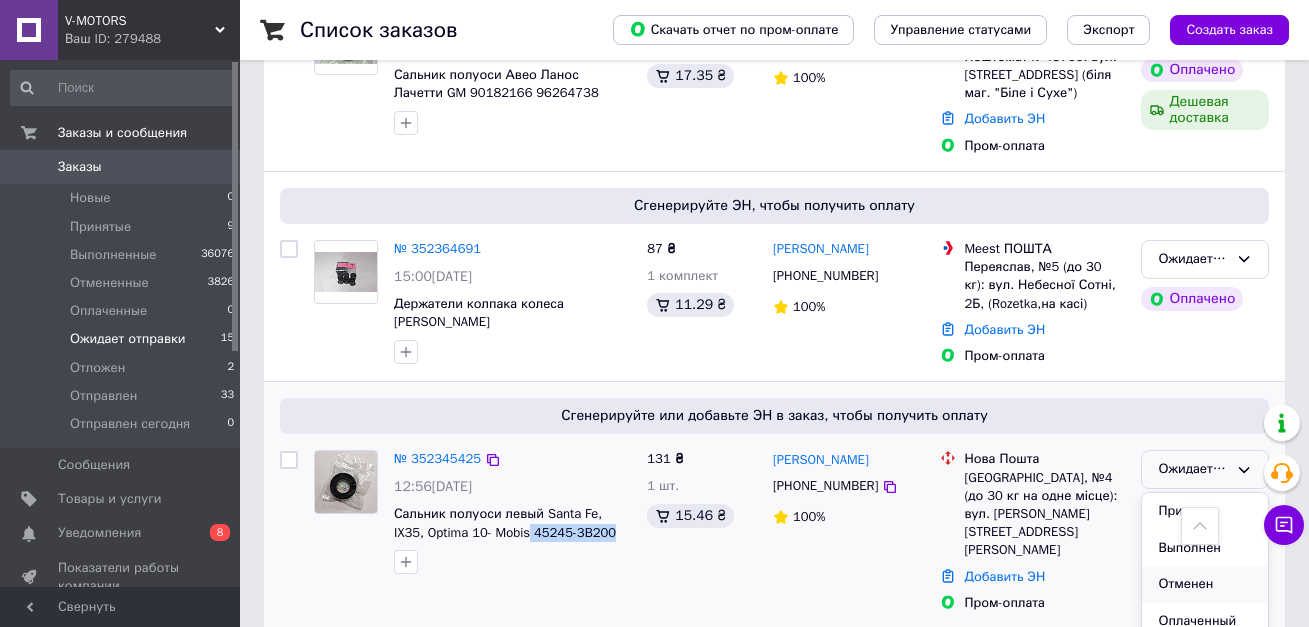 scroll, scrollTop: 100, scrollLeft: 0, axis: vertical 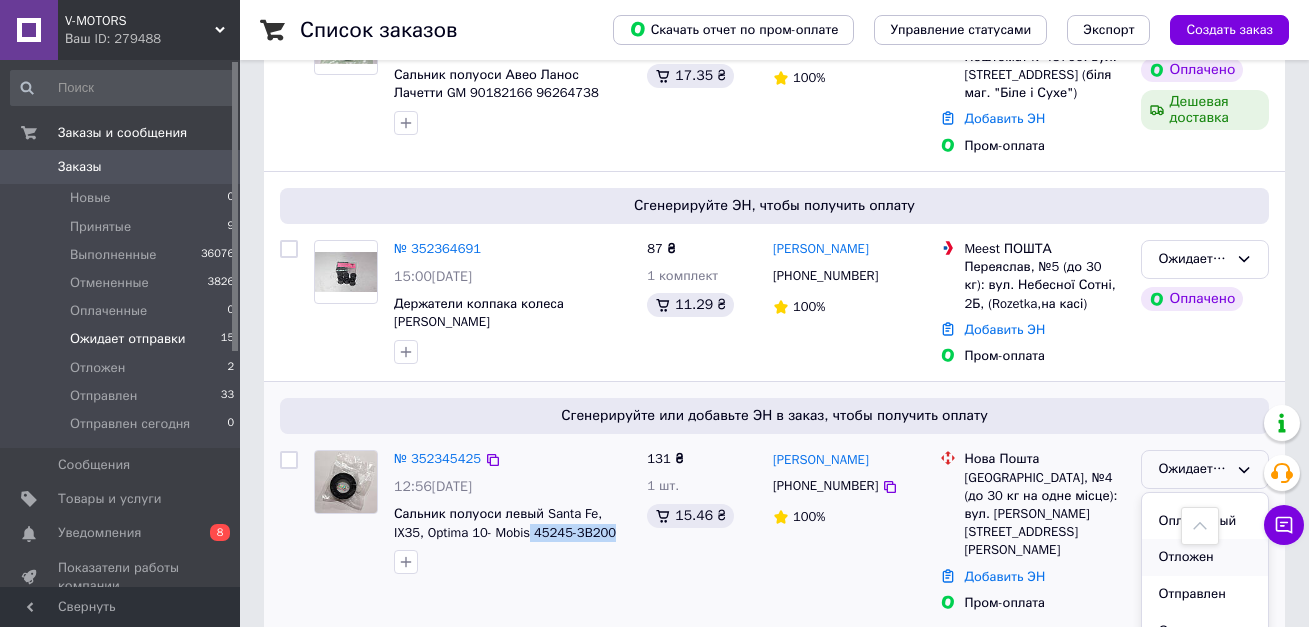 click on "Отложен" at bounding box center (1205, 557) 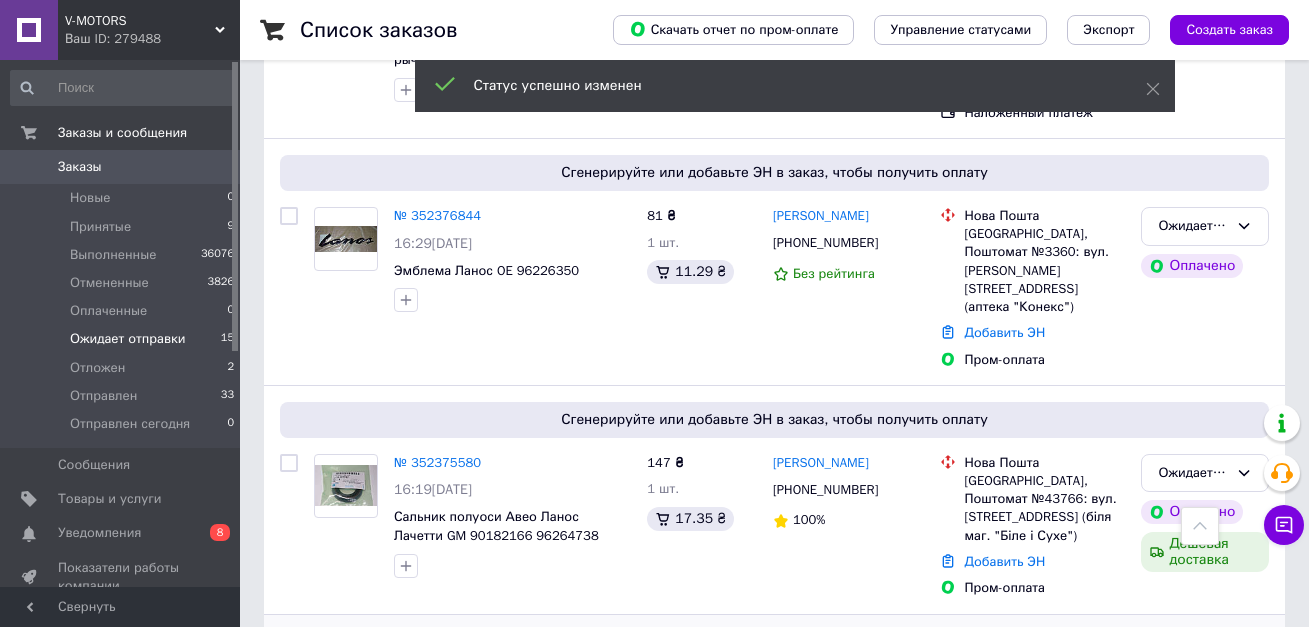 scroll, scrollTop: 2882, scrollLeft: 0, axis: vertical 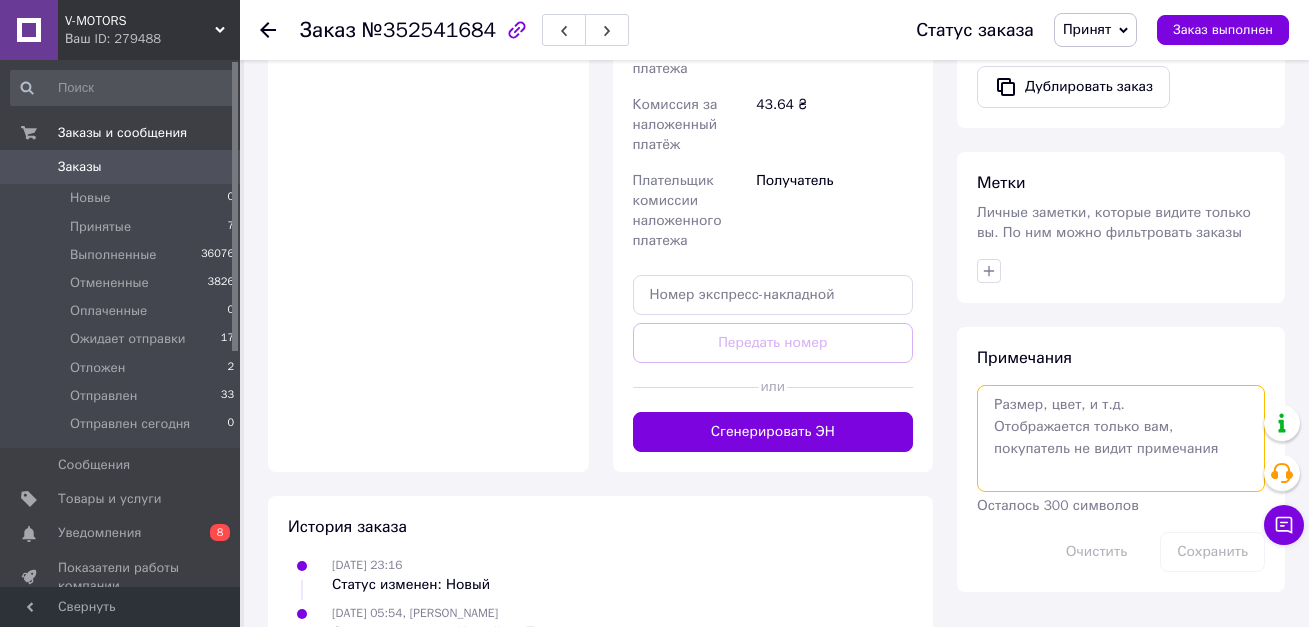 click at bounding box center [1121, 438] 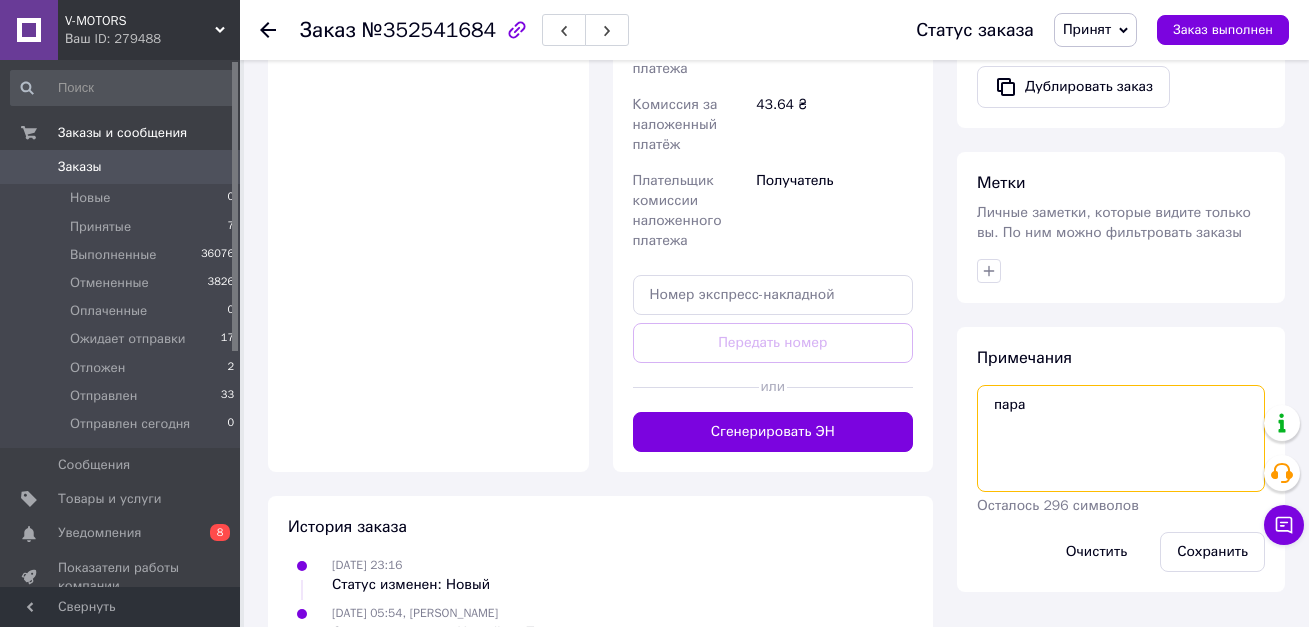 type on "пара" 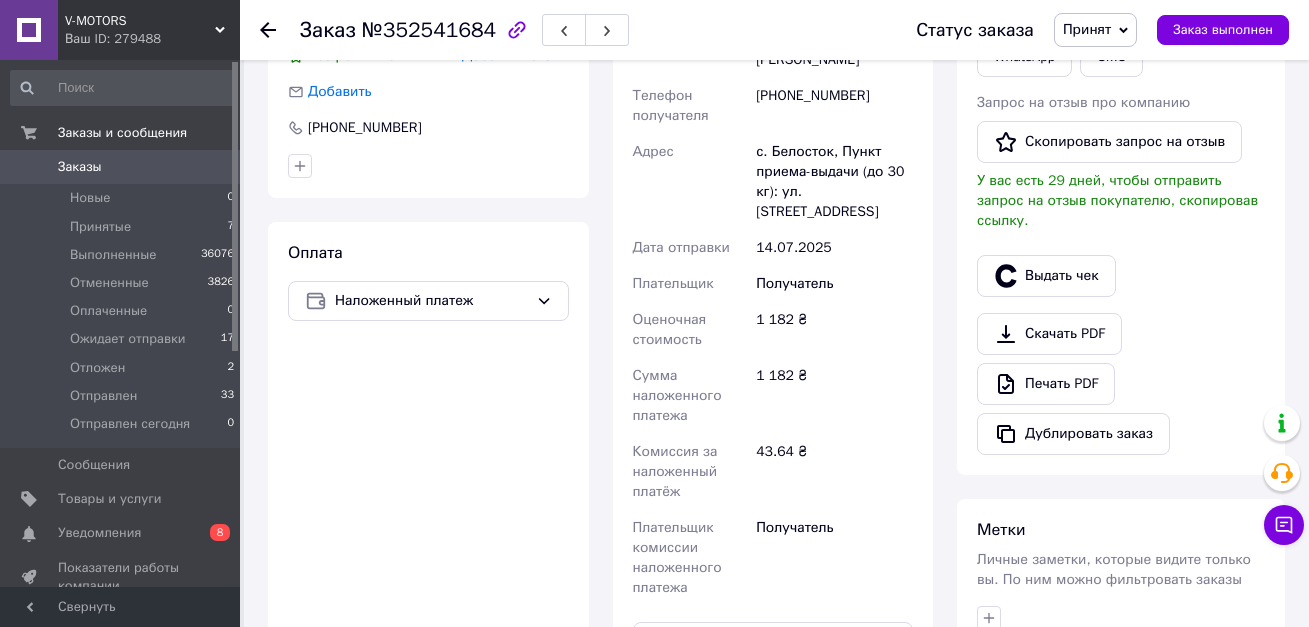 scroll, scrollTop: 847, scrollLeft: 0, axis: vertical 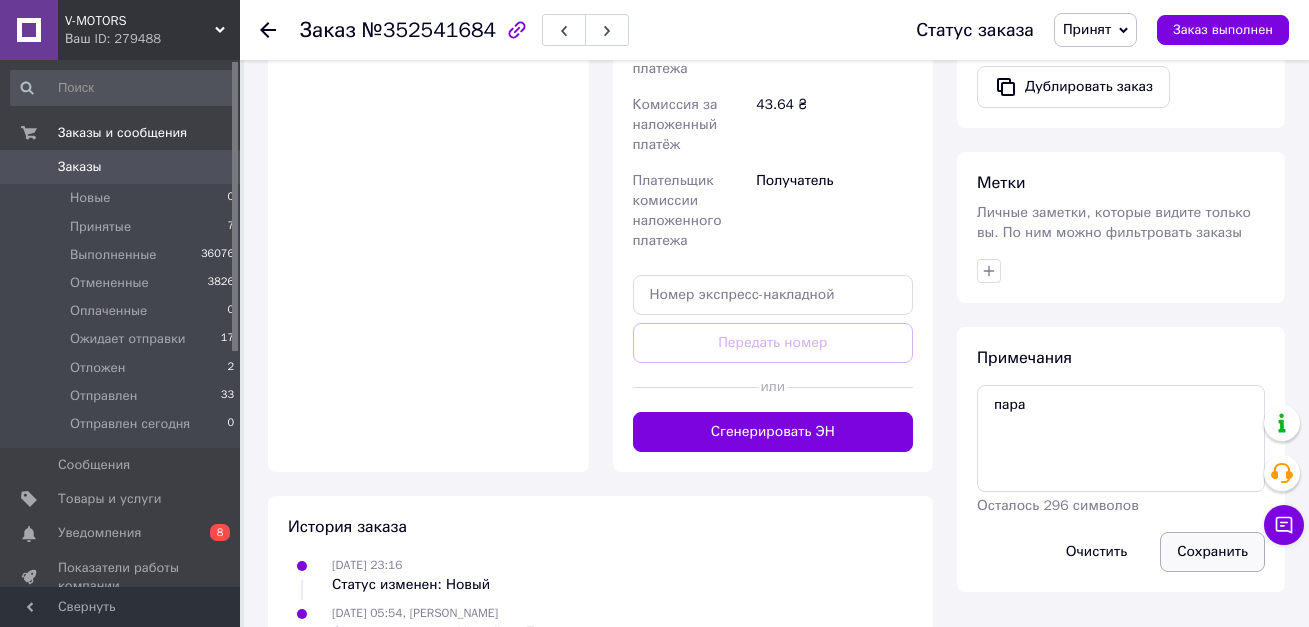 click on "Сохранить" at bounding box center [1212, 552] 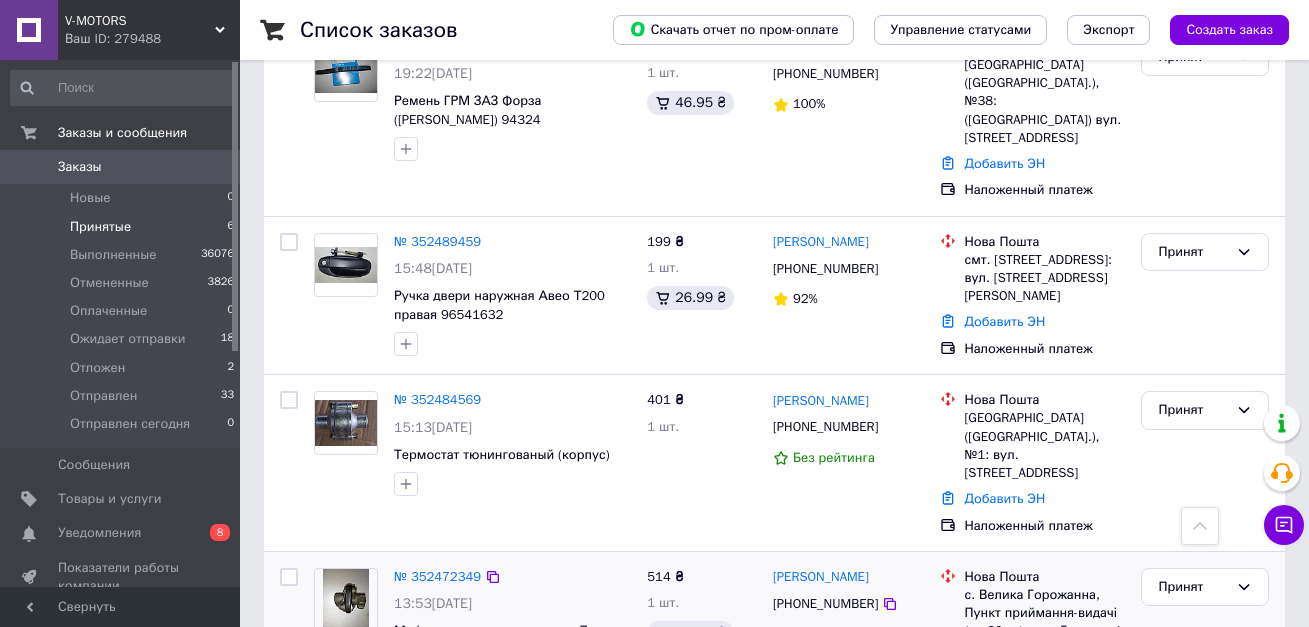 scroll, scrollTop: 651, scrollLeft: 0, axis: vertical 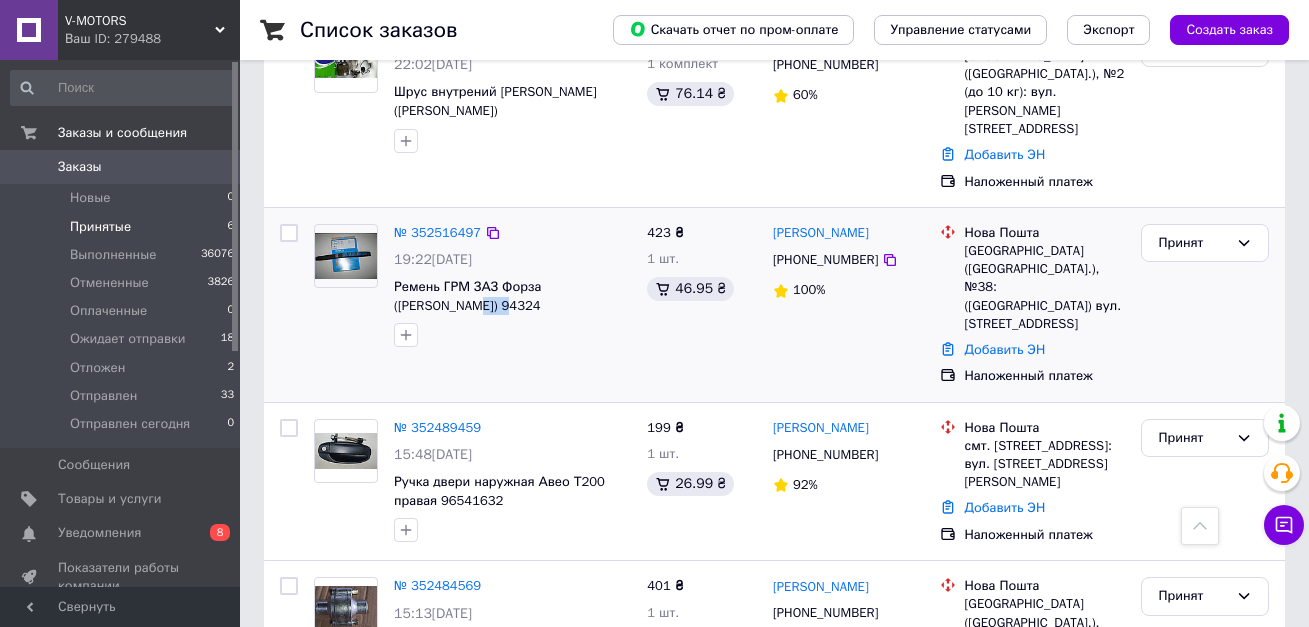 drag, startPoint x: 433, startPoint y: 252, endPoint x: 393, endPoint y: 249, distance: 40.112343 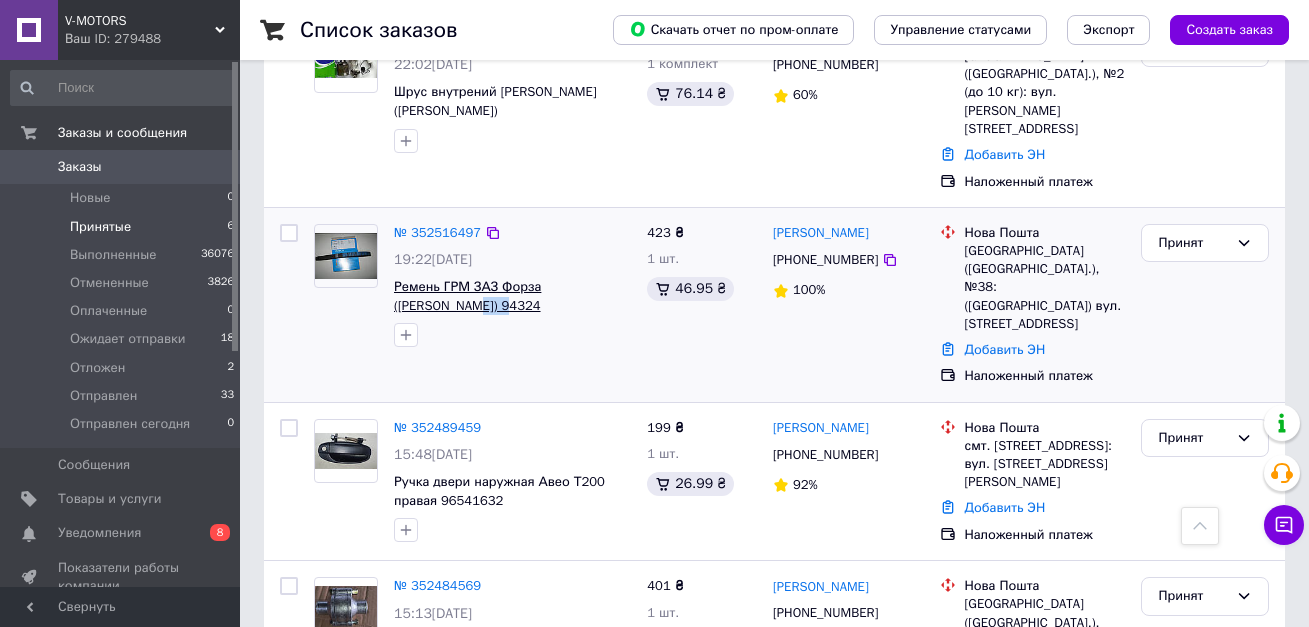 copy on "94324" 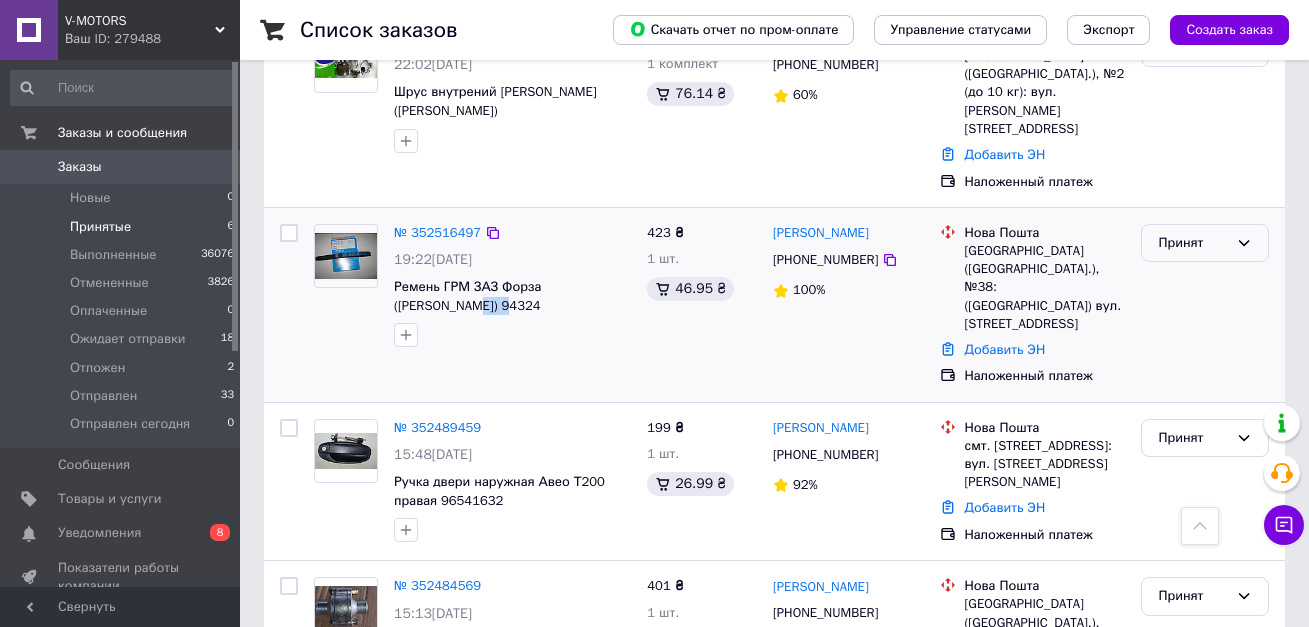 click on "Принят" at bounding box center (1193, 243) 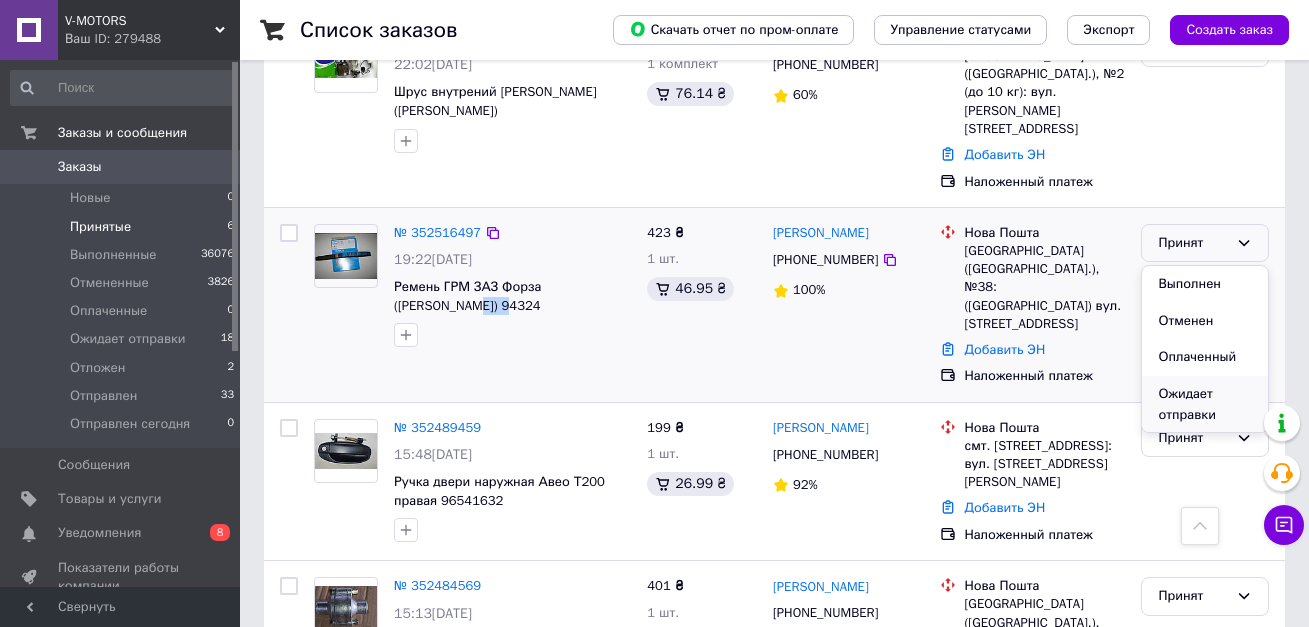 click on "Ожидает отправки" at bounding box center [1205, 404] 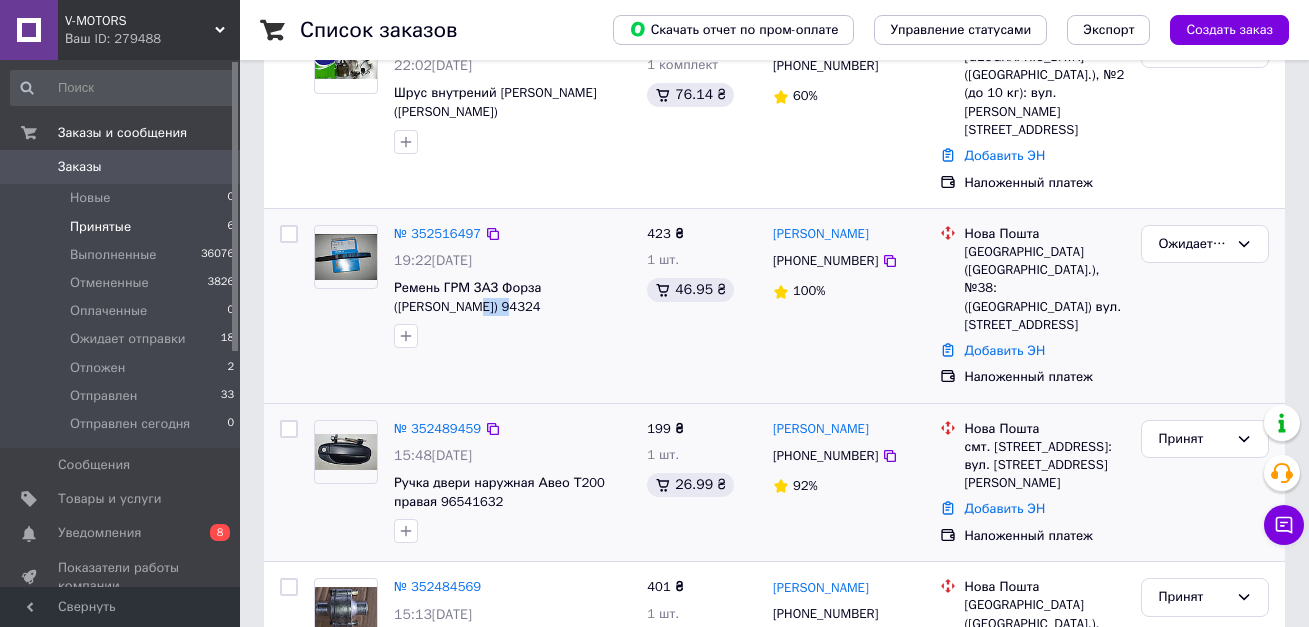 scroll, scrollTop: 451, scrollLeft: 0, axis: vertical 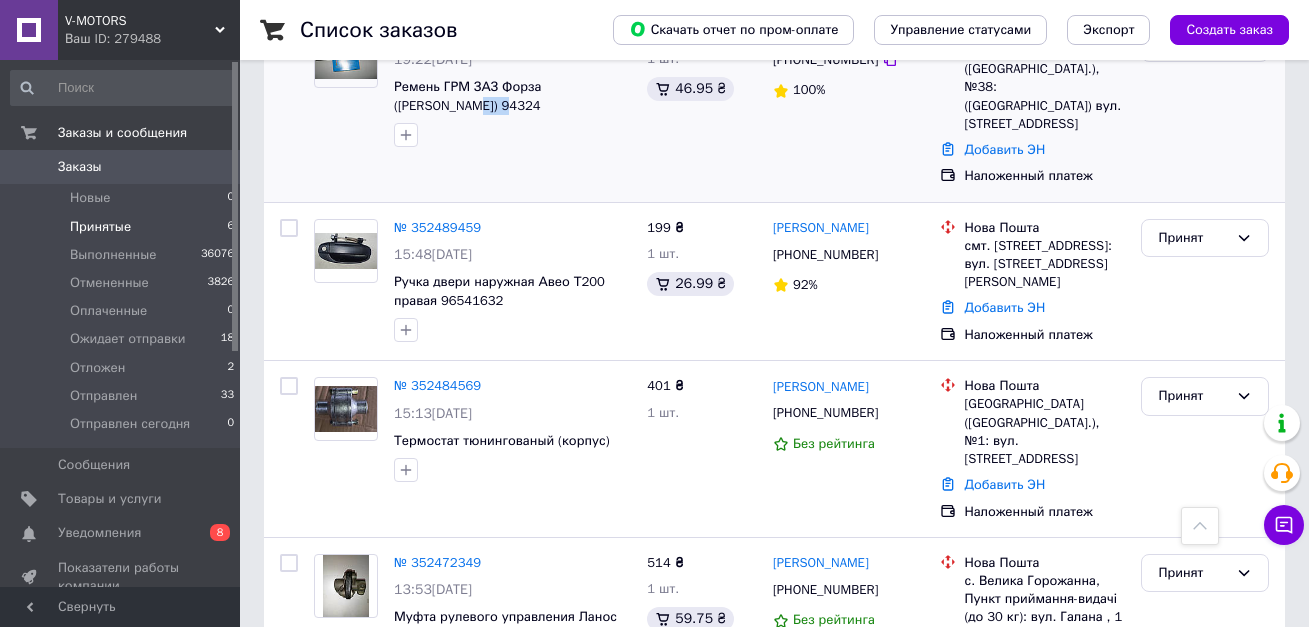 click on "Заказы" at bounding box center (121, 167) 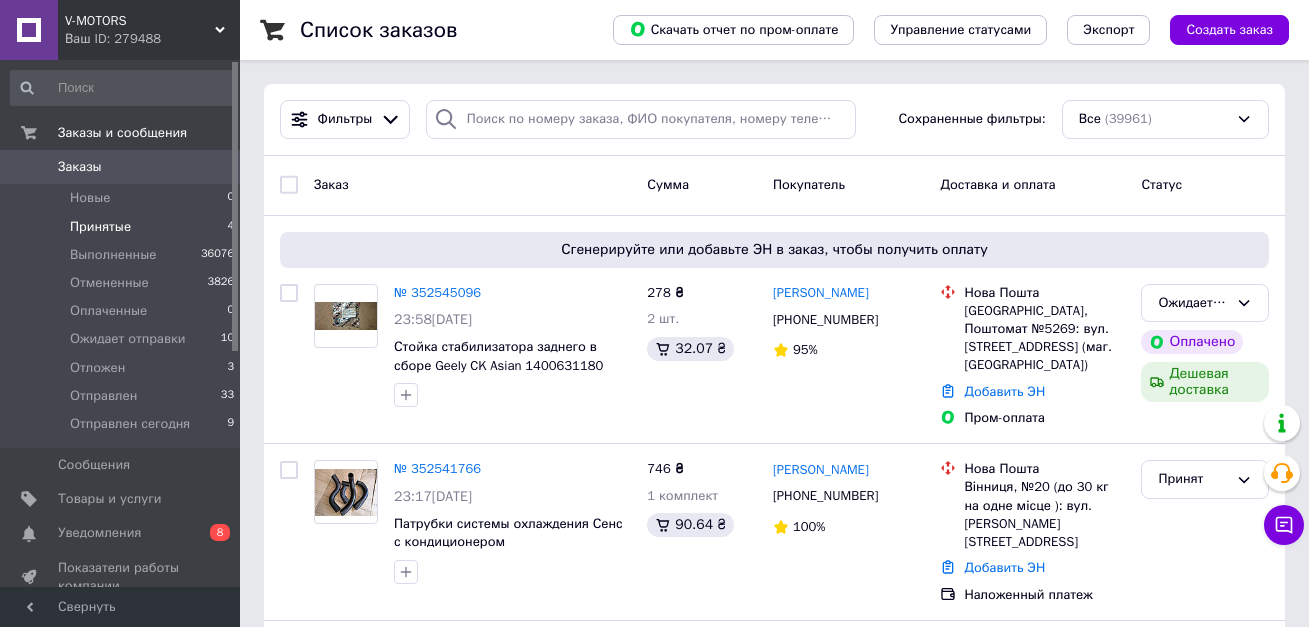 click on "Принятые 4" at bounding box center (123, 227) 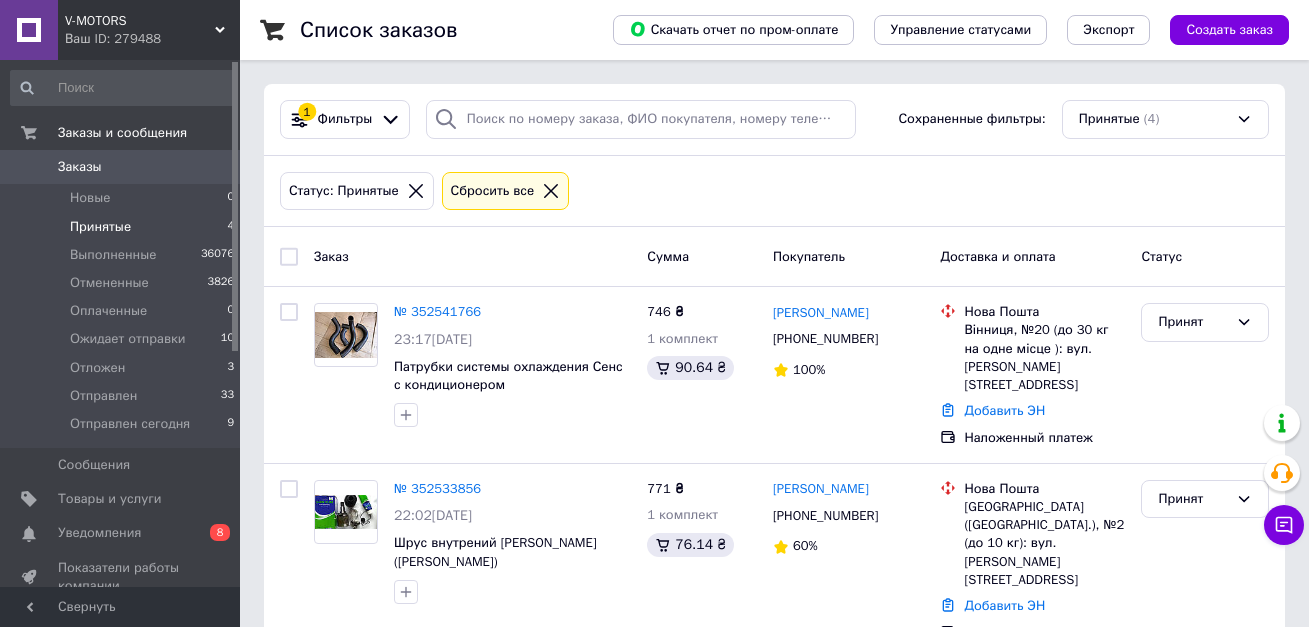 click on "Статус: Принятые Сбросить все" at bounding box center (774, 191) 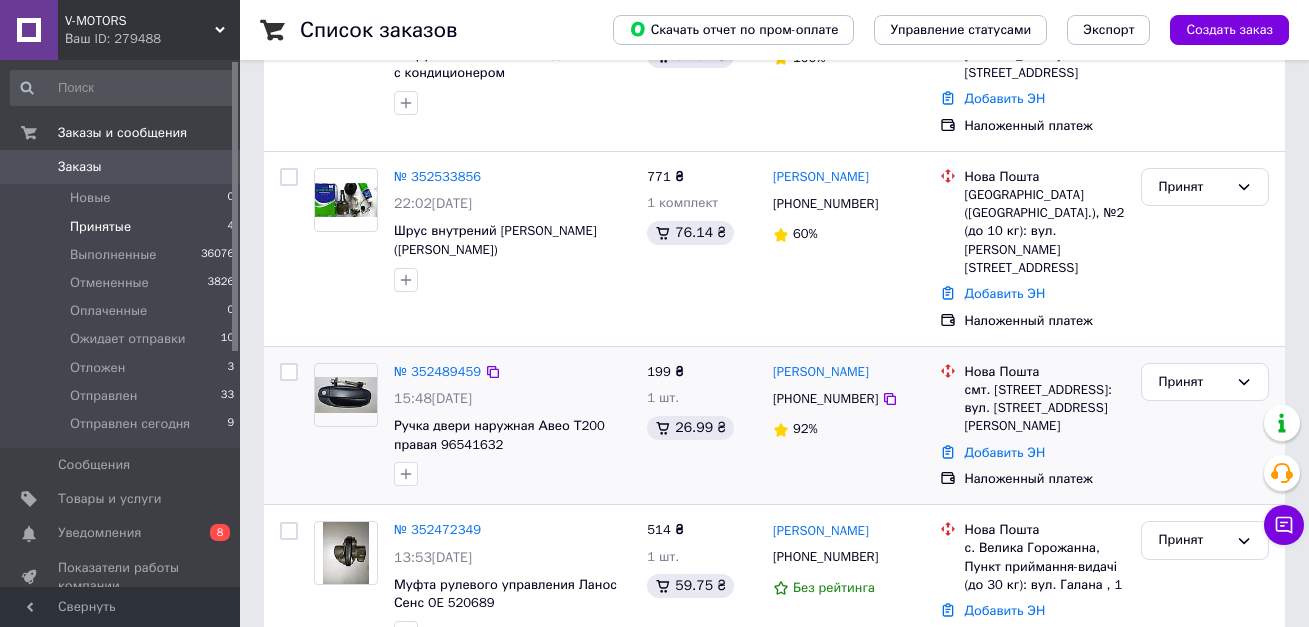 scroll, scrollTop: 315, scrollLeft: 0, axis: vertical 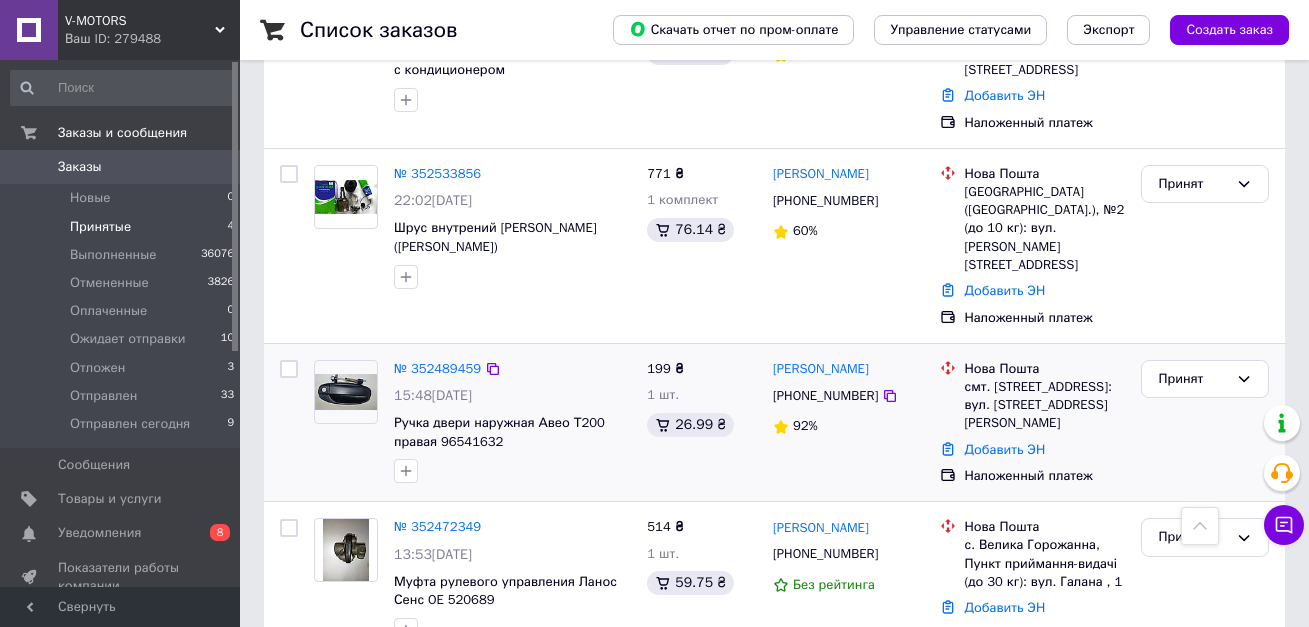 click on "199 ₴ 1 шт. 26.99 ₴" at bounding box center (702, 423) 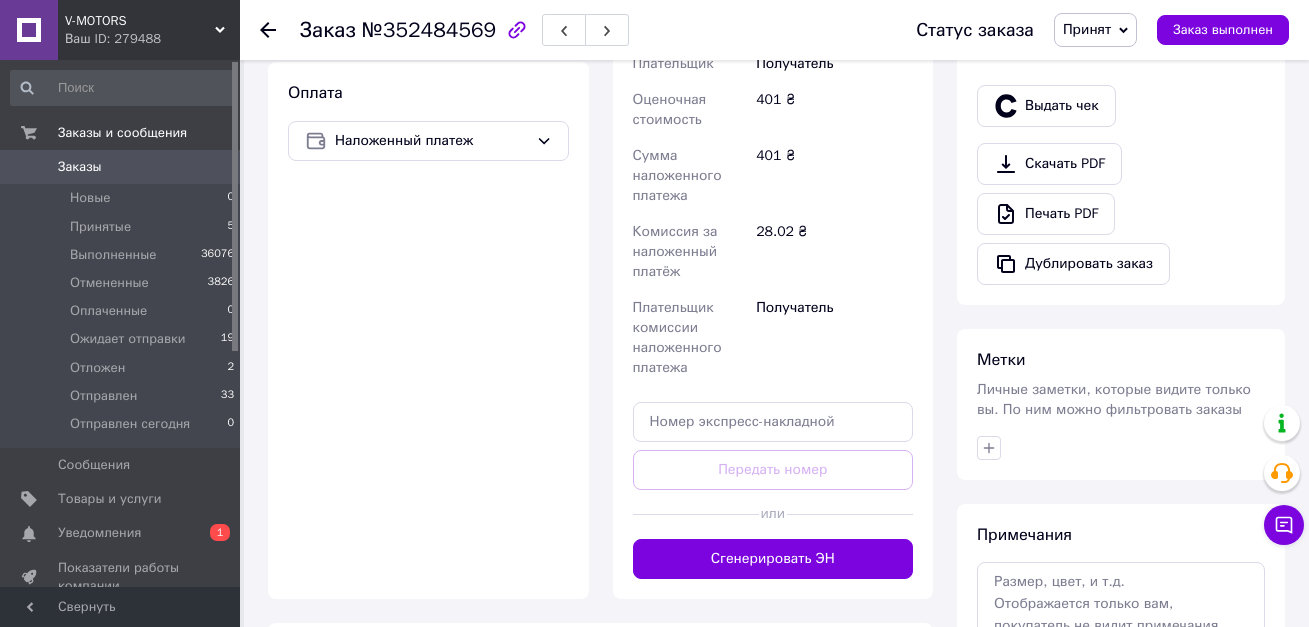 scroll, scrollTop: 807, scrollLeft: 0, axis: vertical 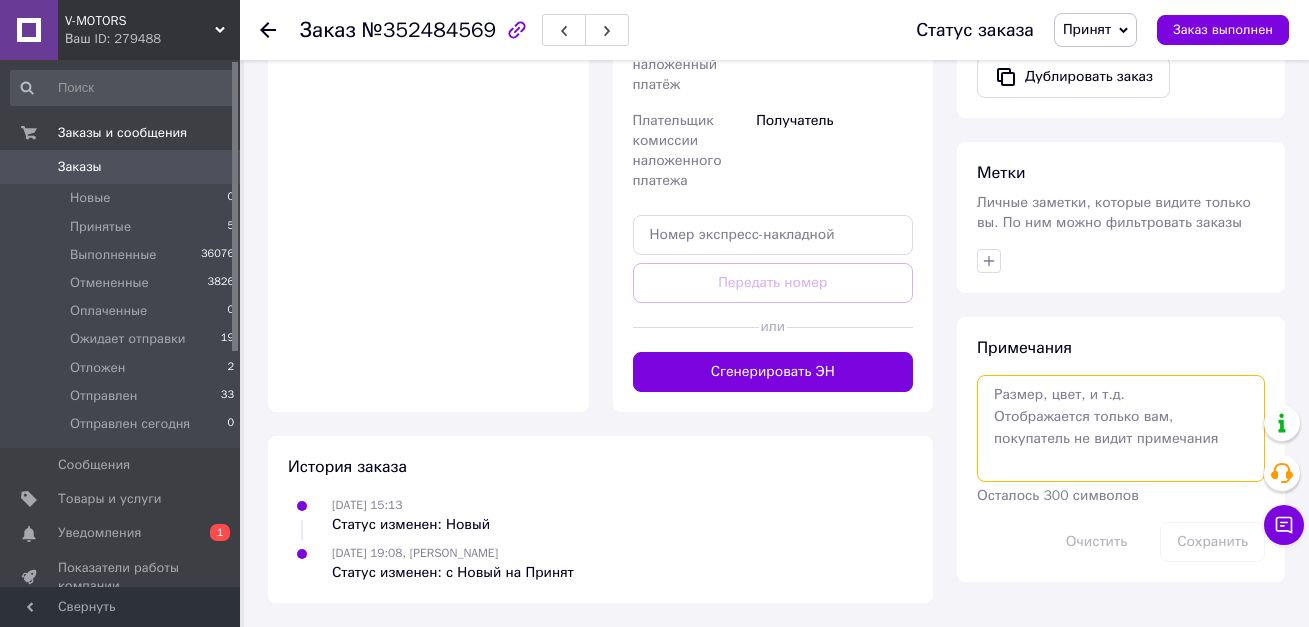 click at bounding box center (1121, 428) 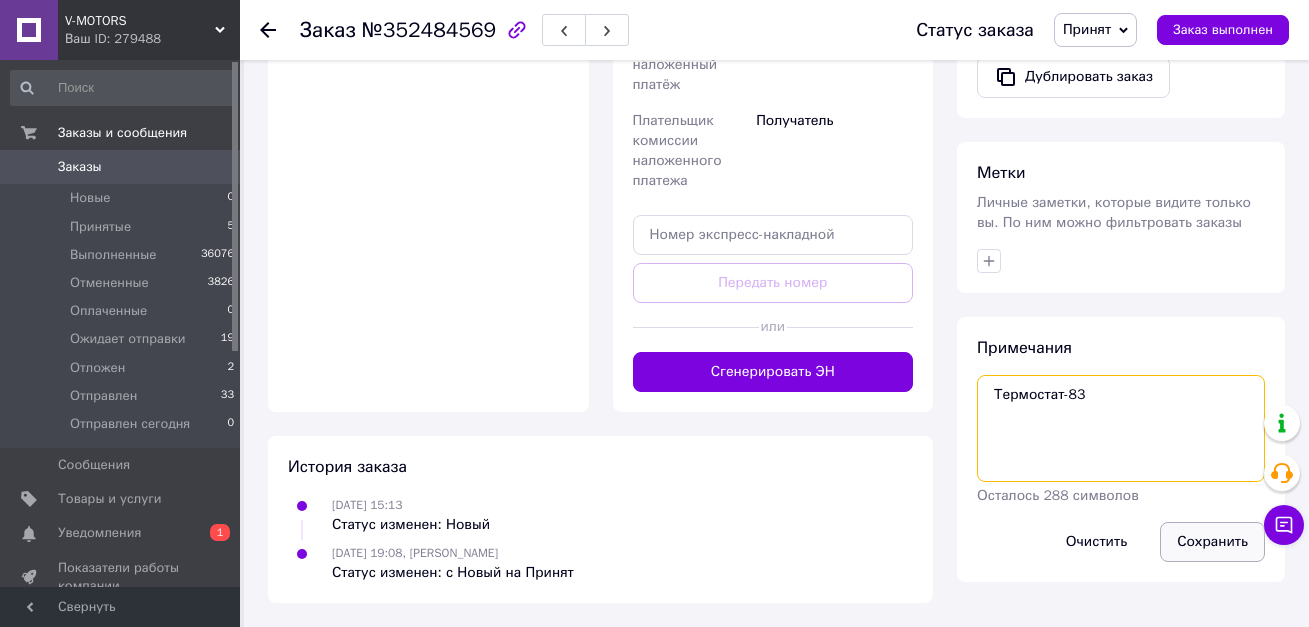 type on "Термостат-83" 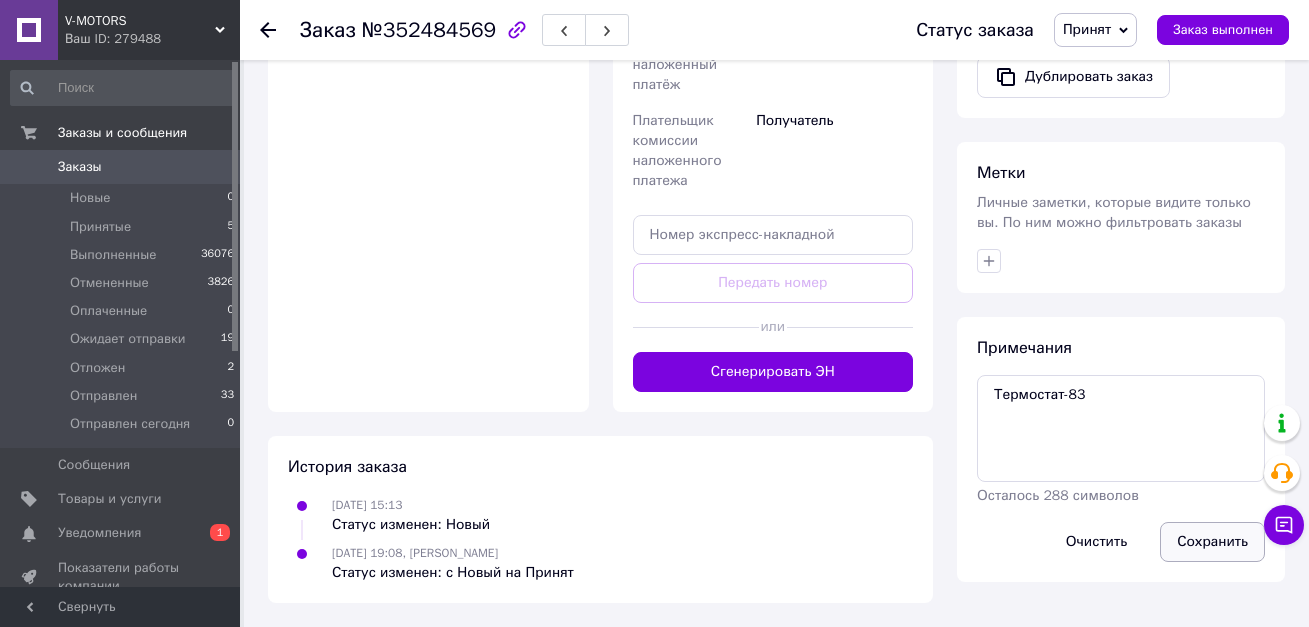 click on "Сохранить" at bounding box center [1212, 542] 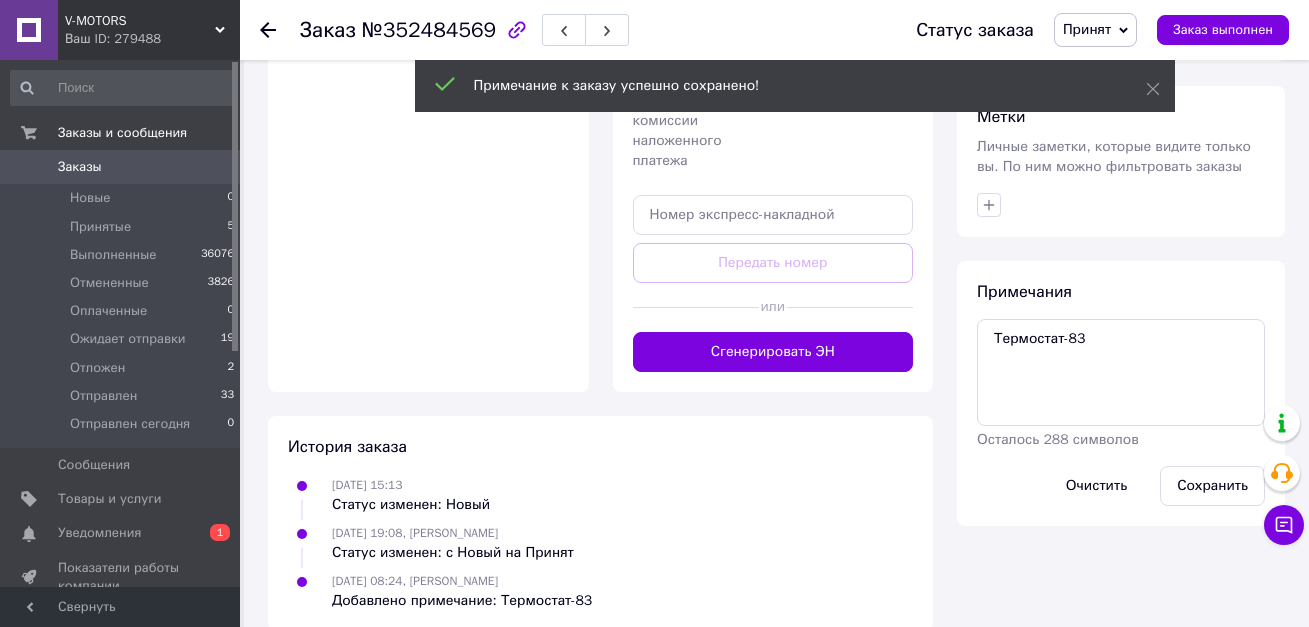 click on "Принят" at bounding box center [1087, 29] 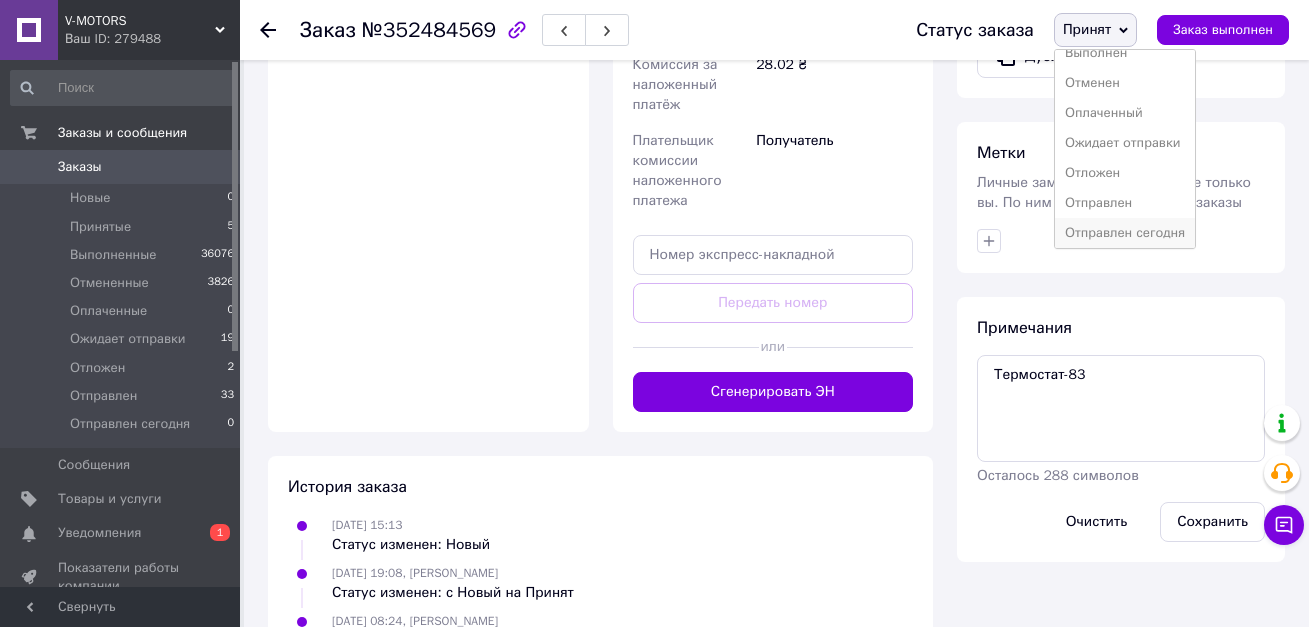 scroll, scrollTop: 22, scrollLeft: 0, axis: vertical 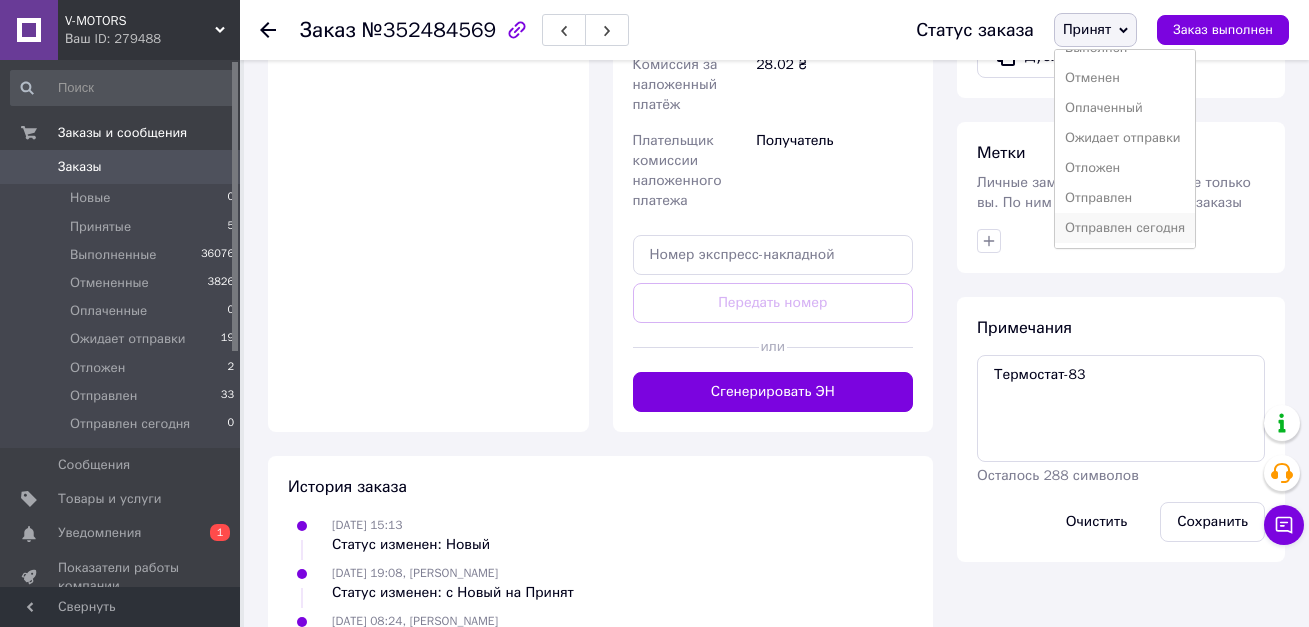 click on "Отправлен сегодня" at bounding box center (1125, 228) 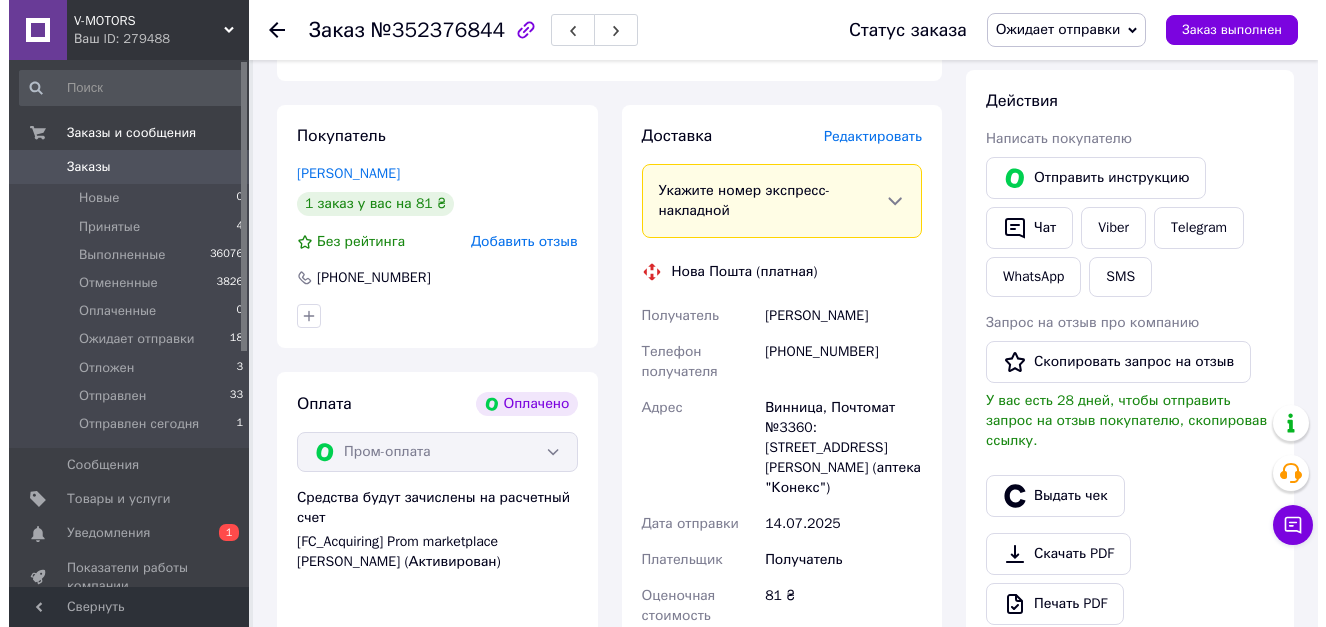 scroll, scrollTop: 400, scrollLeft: 0, axis: vertical 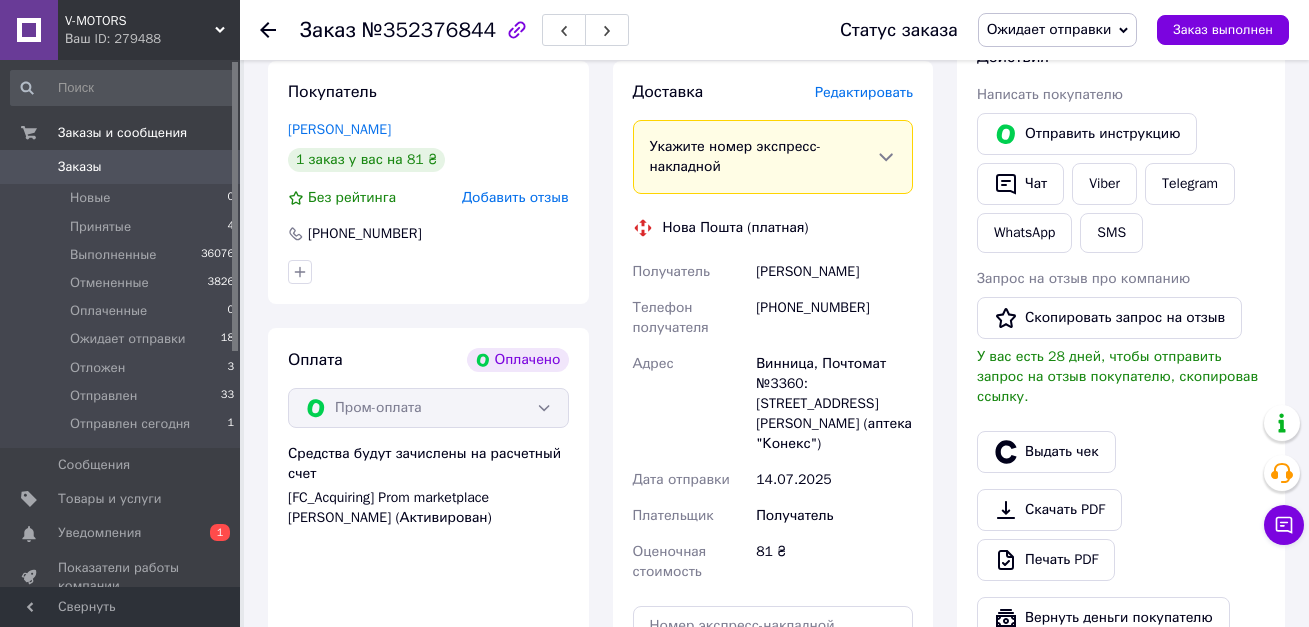 click on "Редактировать" at bounding box center (864, 92) 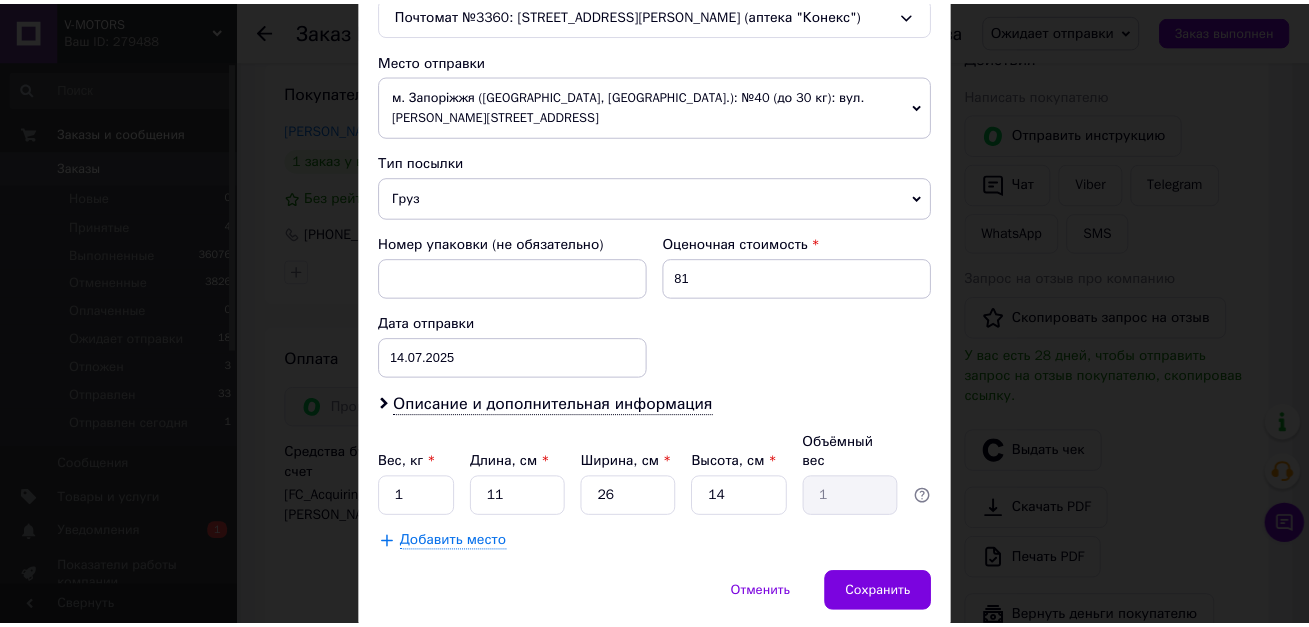 scroll, scrollTop: 721, scrollLeft: 0, axis: vertical 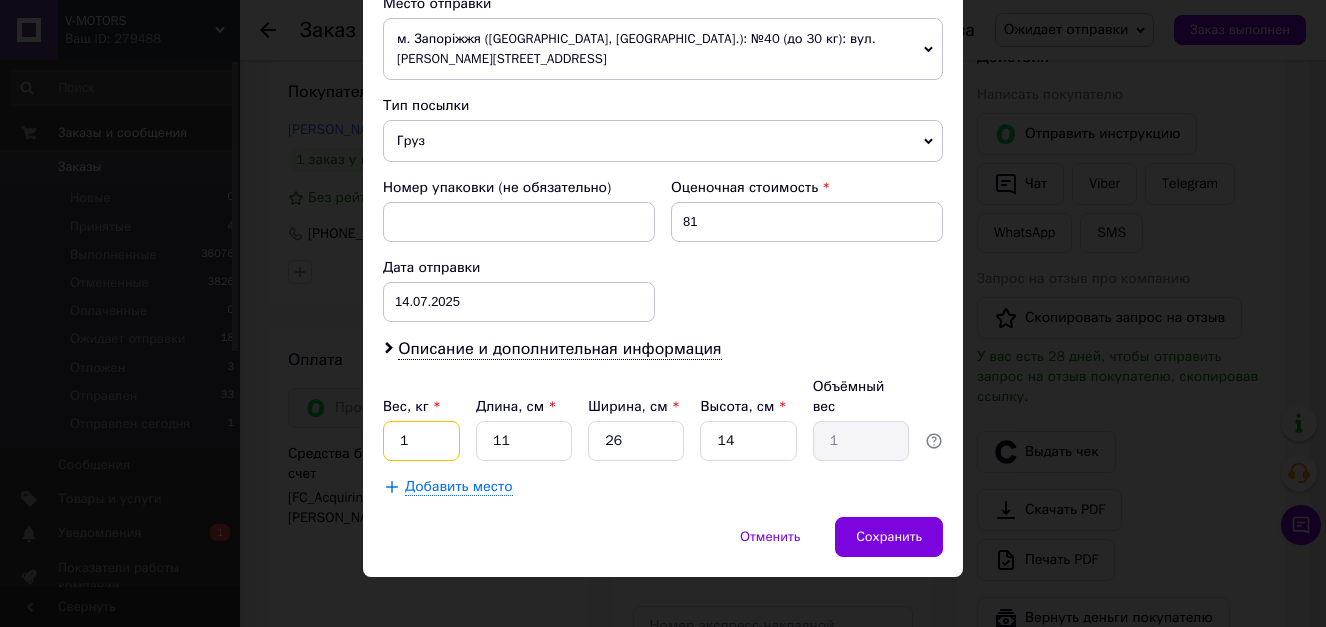 click on "1" at bounding box center [421, 441] 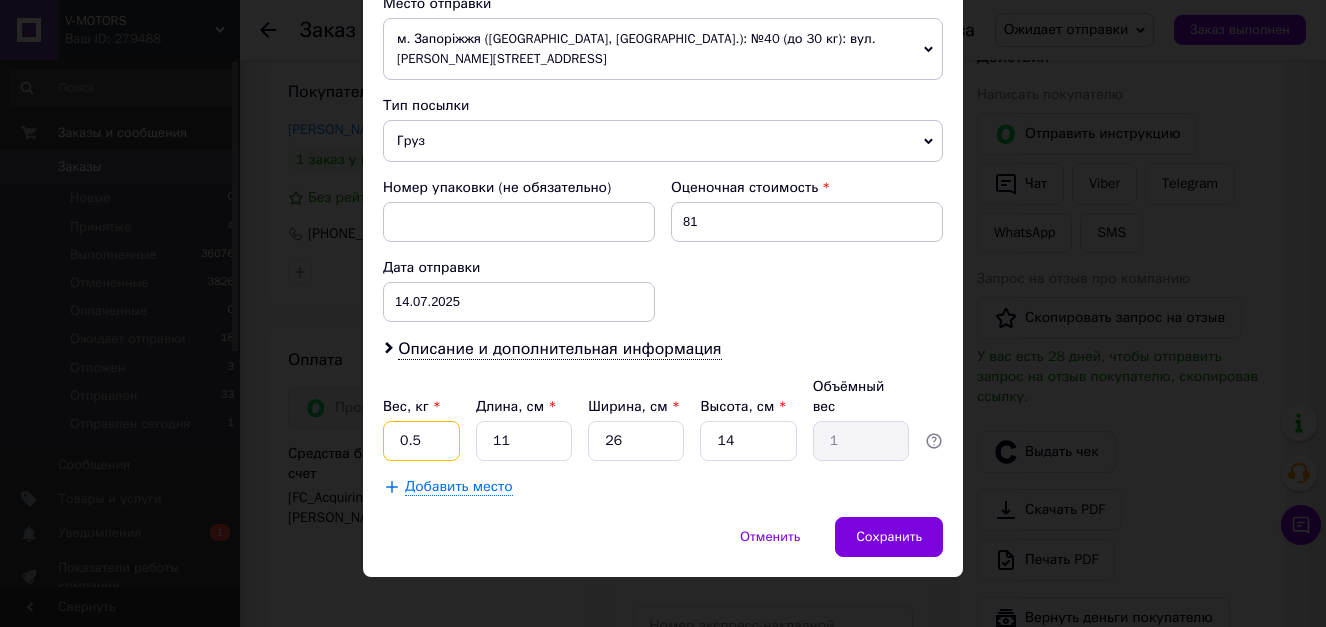type on "0.5" 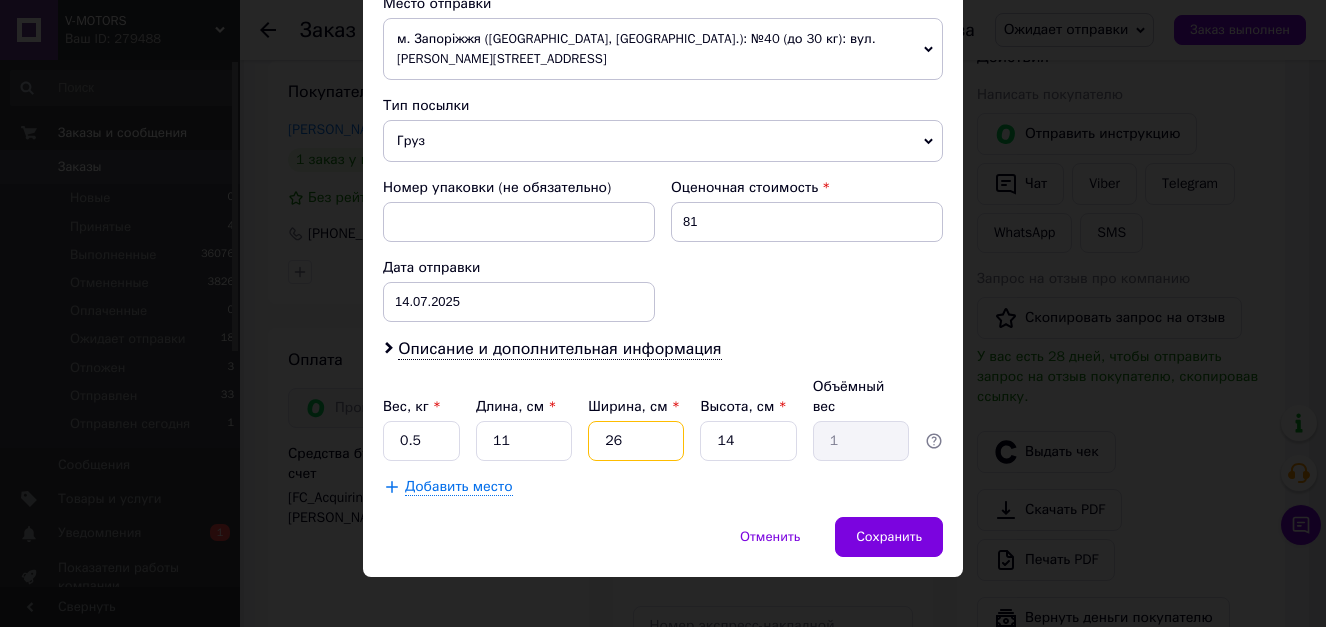 type on "2" 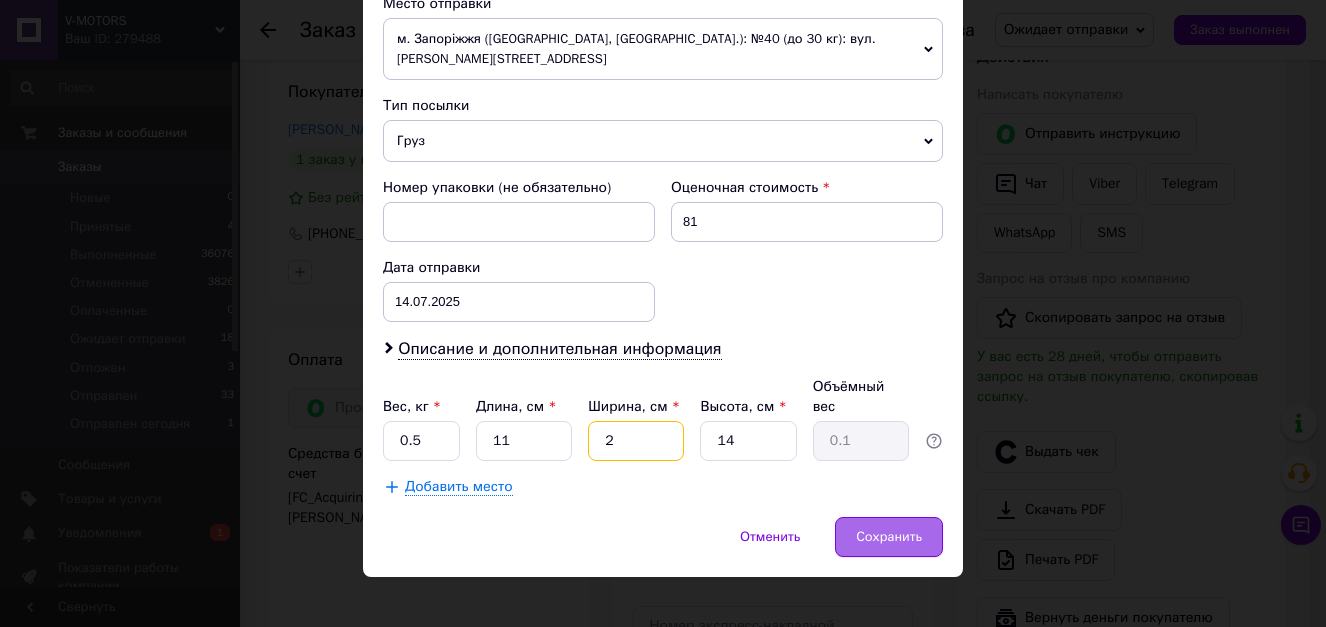 type on "2" 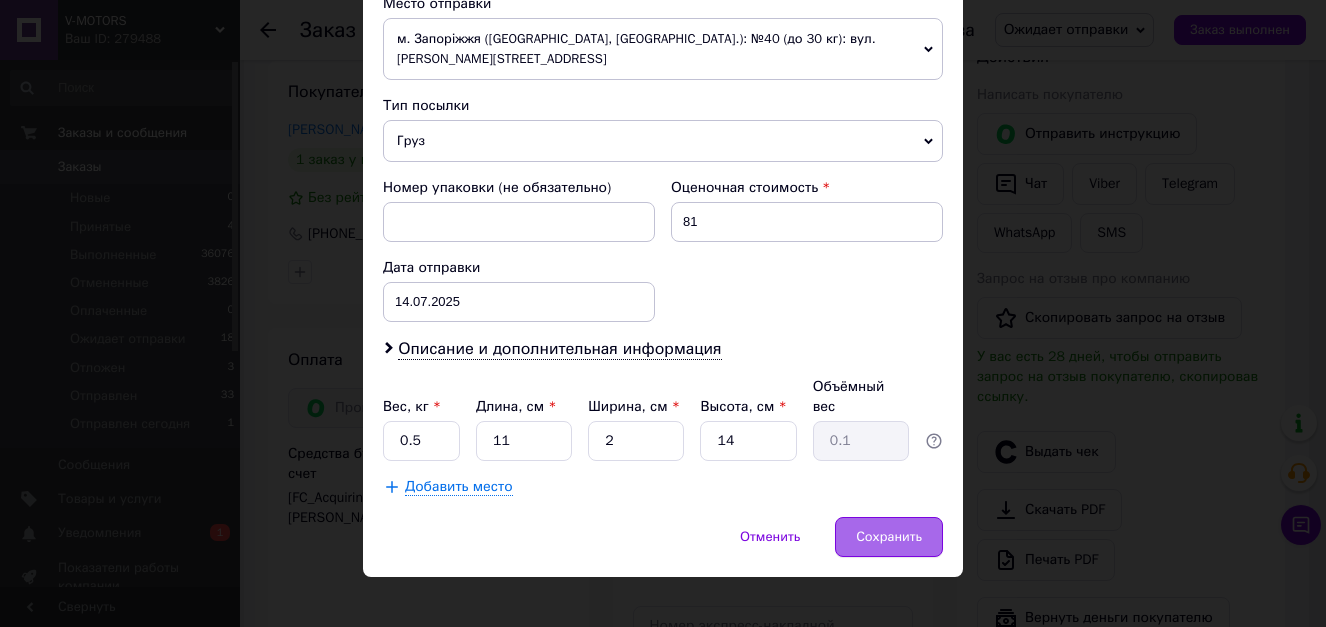 click on "Сохранить" at bounding box center [889, 537] 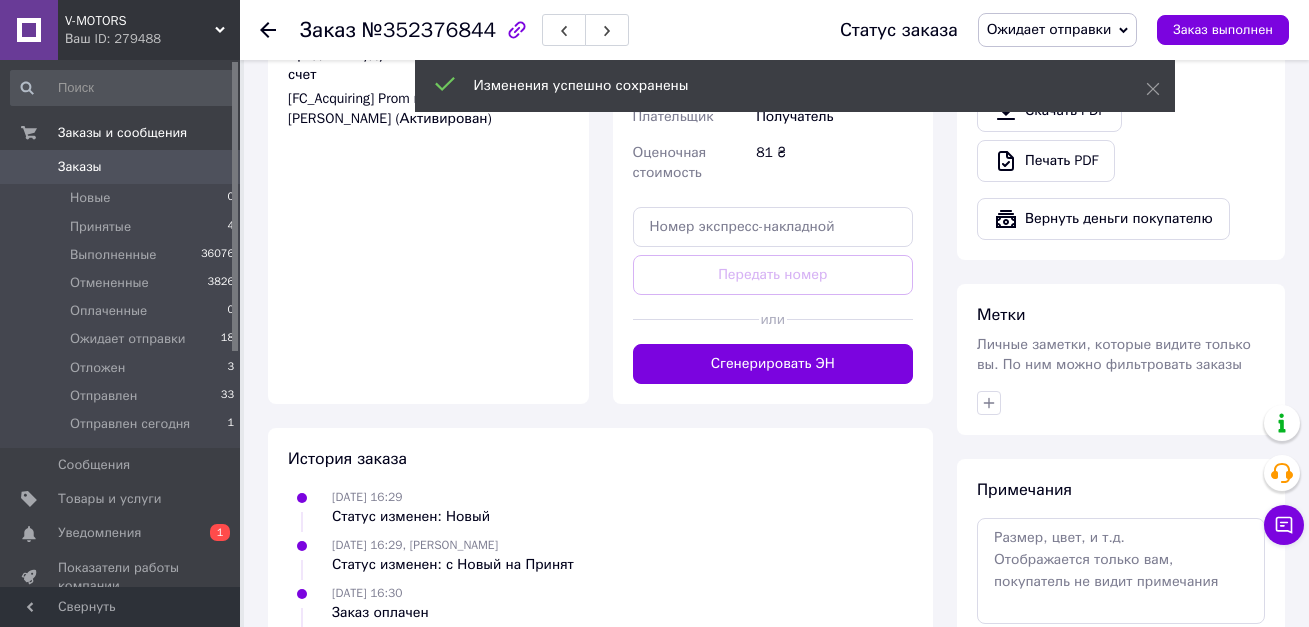 scroll, scrollTop: 800, scrollLeft: 0, axis: vertical 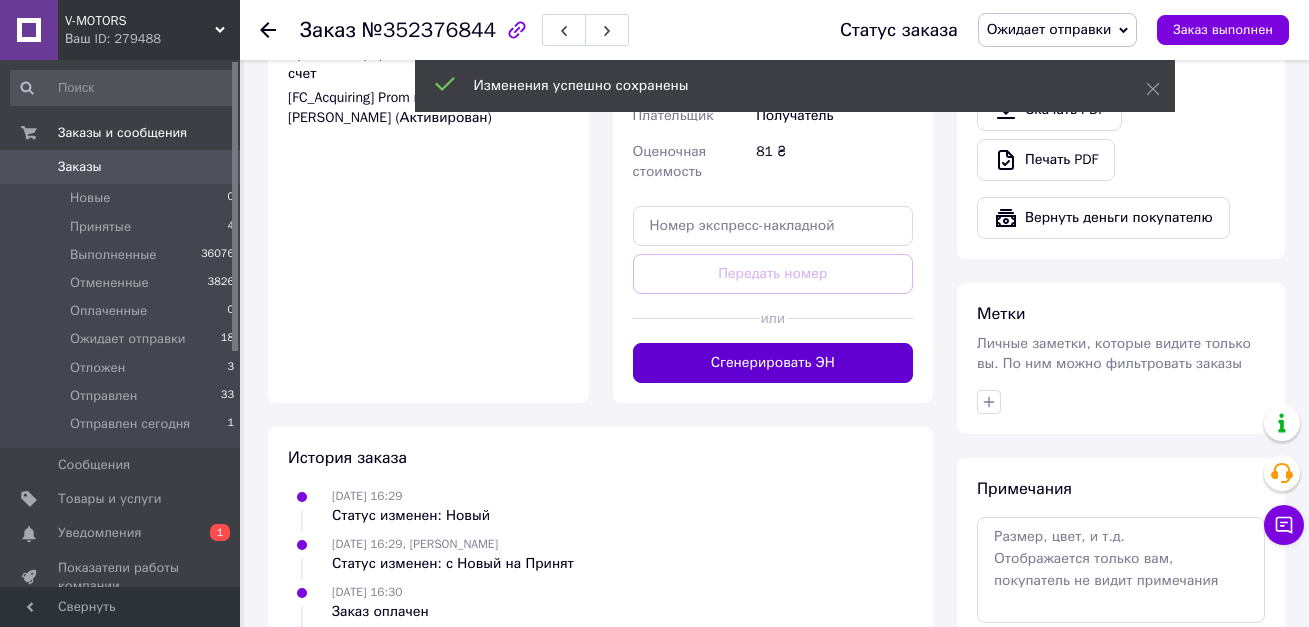 click on "Сгенерировать ЭН" at bounding box center (773, 363) 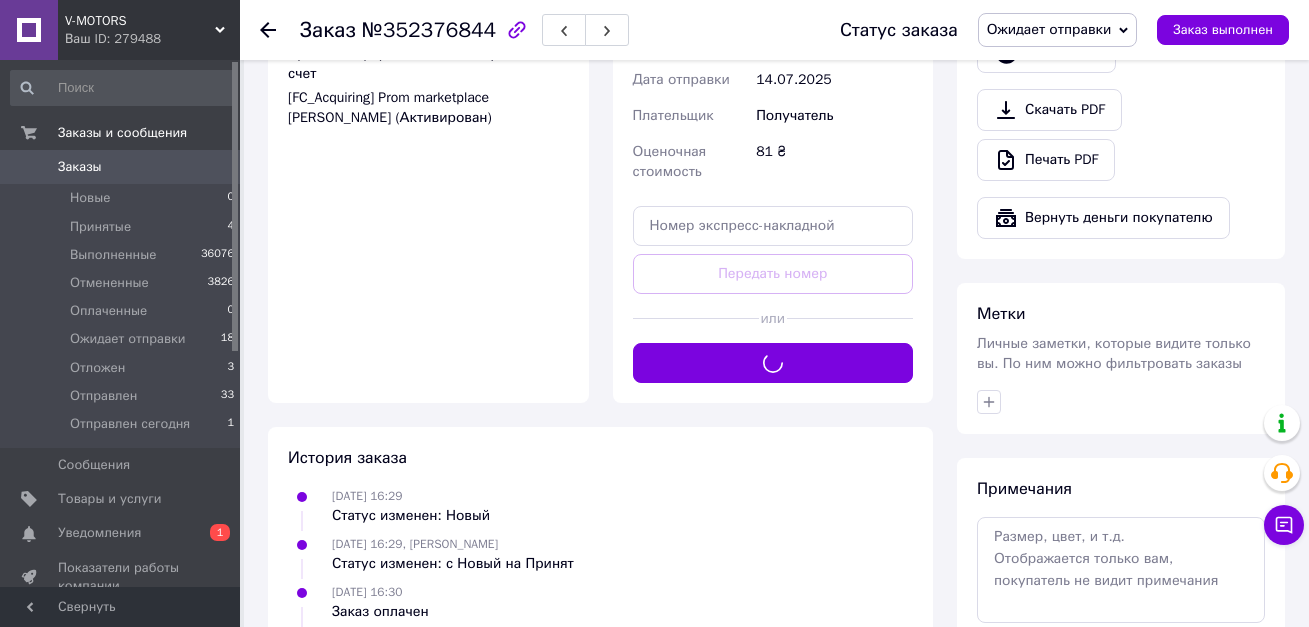 click on "Ожидает отправки" at bounding box center [1049, 29] 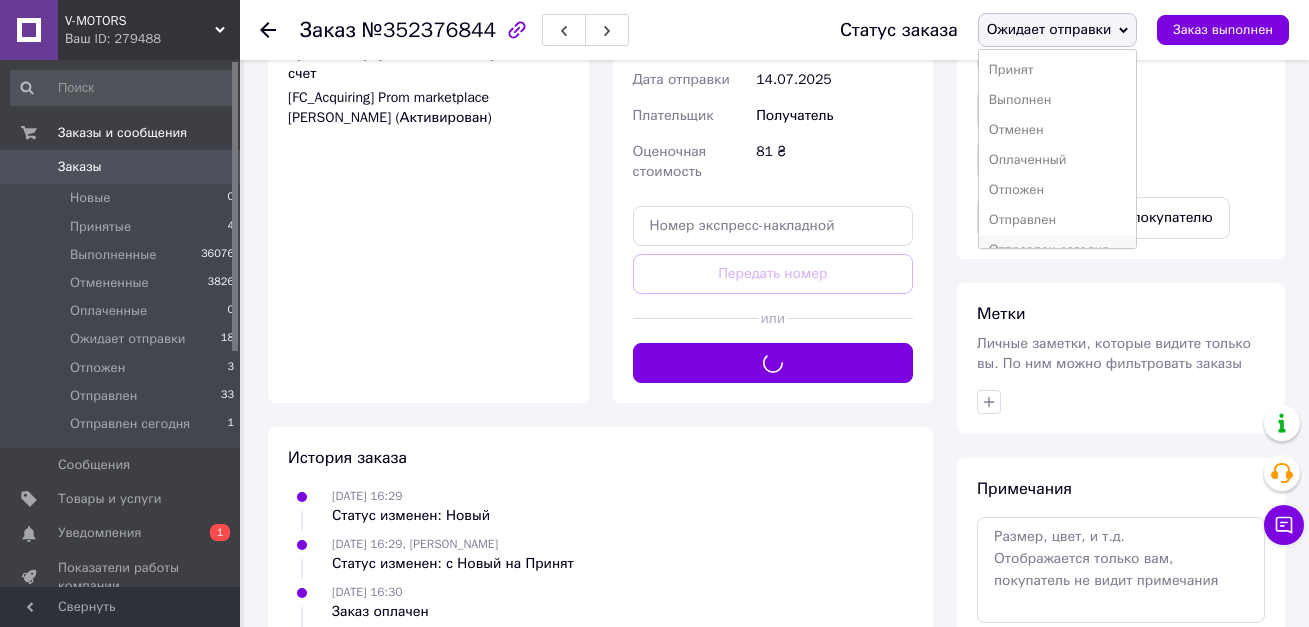 scroll, scrollTop: 22, scrollLeft: 0, axis: vertical 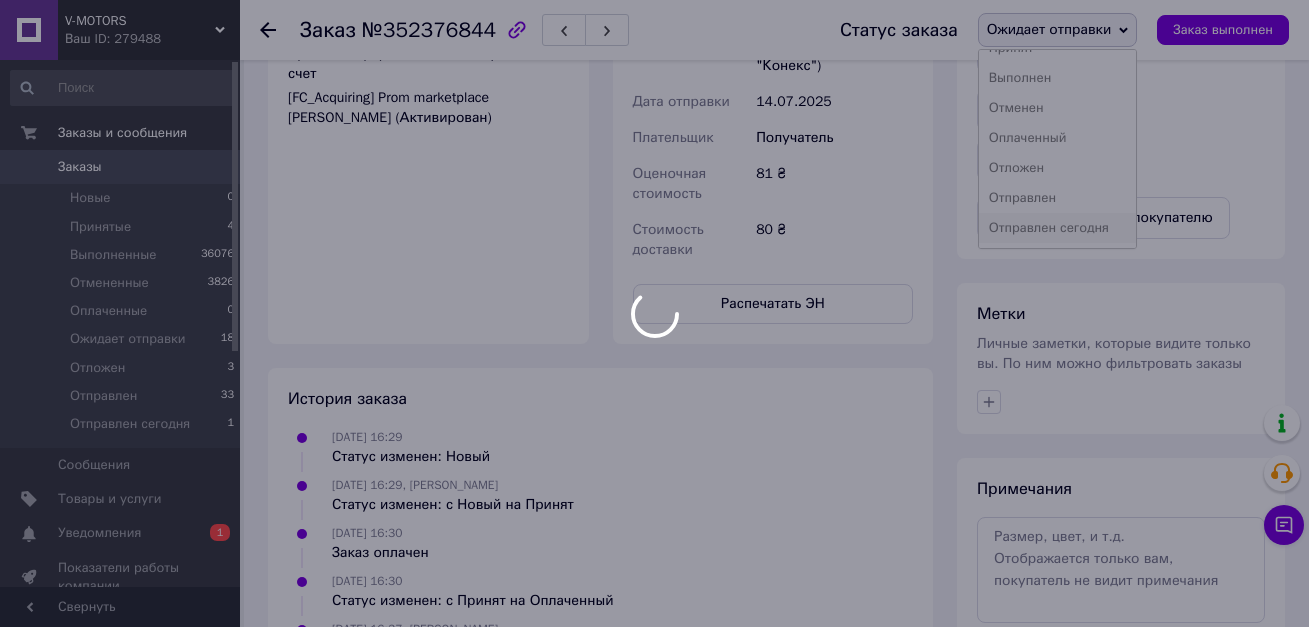 click on "V-MOTORS Ваш ID: 279488 Сайт V-MOTORS Кабинет покупателя Проверить состояние системы Страница на портале Справка Выйти Заказы и сообщения Заказы 0 Новые 0 Принятые 4 Выполненные 36076 Отмененные 3826 Оплаченные 0 Ожидает отправки 18 Отложен 3 Отправлен 33 Отправлен сегодня 1 Сообщения 0 Товары и услуги Уведомления 0 1 Показатели работы компании Панель управления Отзывы Покупатели Каталог ProSale Аналитика Инструменты вебмастера и SEO Управление сайтом Кошелек компании Маркет Настройки Тарифы и счета Prom топ Свернуть
81 ₴" at bounding box center [654, 45] 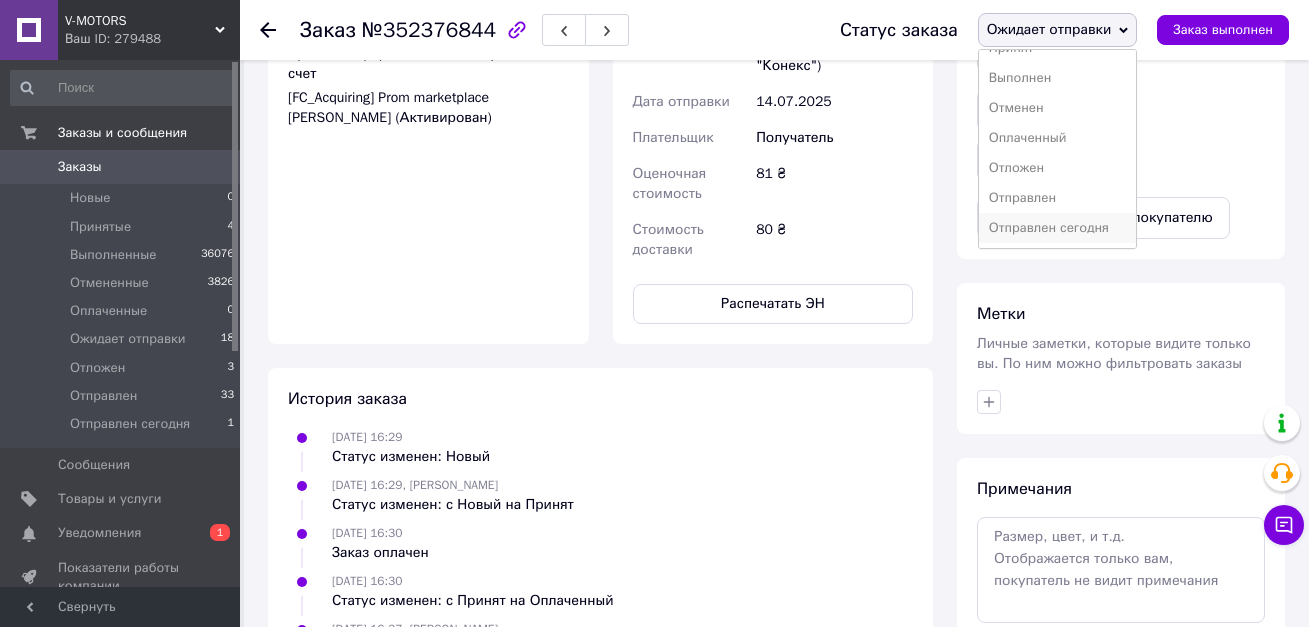 click on "Отправлен сегодня" at bounding box center (1058, 228) 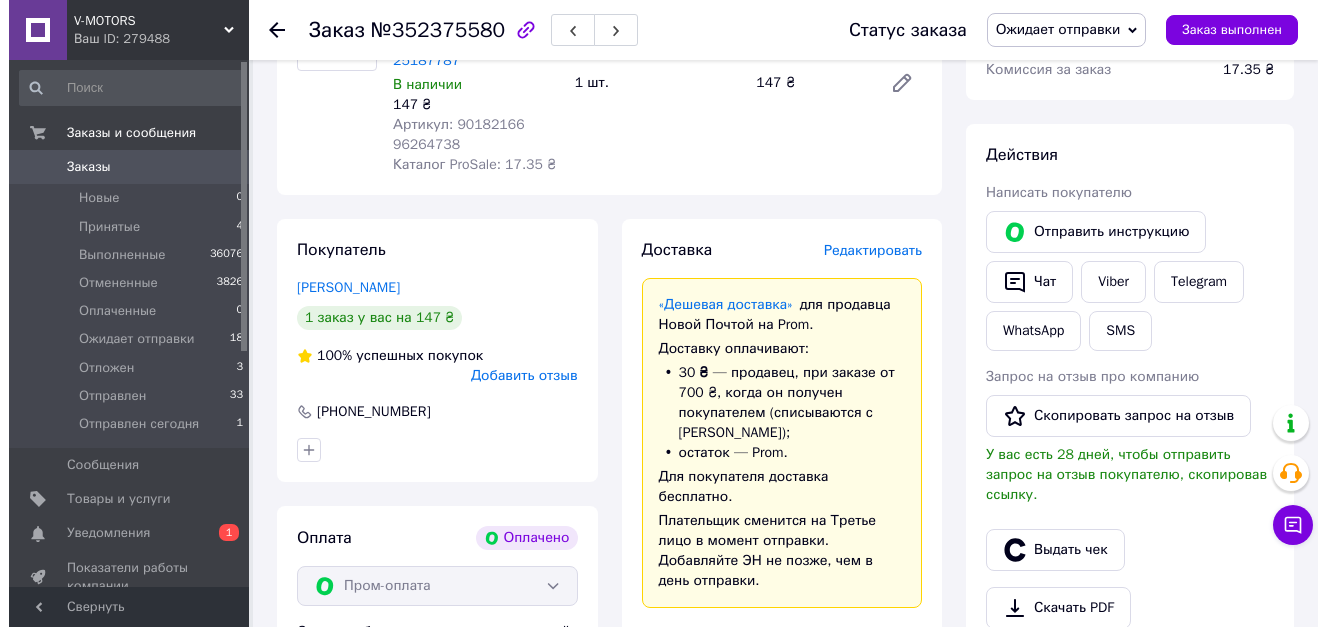 scroll, scrollTop: 300, scrollLeft: 0, axis: vertical 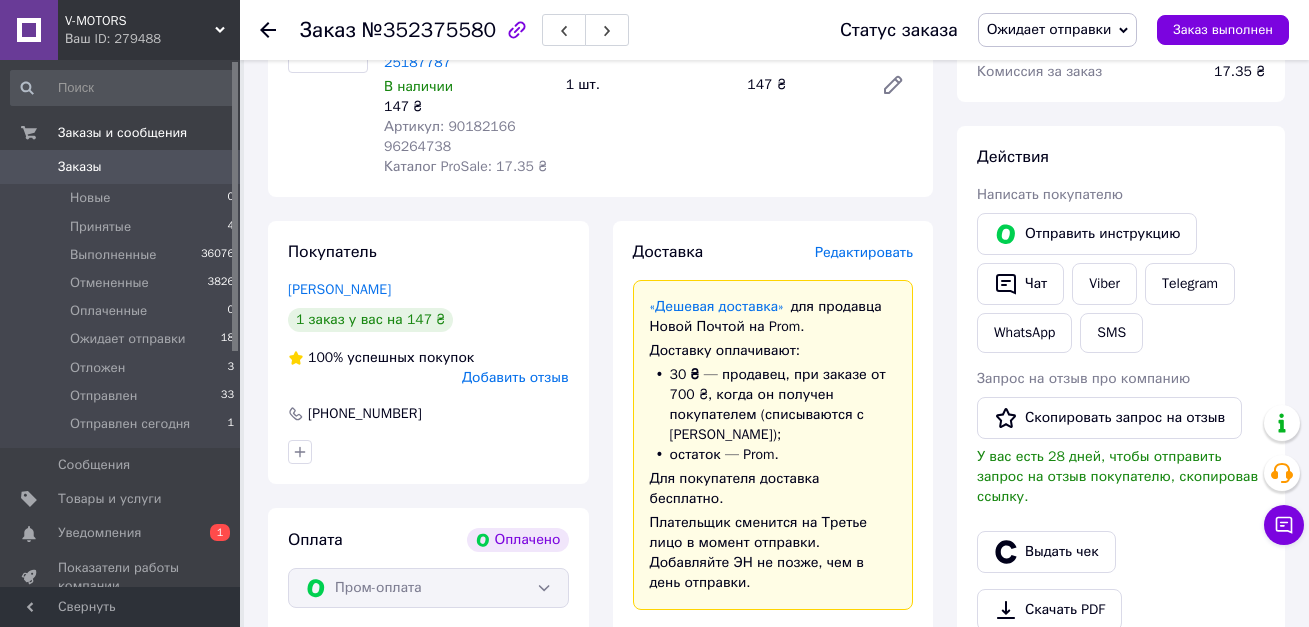 click on "Редактировать" at bounding box center (864, 252) 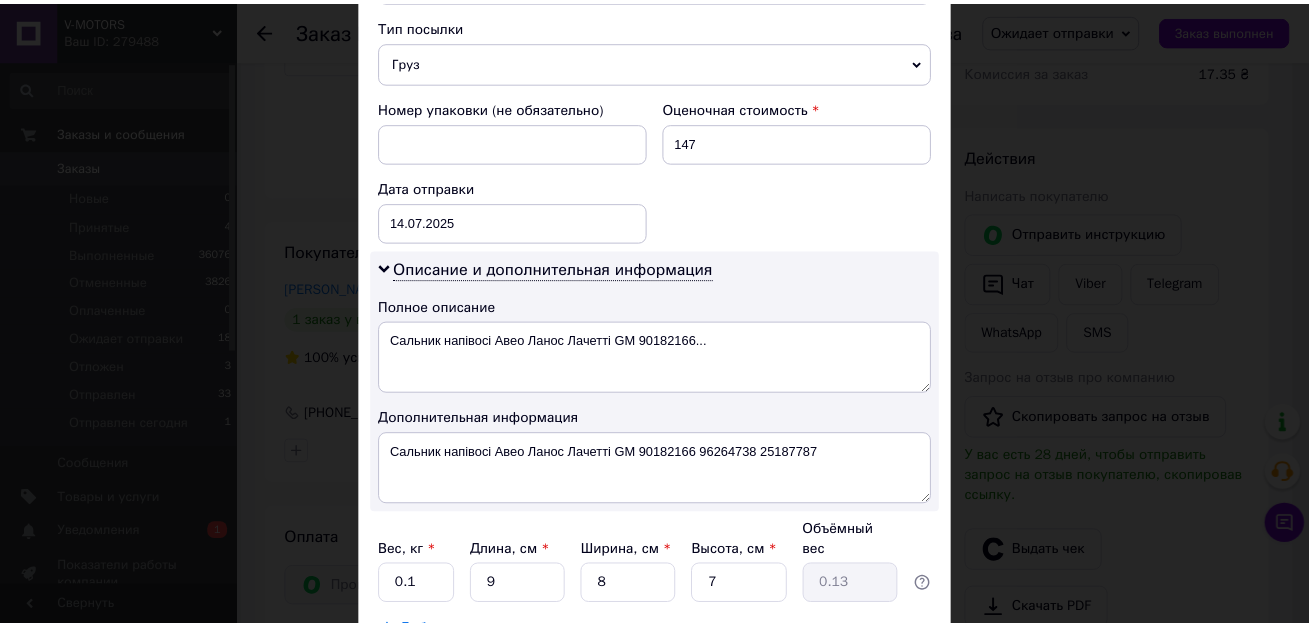 scroll, scrollTop: 945, scrollLeft: 0, axis: vertical 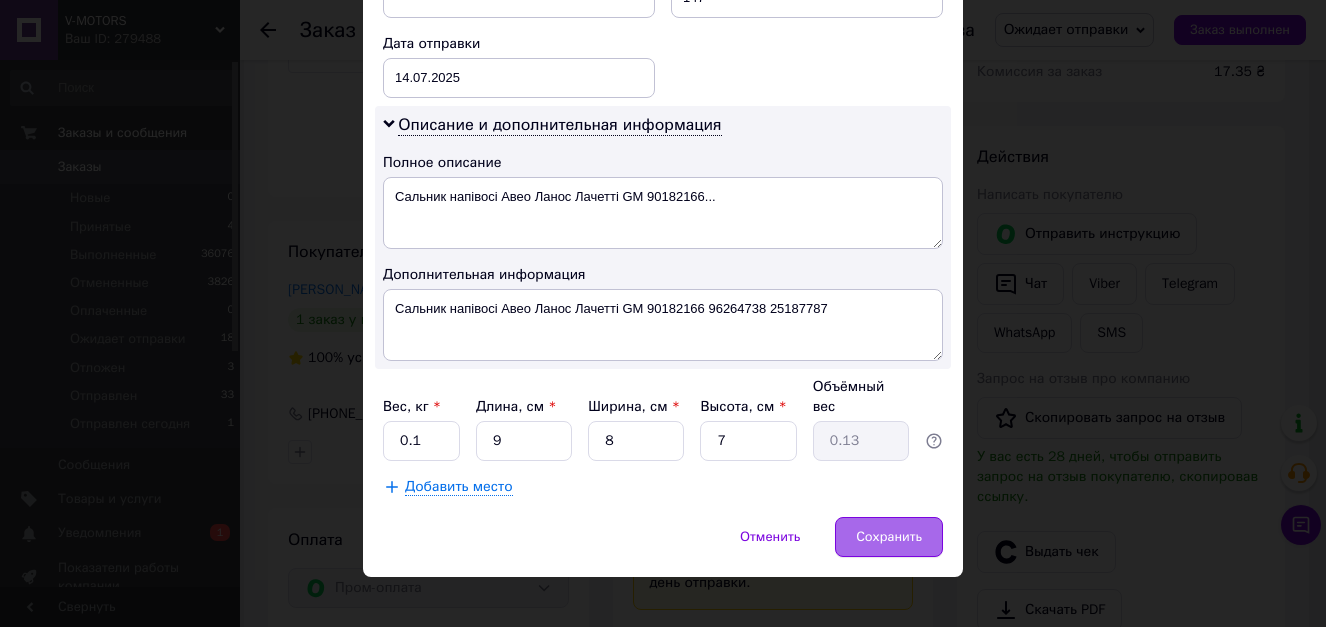 click on "Сохранить" at bounding box center (889, 537) 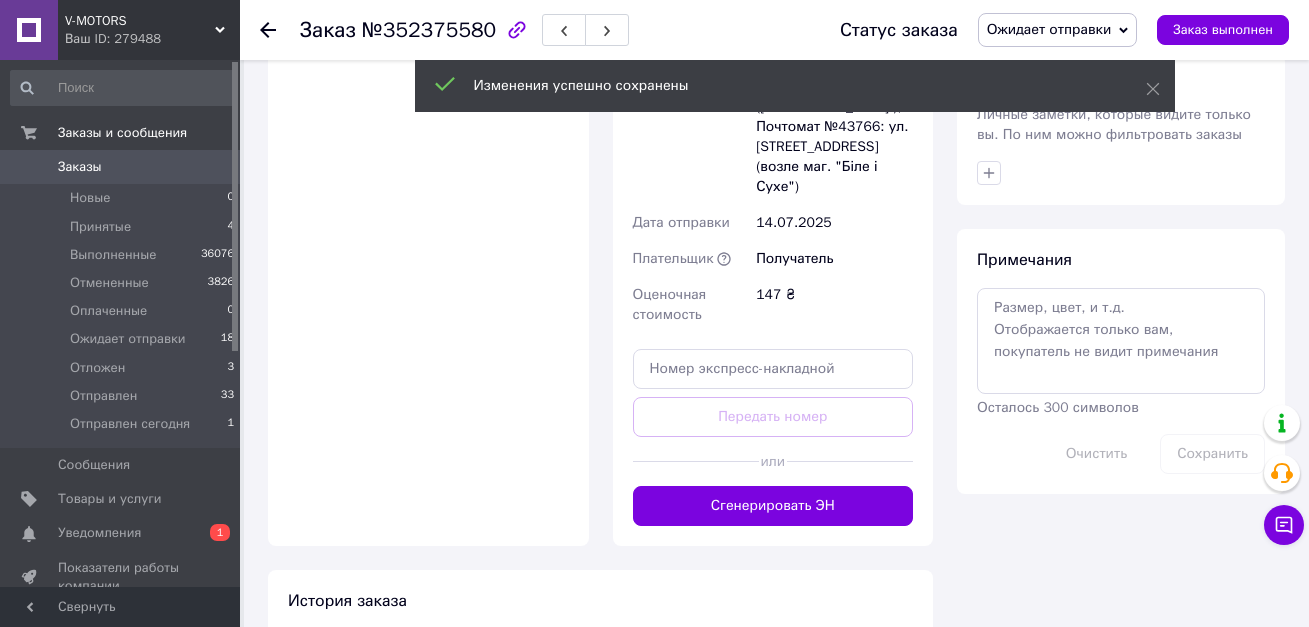 scroll, scrollTop: 1000, scrollLeft: 0, axis: vertical 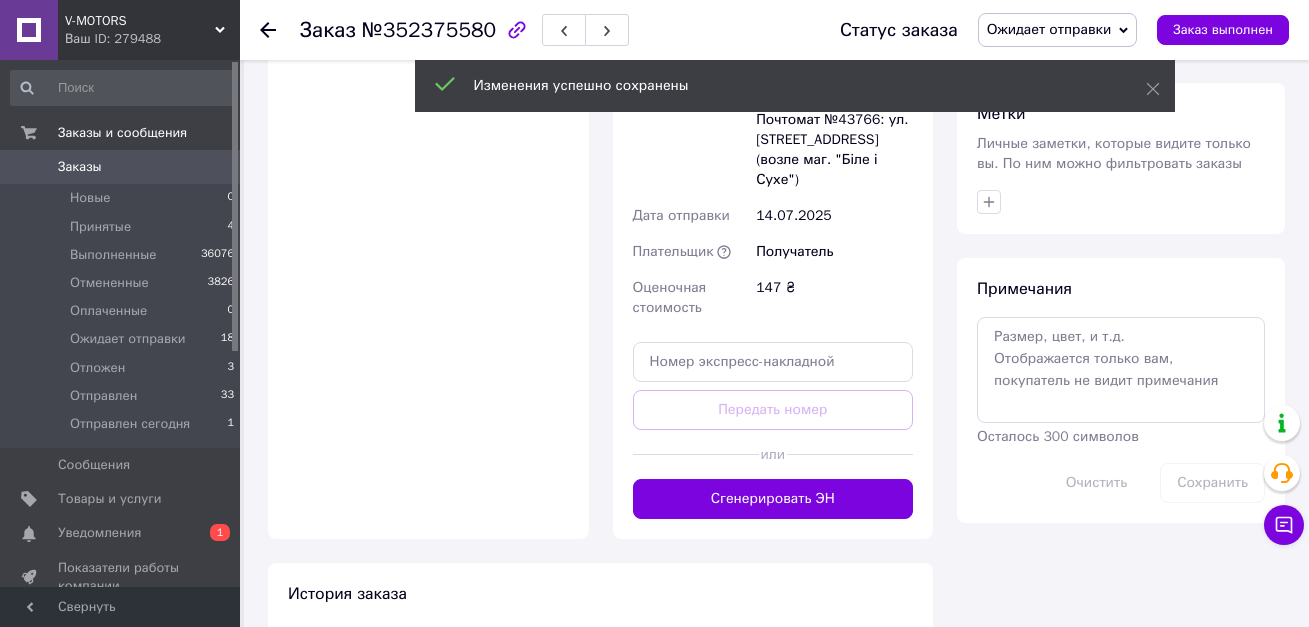 click on "Сгенерировать ЭН" at bounding box center [773, 499] 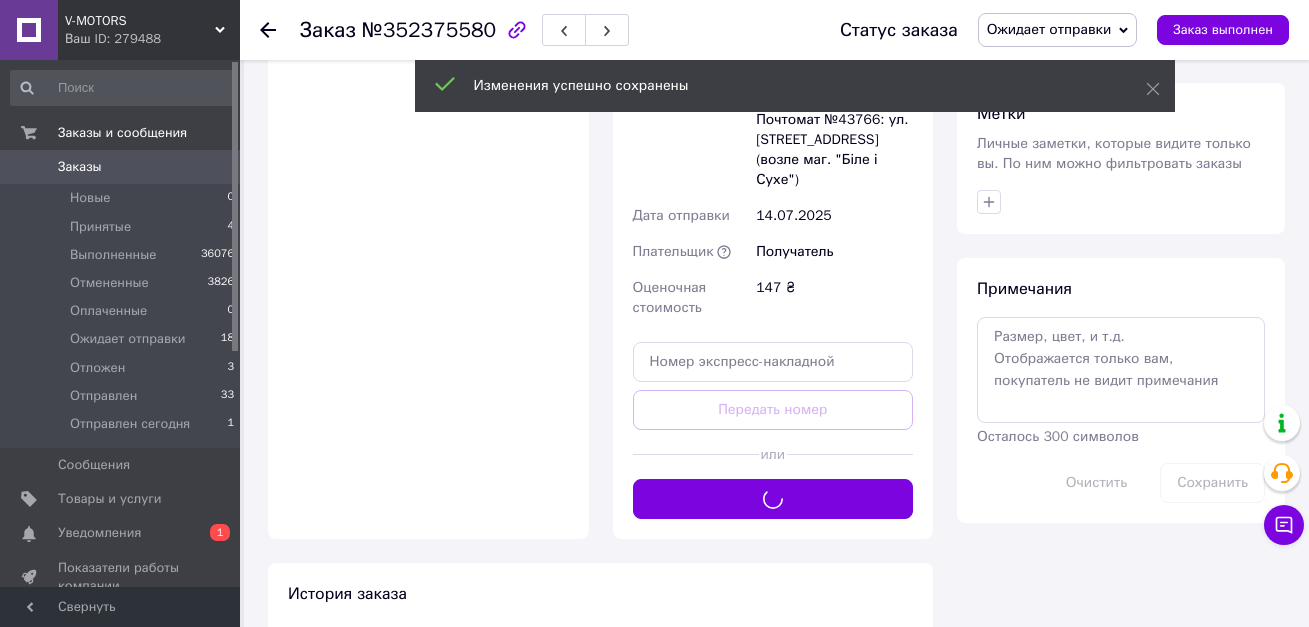 click on "Ожидает отправки" at bounding box center (1049, 29) 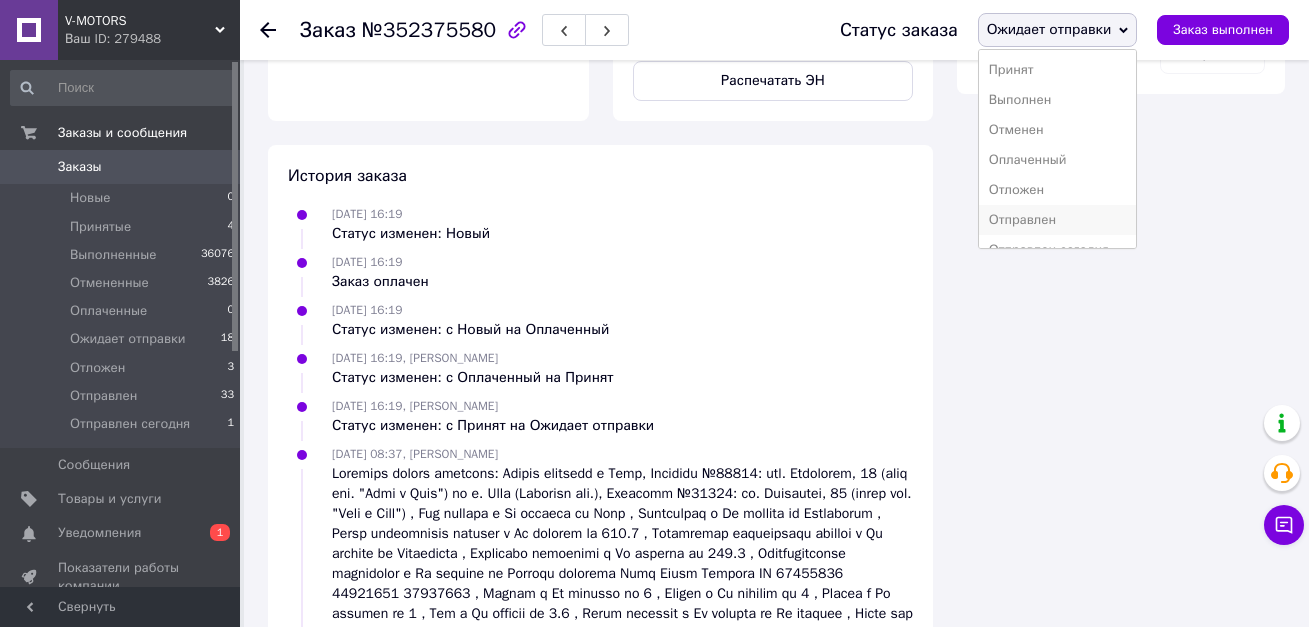 scroll, scrollTop: 1394, scrollLeft: 0, axis: vertical 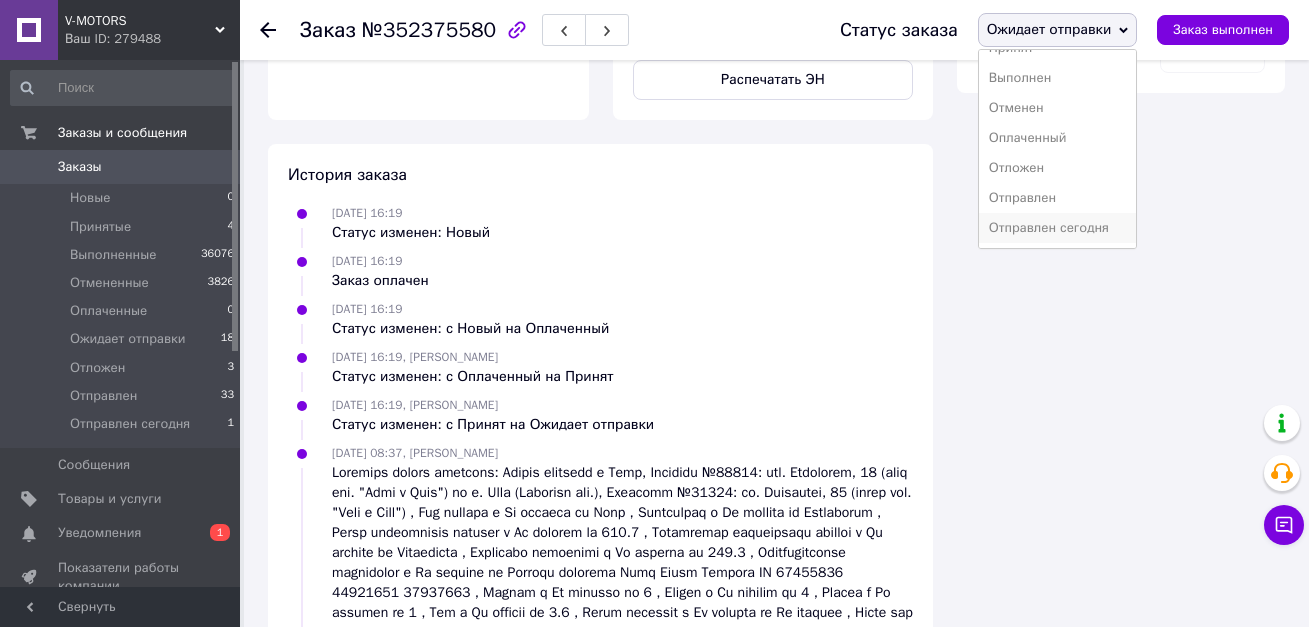 click on "Отправлен сегодня" at bounding box center [1058, 228] 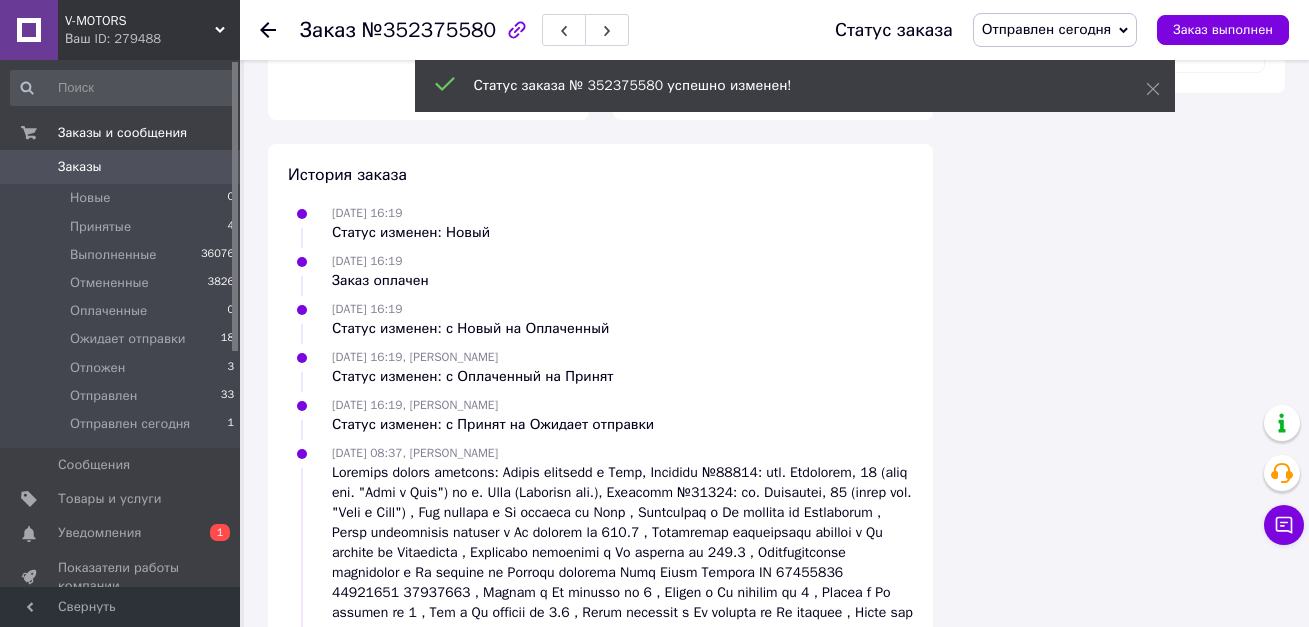 scroll, scrollTop: 4, scrollLeft: 0, axis: vertical 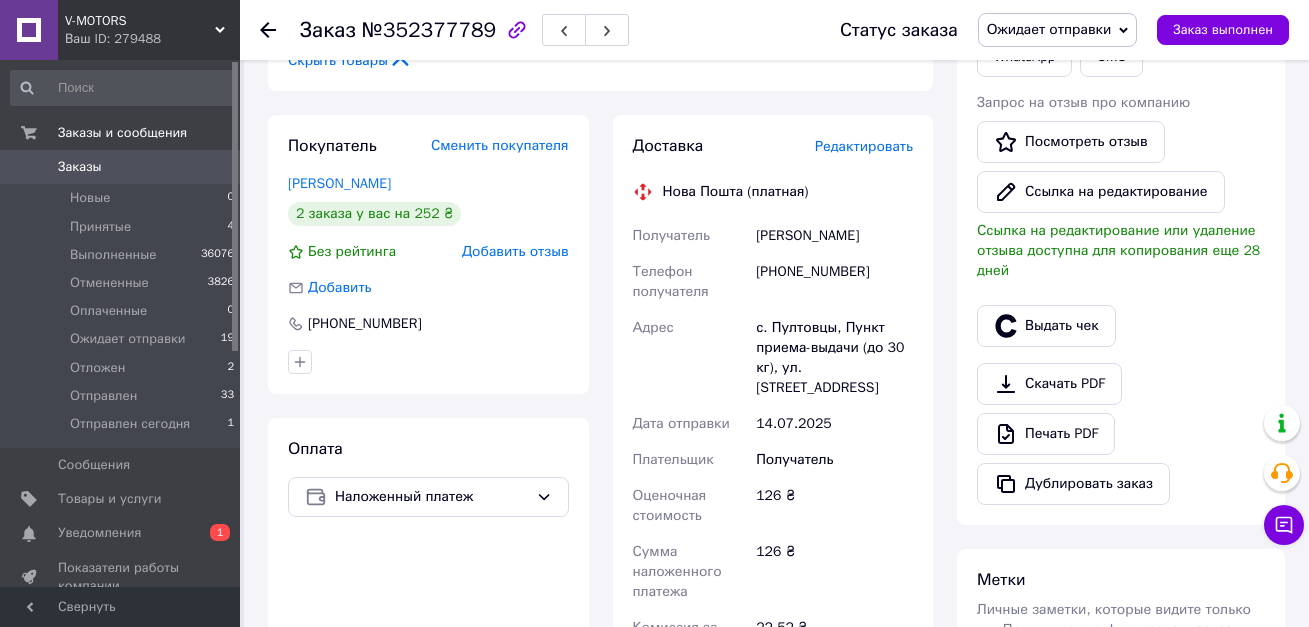 click on "Редактировать" at bounding box center (864, 147) 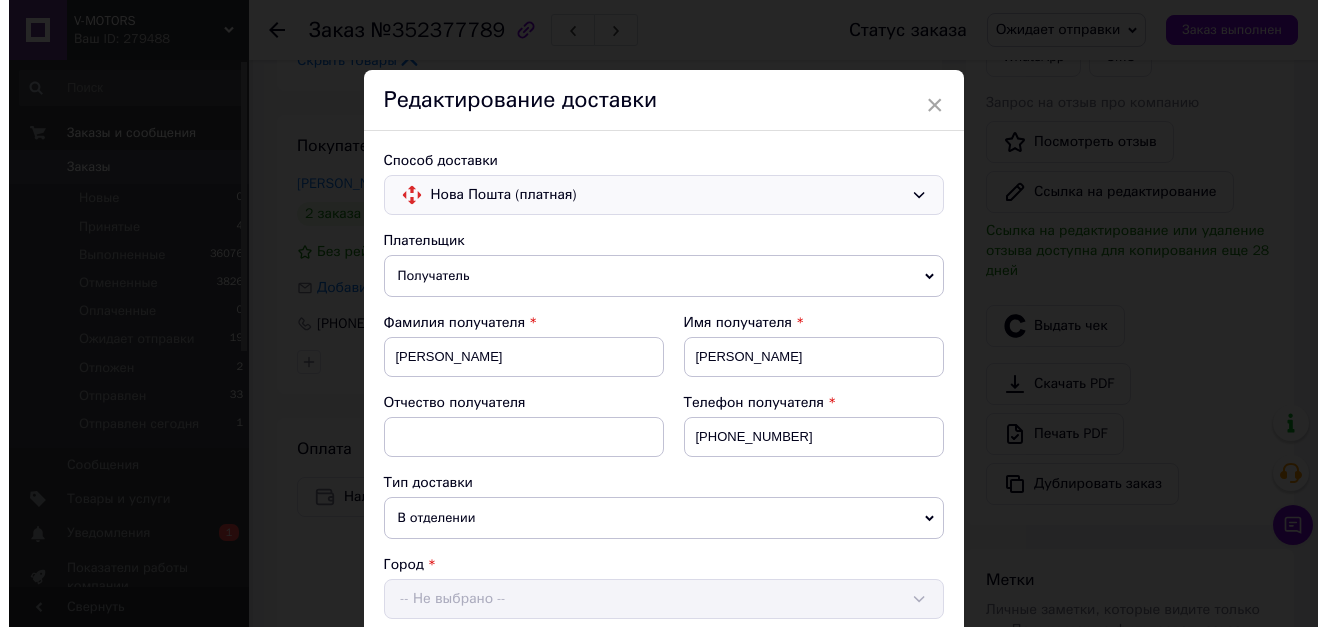 scroll, scrollTop: 1100, scrollLeft: 0, axis: vertical 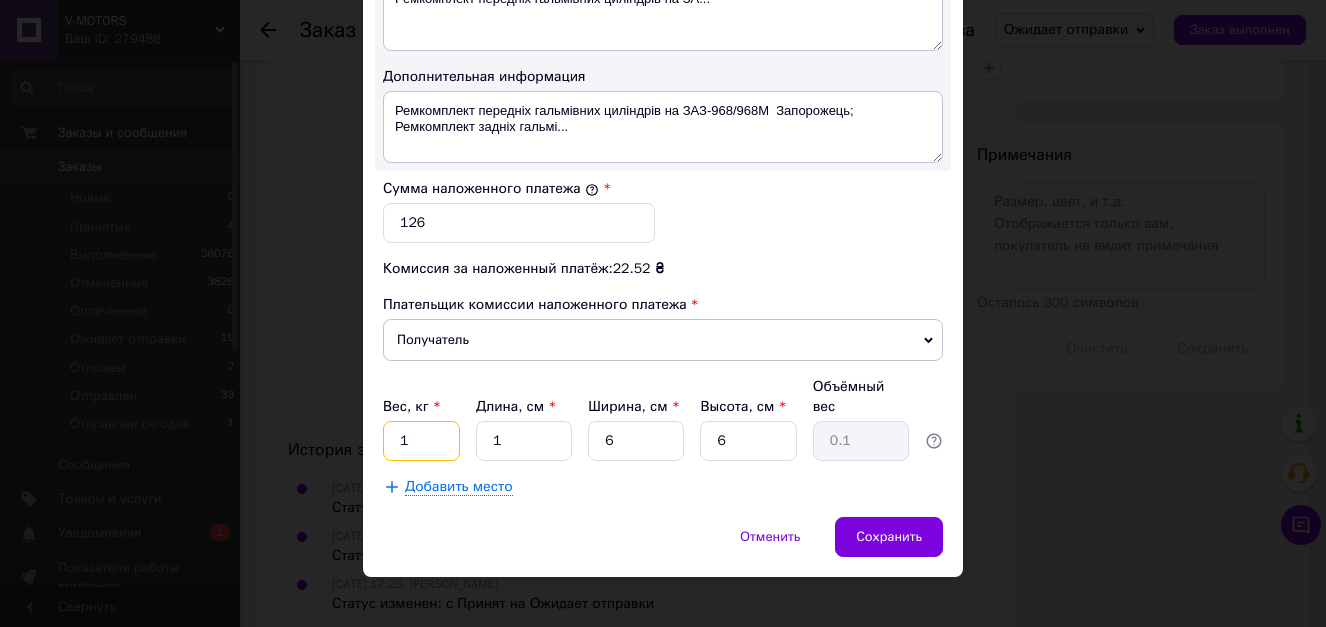 click on "1" at bounding box center [421, 441] 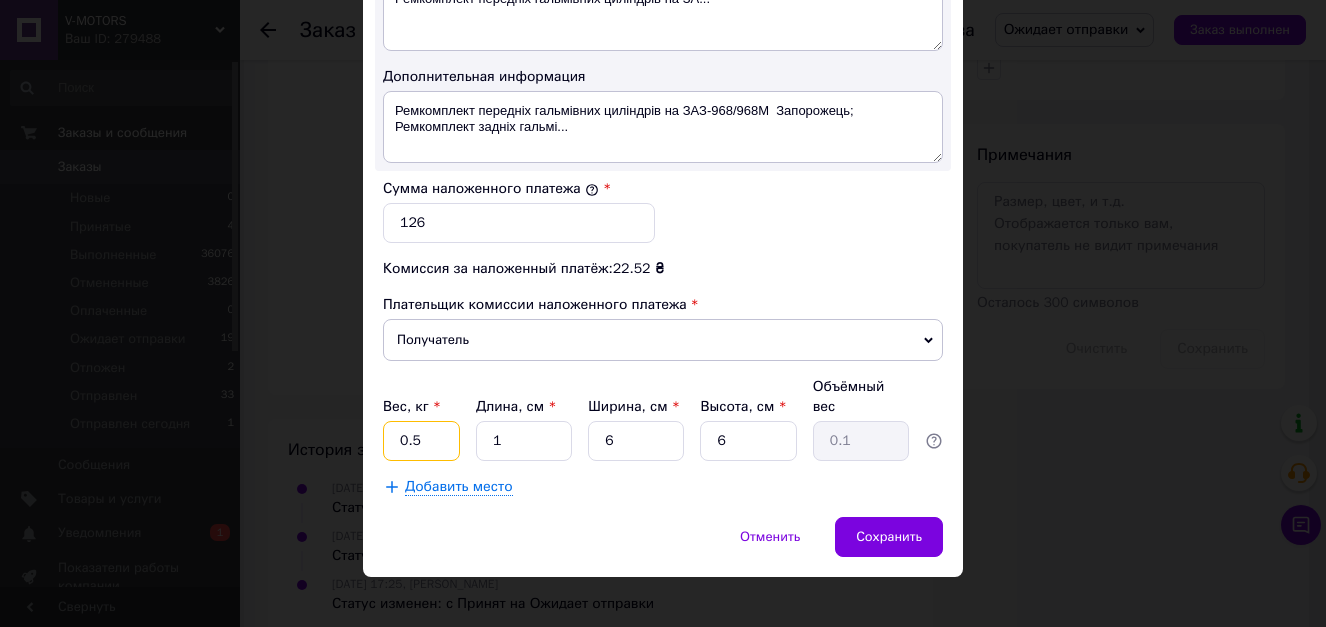 type on "0.5" 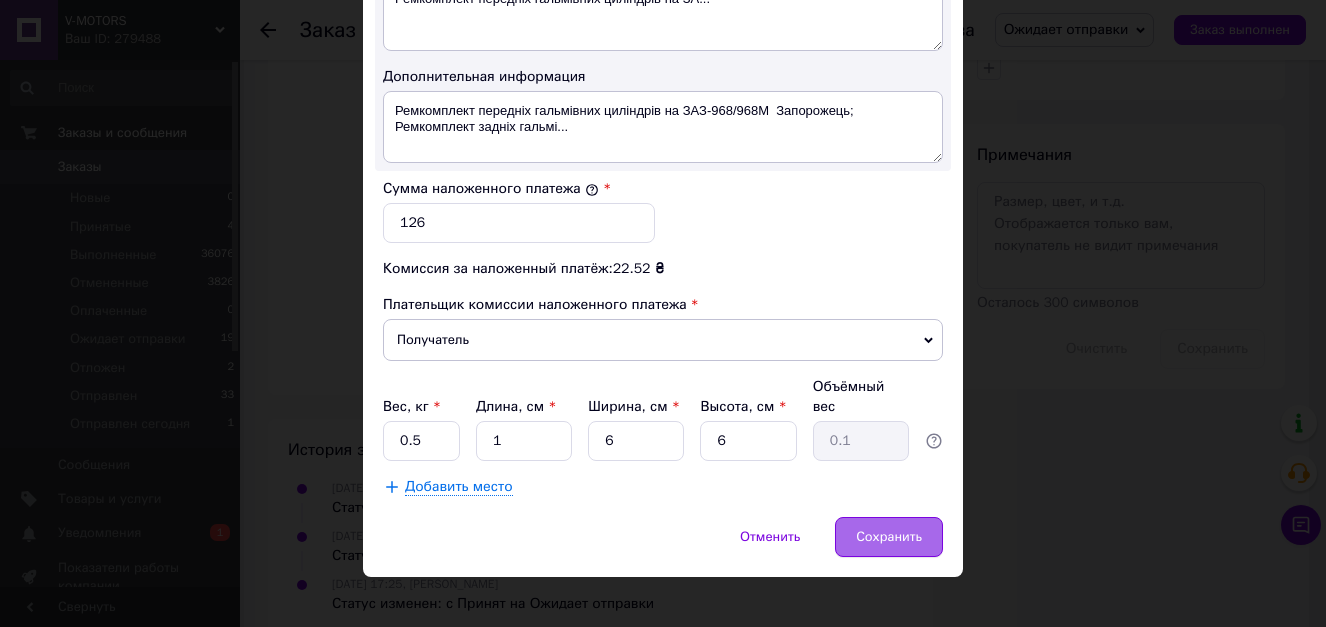 click on "Сохранить" at bounding box center [889, 537] 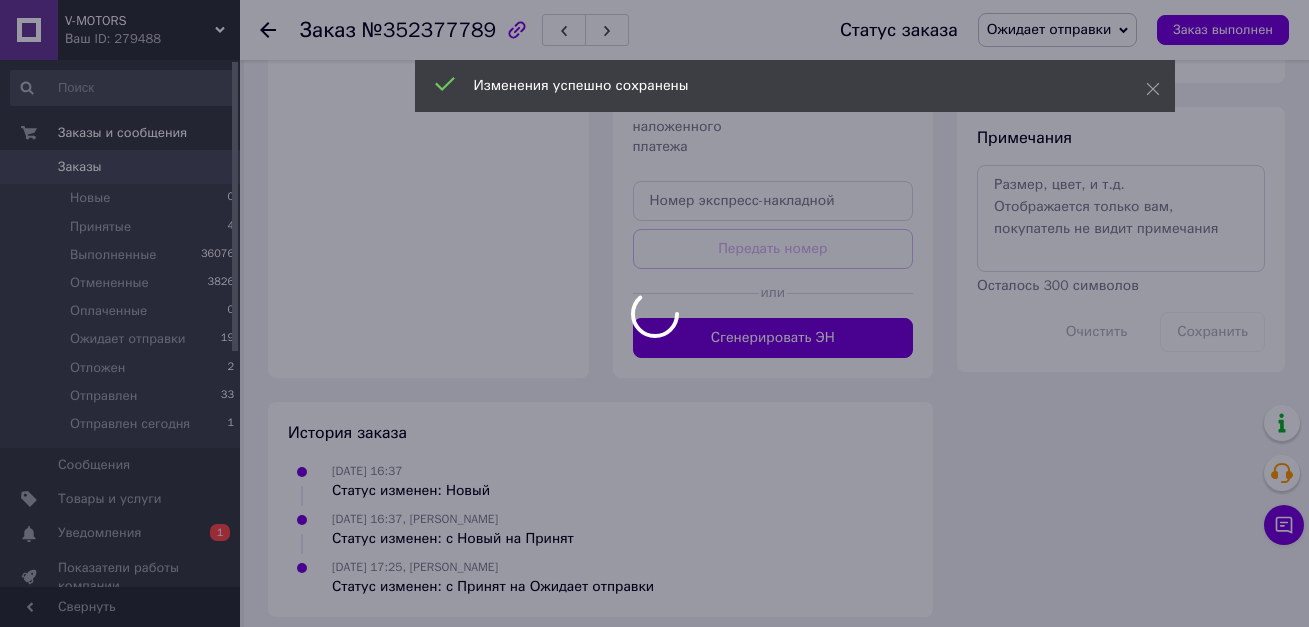 scroll, scrollTop: 1131, scrollLeft: 0, axis: vertical 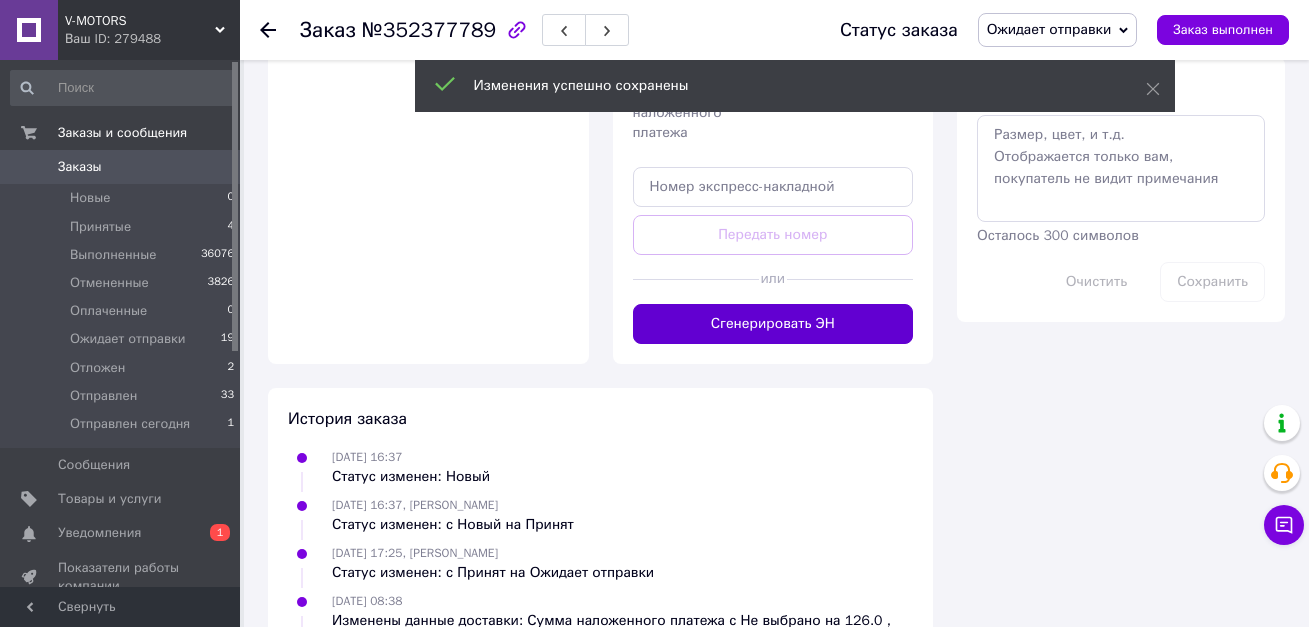 click on "Сгенерировать ЭН" at bounding box center [773, 324] 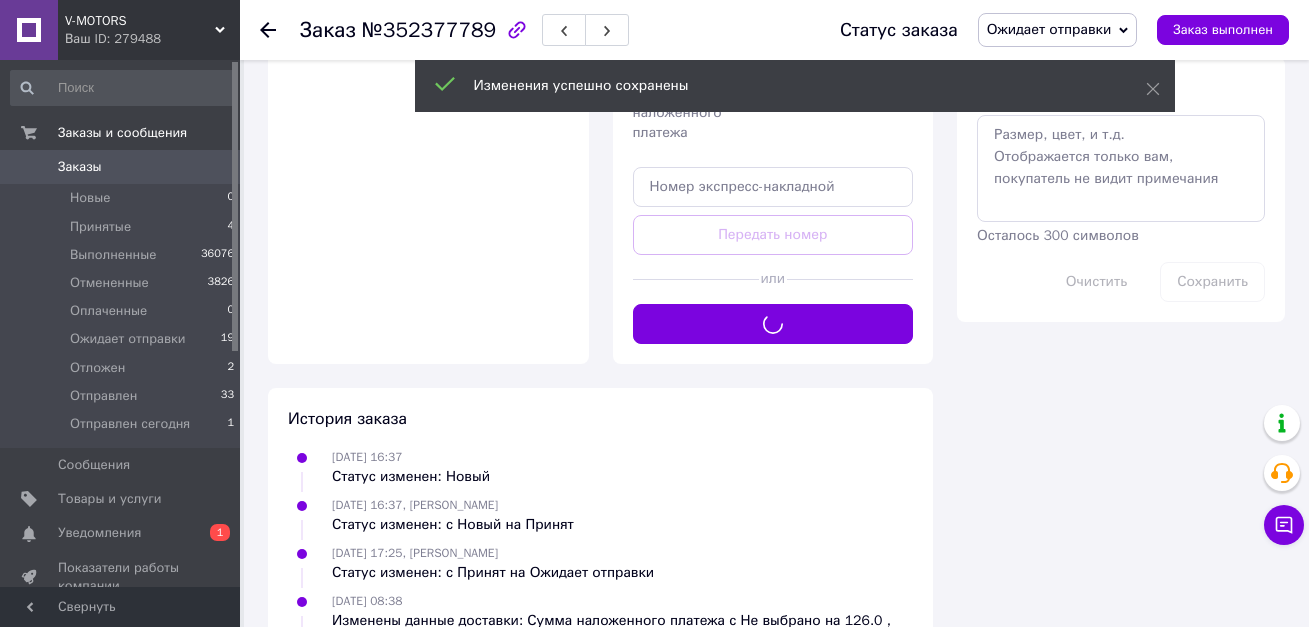 click on "Ожидает отправки" at bounding box center [1058, 30] 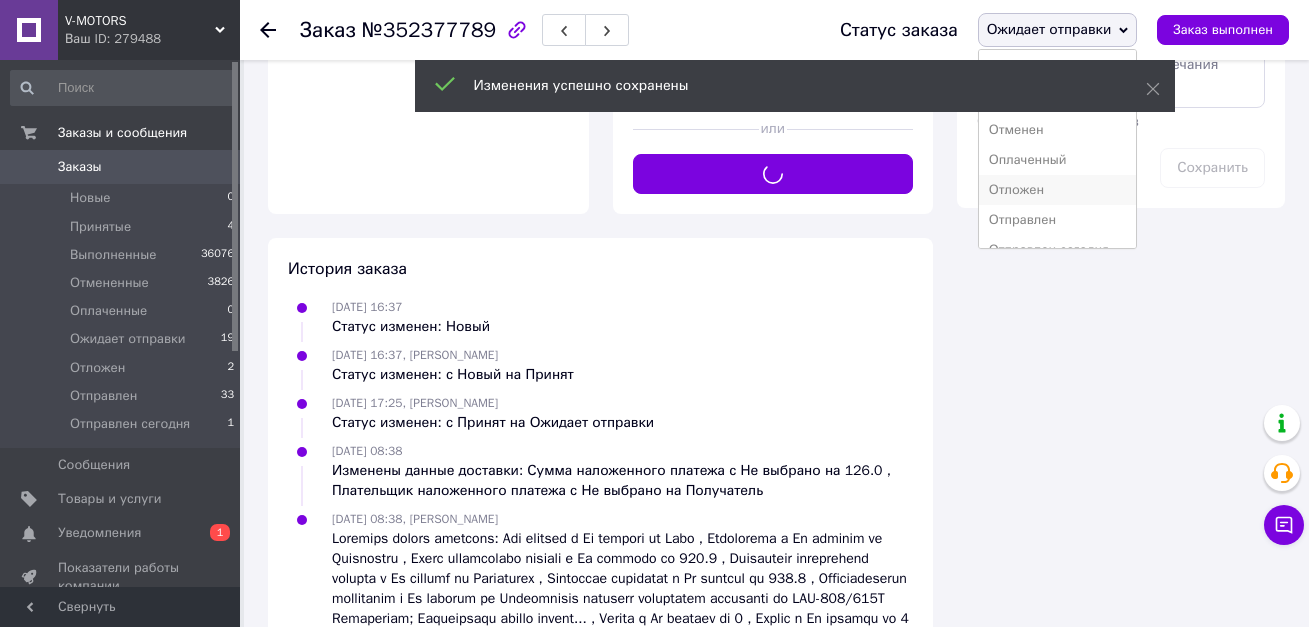 scroll, scrollTop: 1387, scrollLeft: 0, axis: vertical 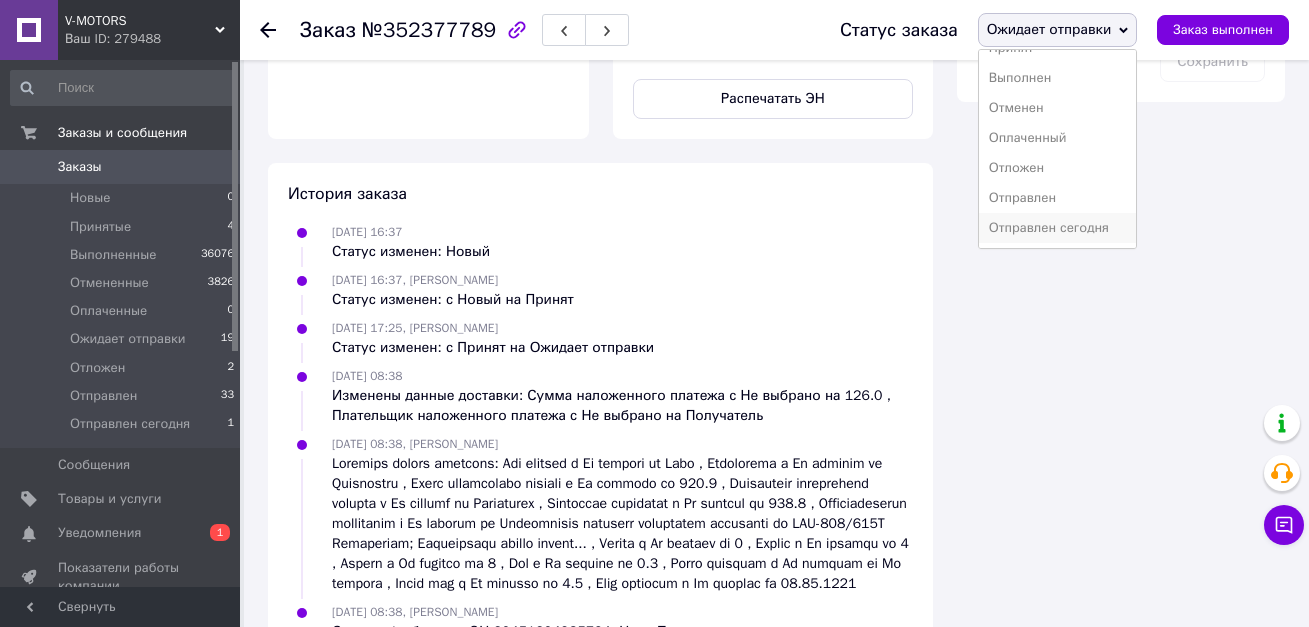 click on "Отправлен сегодня" at bounding box center (1058, 228) 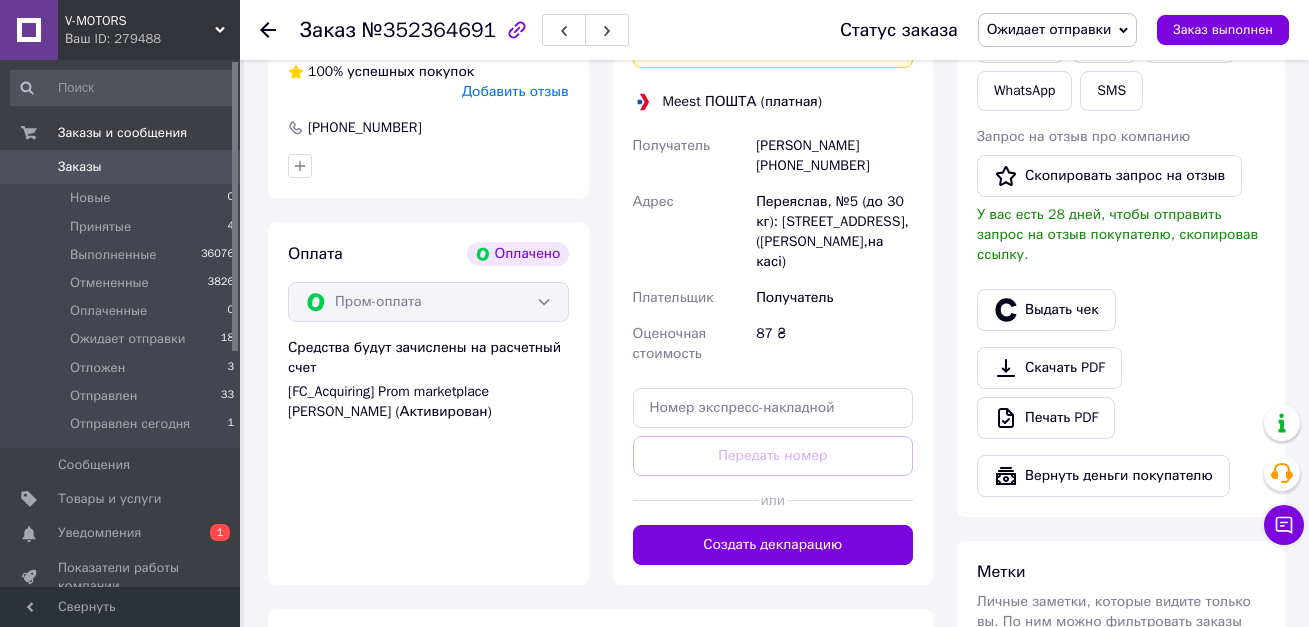 scroll, scrollTop: 700, scrollLeft: 0, axis: vertical 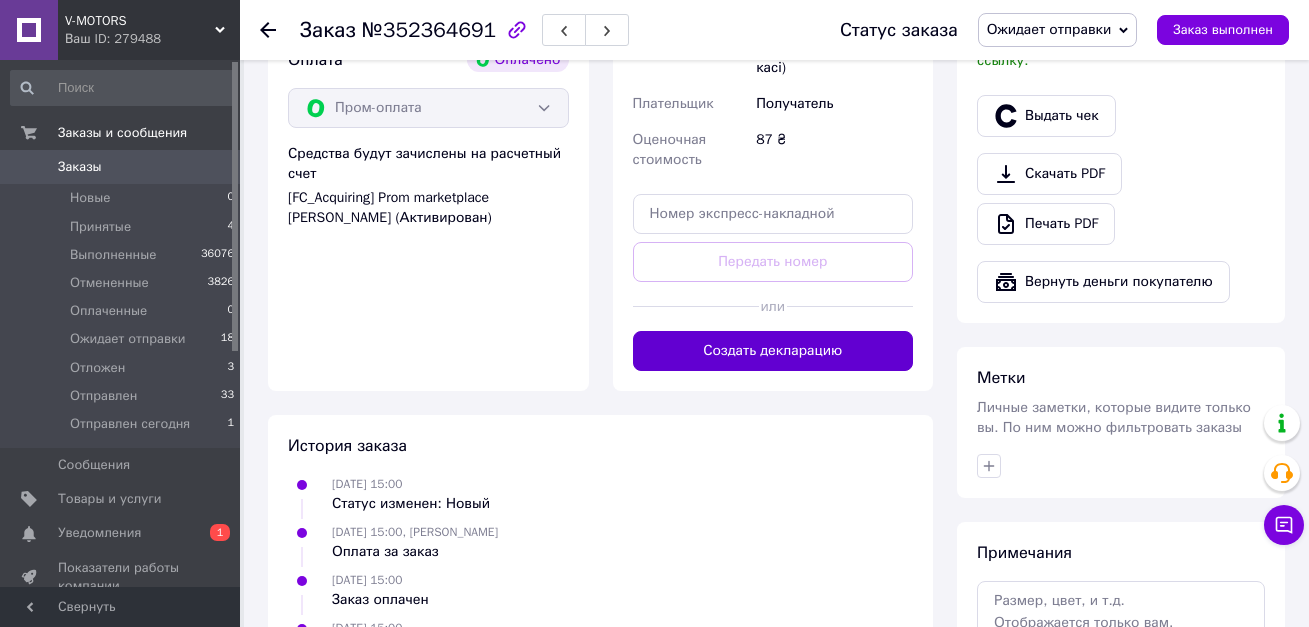 click on "Создать декларацию" at bounding box center (773, 351) 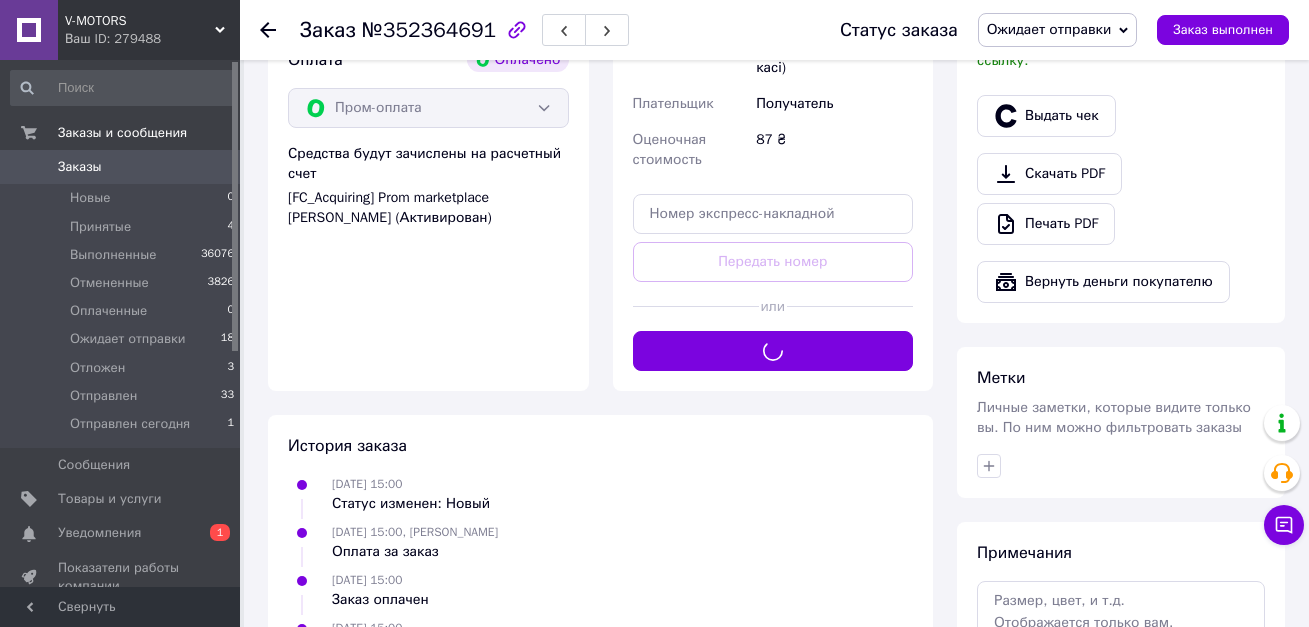 click on "Ожидает отправки" at bounding box center (1049, 29) 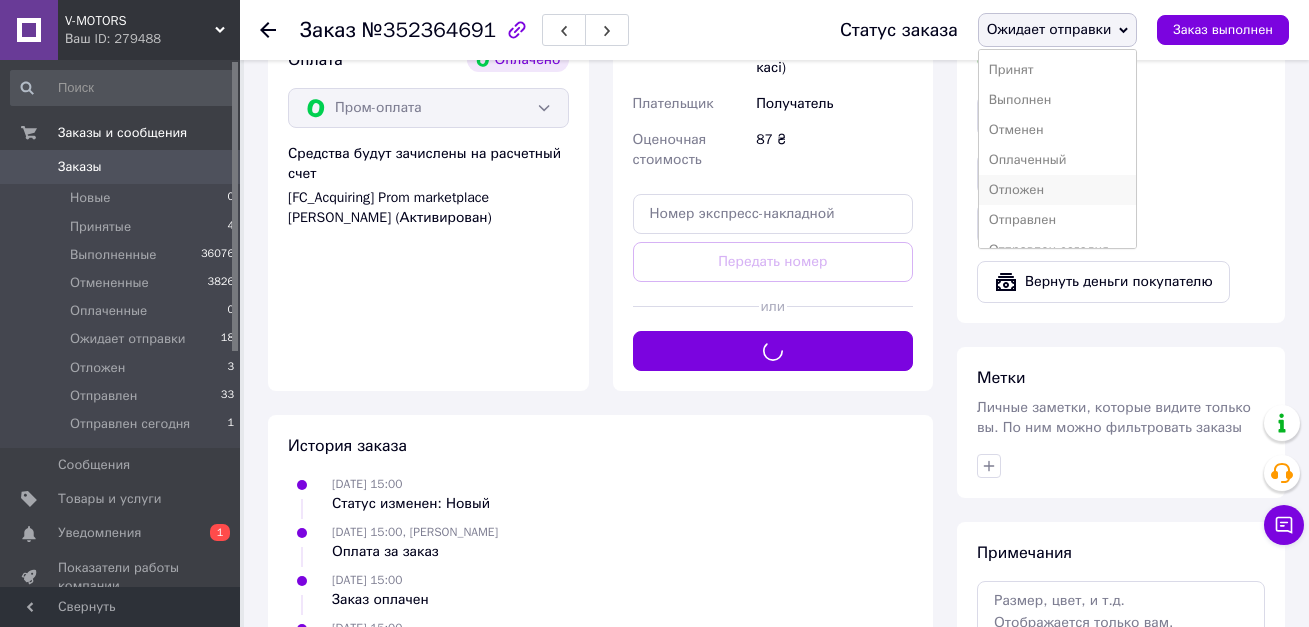 scroll, scrollTop: 22, scrollLeft: 0, axis: vertical 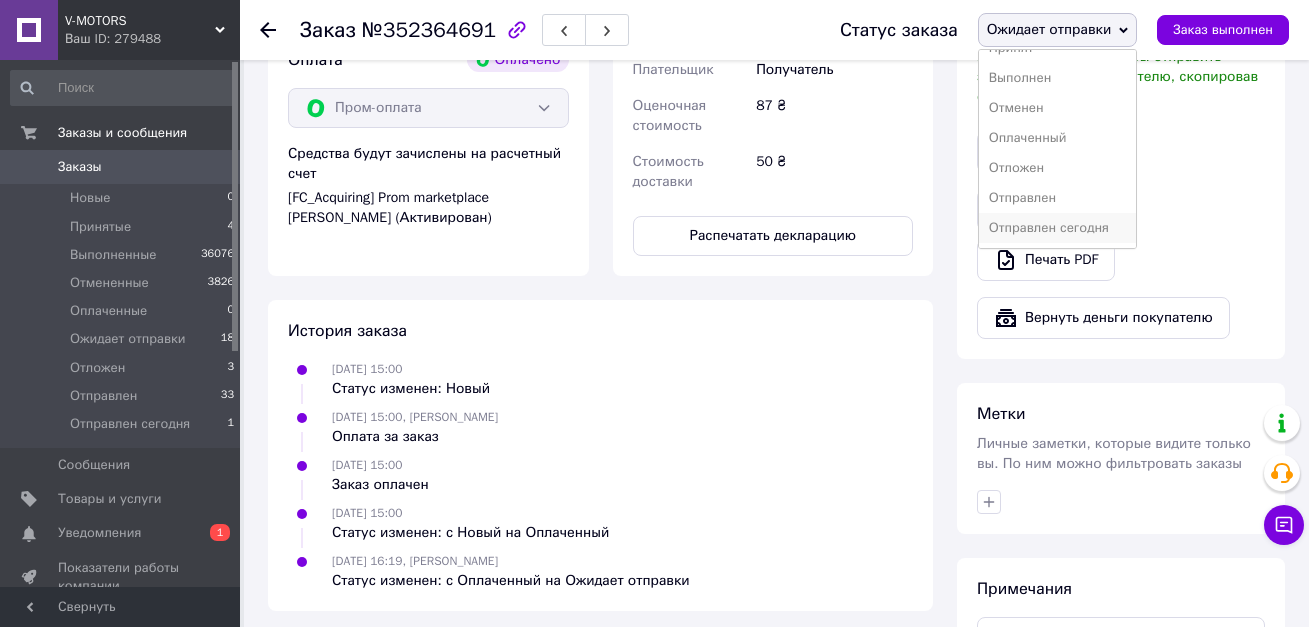 click on "Отправлен сегодня" at bounding box center (1058, 228) 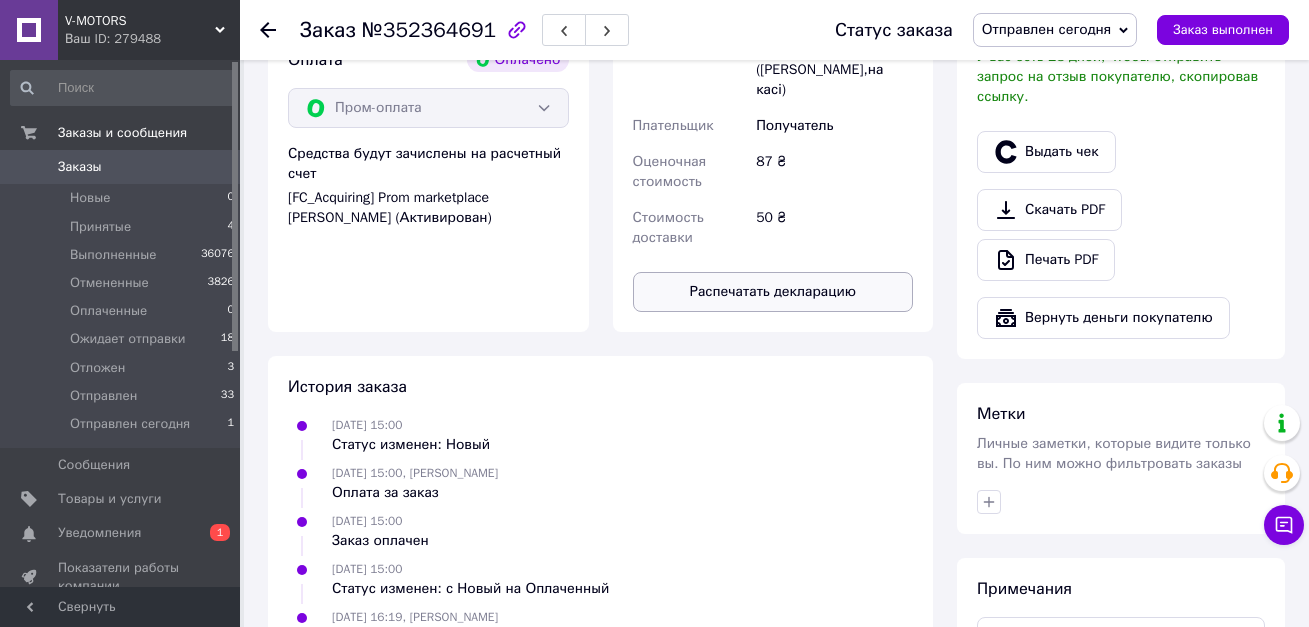 click on "Распечатать декларацию" at bounding box center [773, 292] 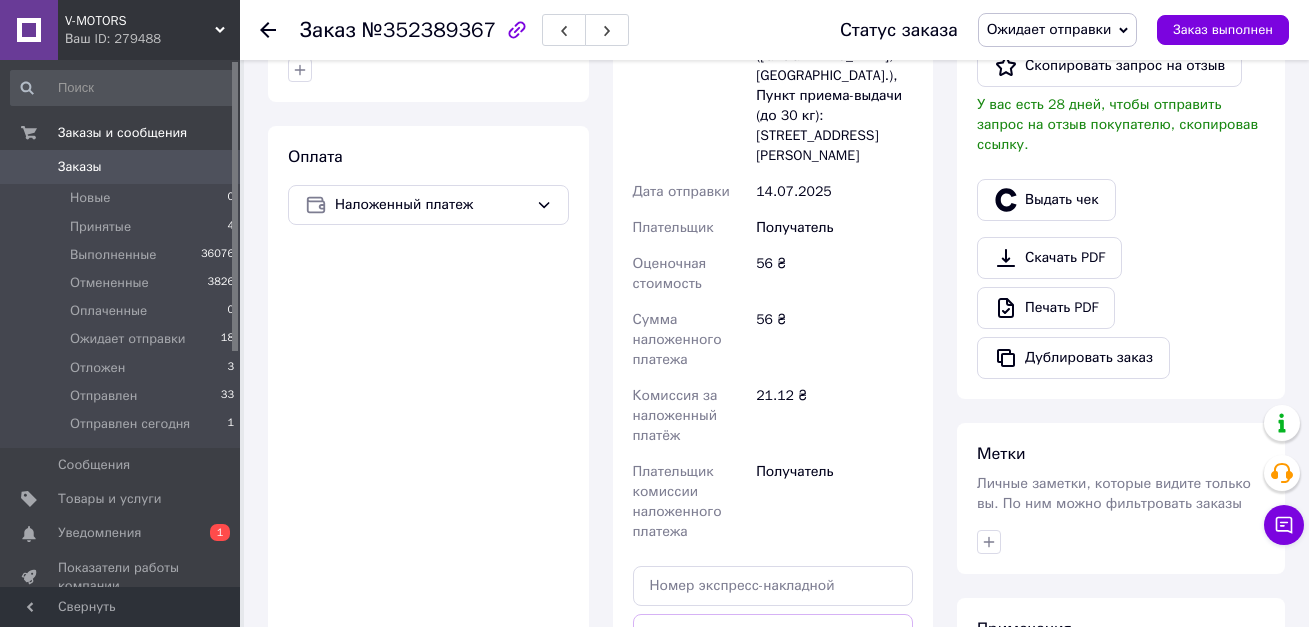 scroll, scrollTop: 955, scrollLeft: 0, axis: vertical 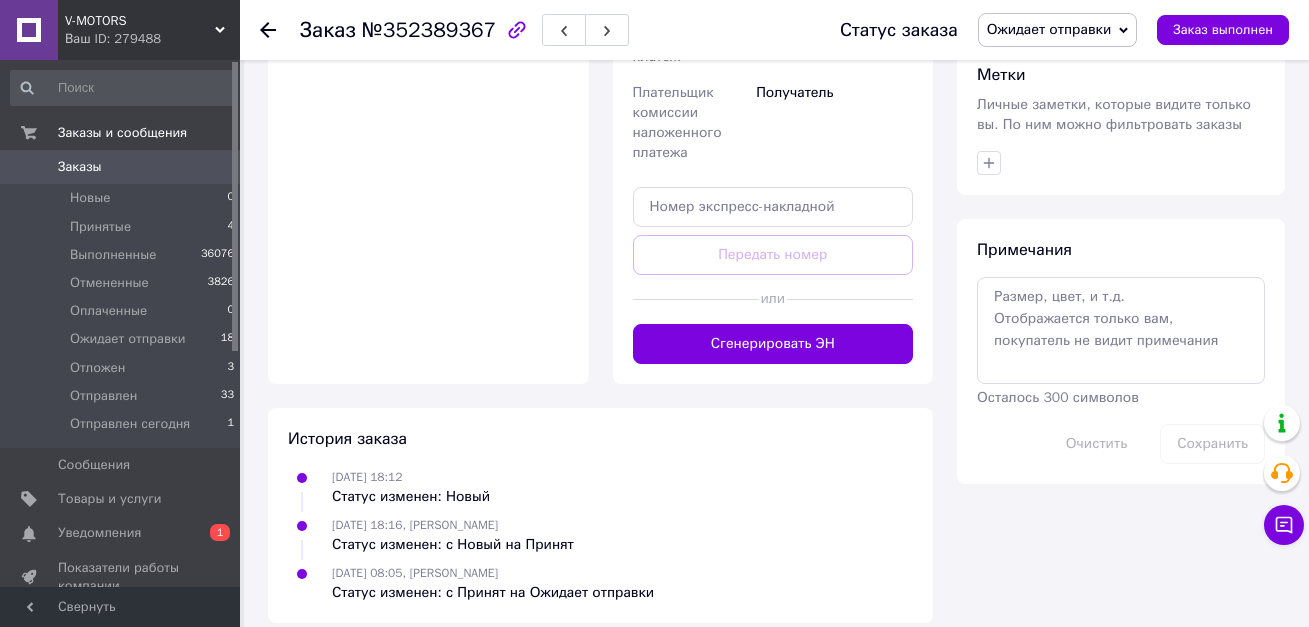 click on "Сгенерировать ЭН" at bounding box center (773, 344) 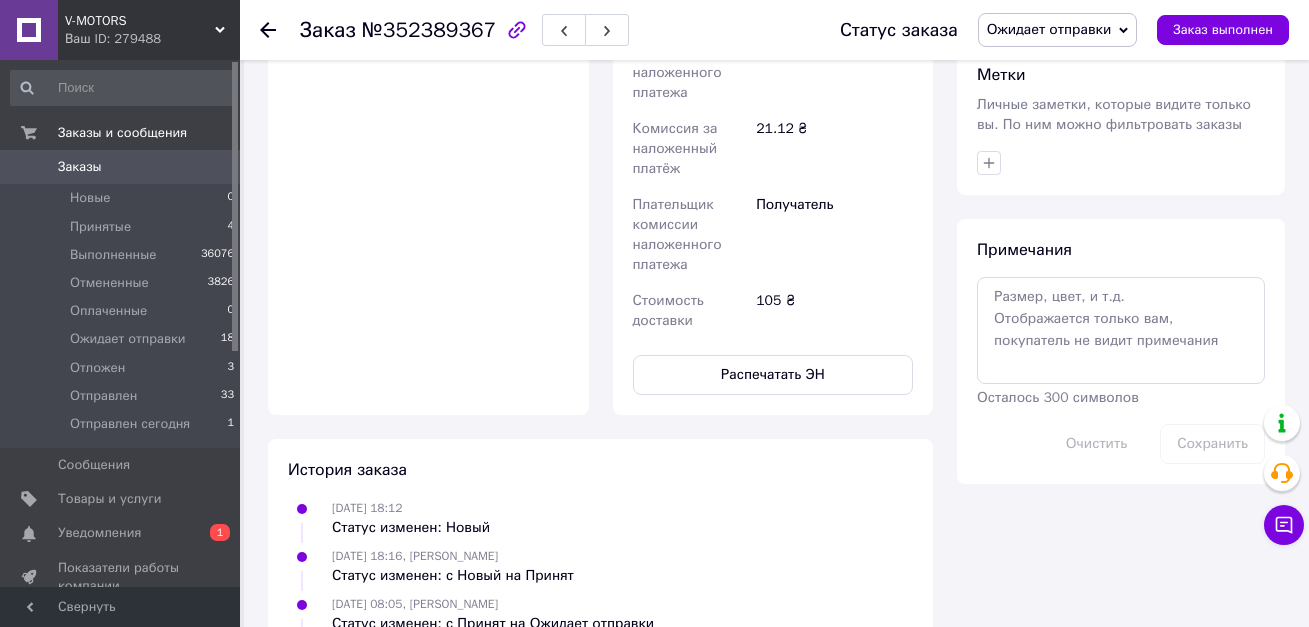 click on "Ожидает отправки" at bounding box center [1049, 29] 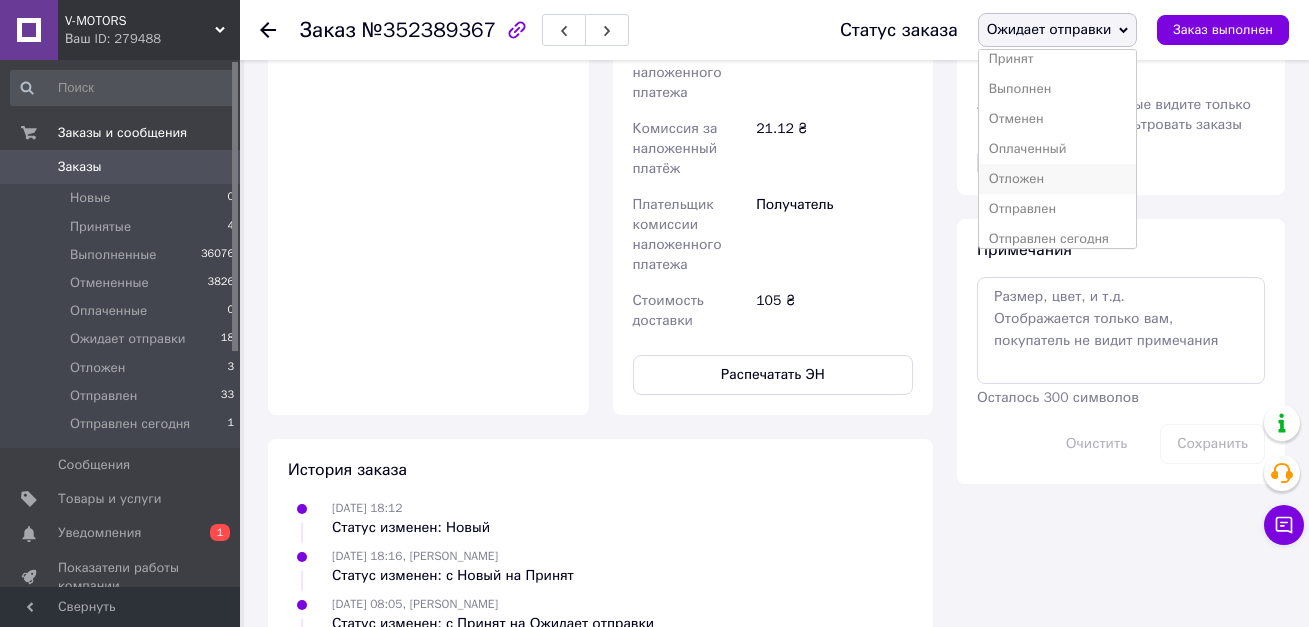 scroll, scrollTop: 22, scrollLeft: 0, axis: vertical 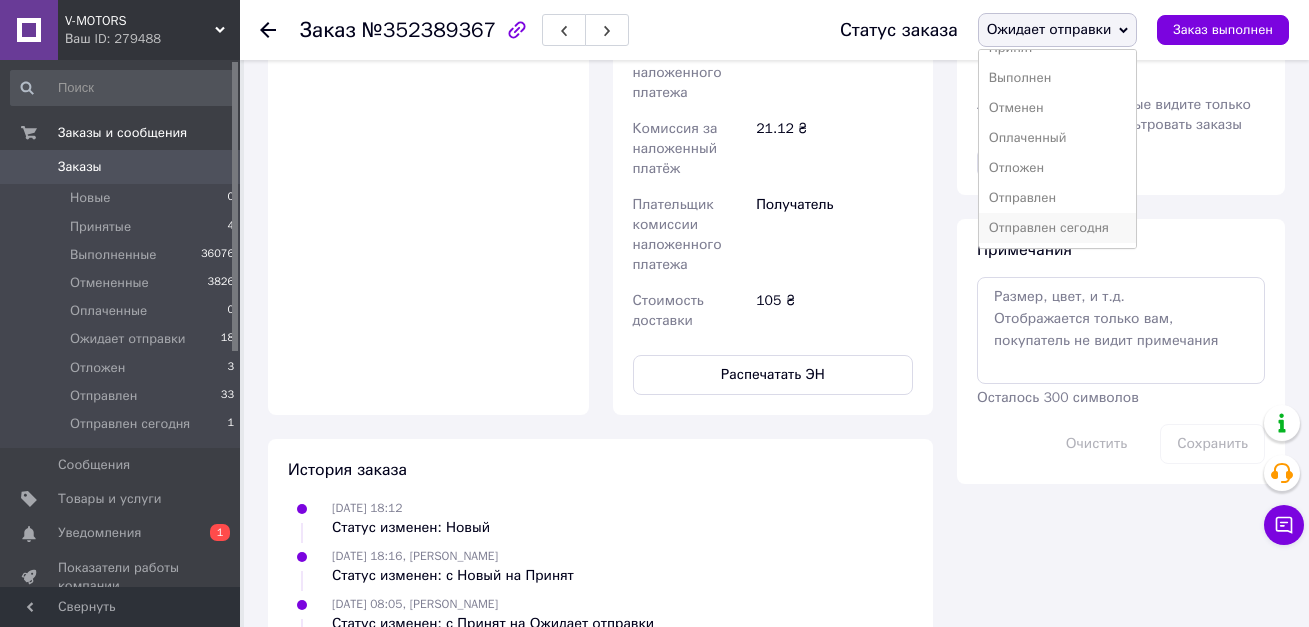 click on "Отправлен сегодня" at bounding box center (1058, 228) 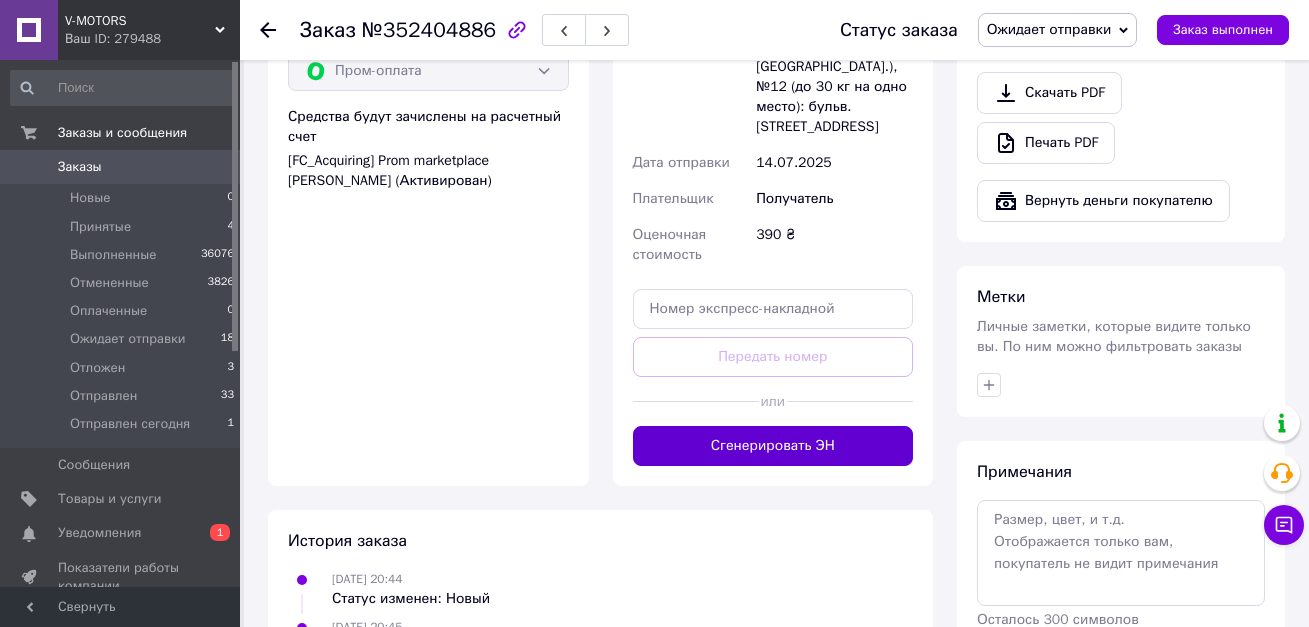 scroll, scrollTop: 947, scrollLeft: 0, axis: vertical 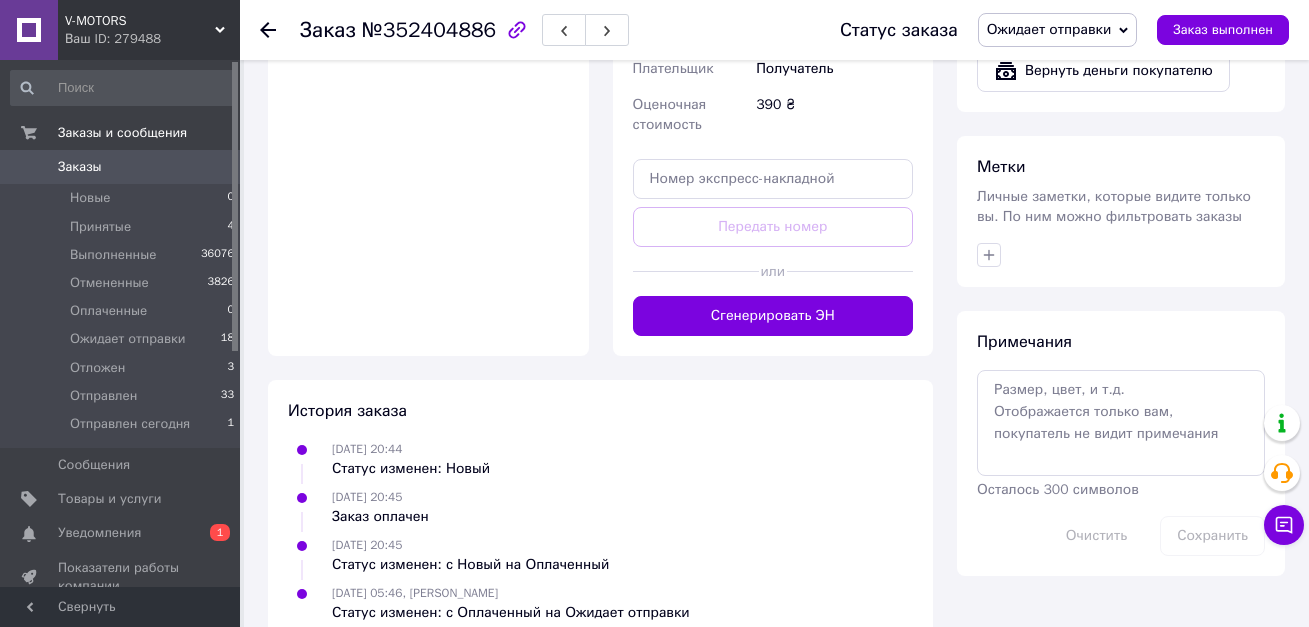 click on "Сгенерировать ЭН" at bounding box center [773, 316] 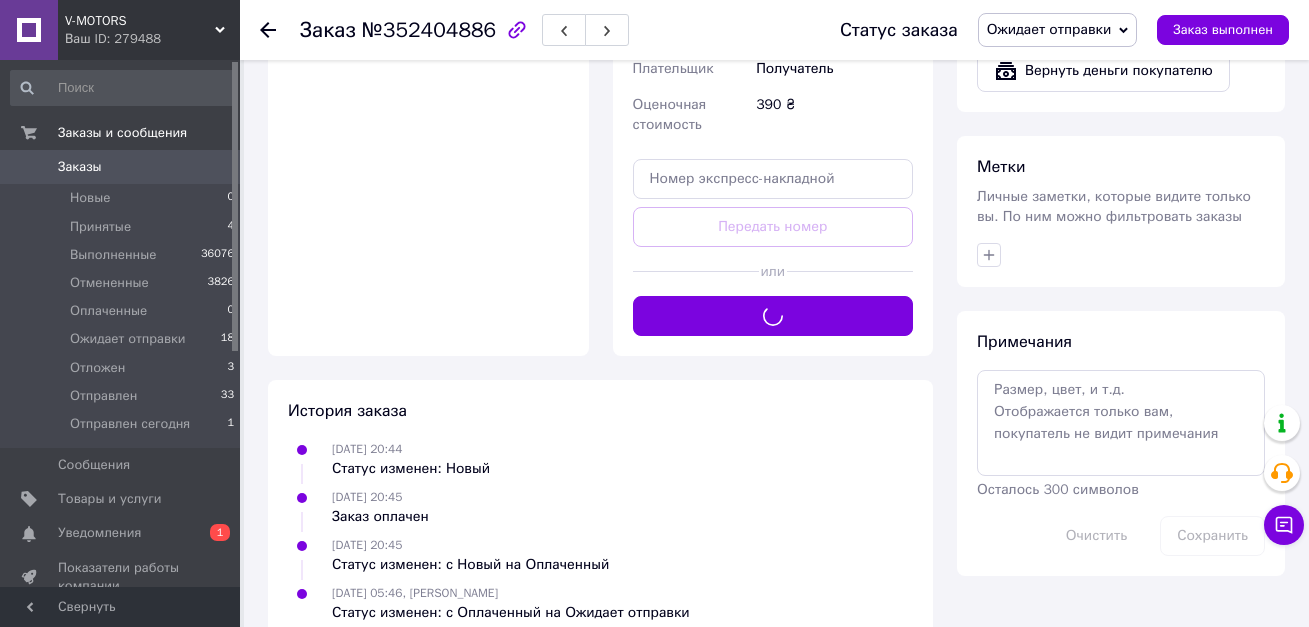 click on "Ожидает отправки" at bounding box center [1049, 29] 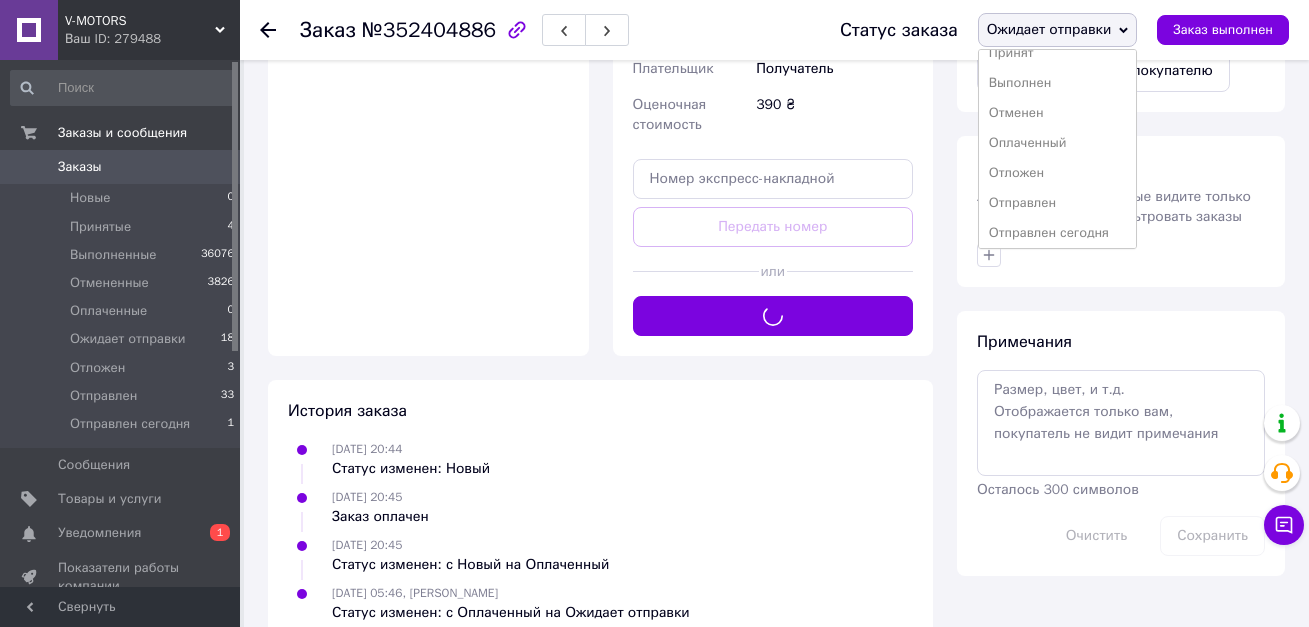 scroll, scrollTop: 22, scrollLeft: 0, axis: vertical 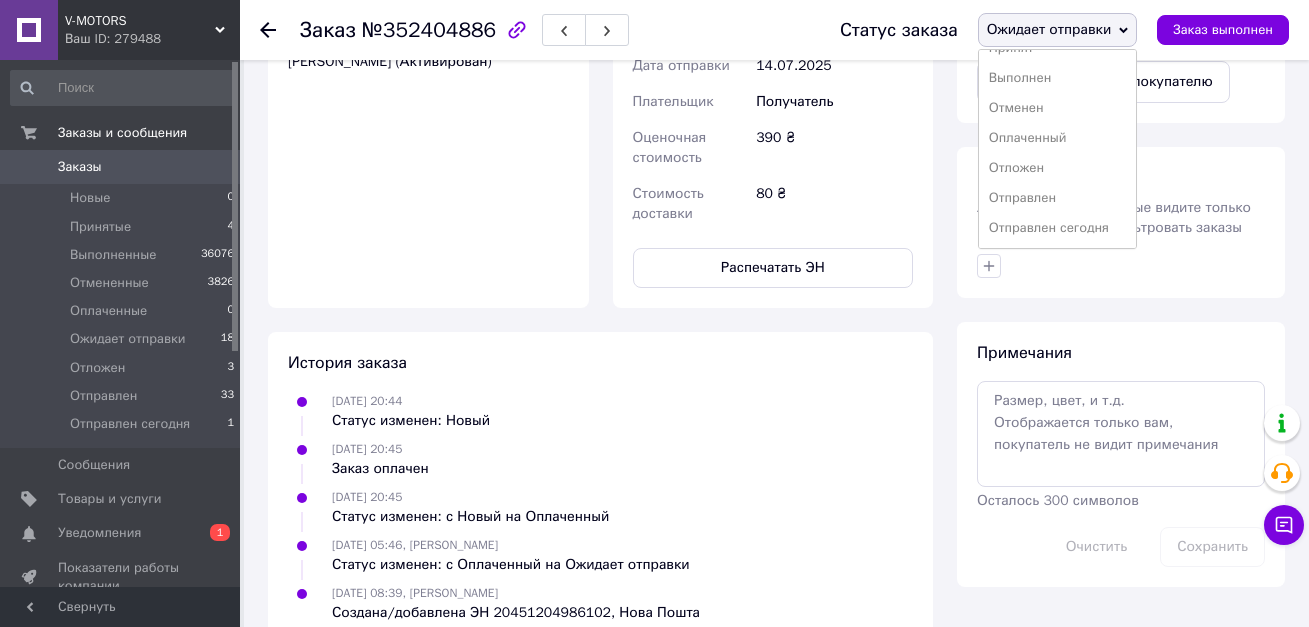 click on "Отправлен сегодня" at bounding box center (1058, 228) 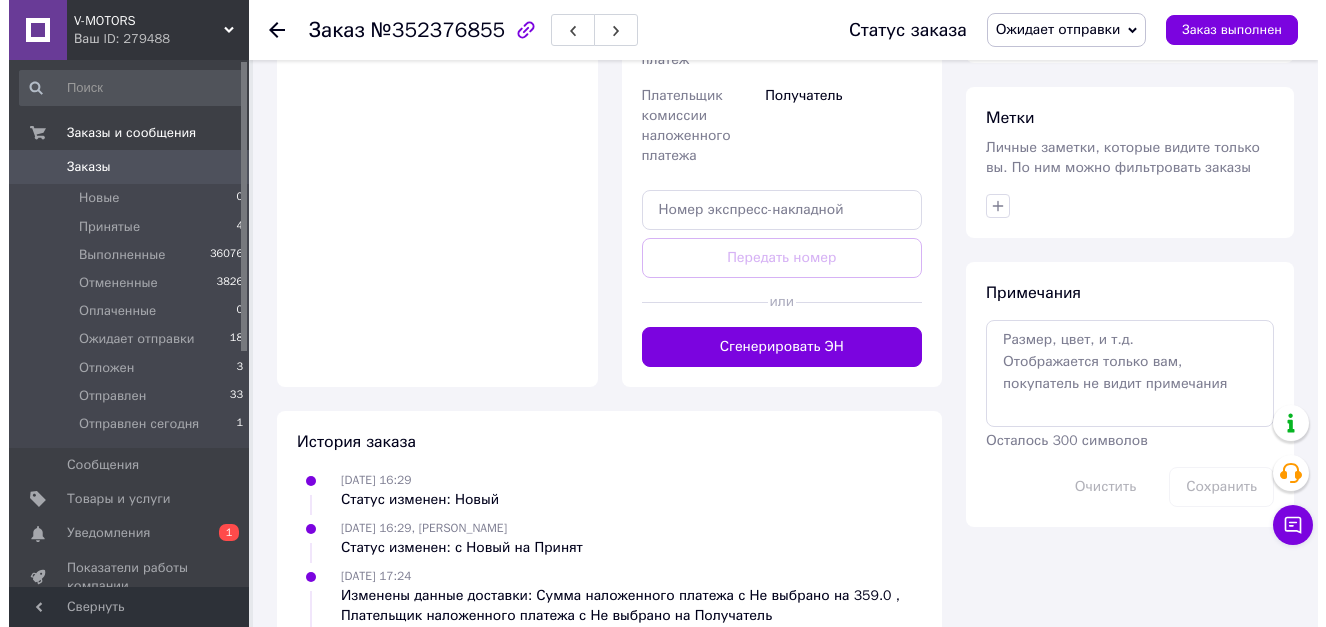 scroll, scrollTop: 1000, scrollLeft: 0, axis: vertical 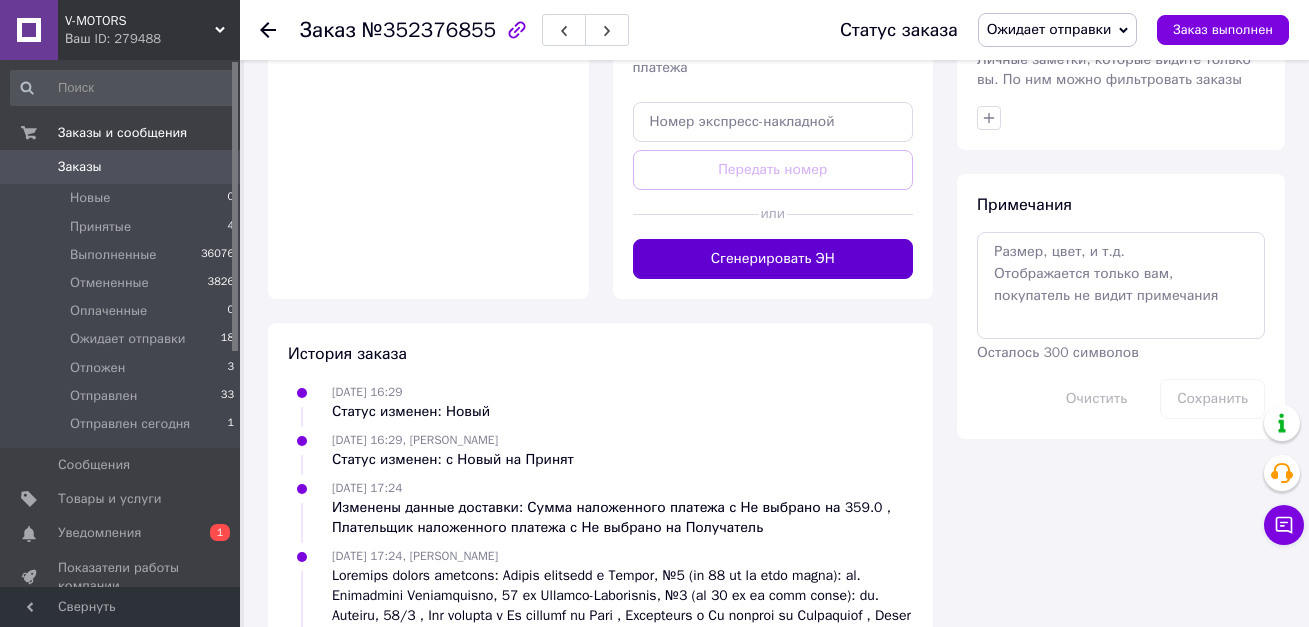 click on "Сгенерировать ЭН" at bounding box center [773, 259] 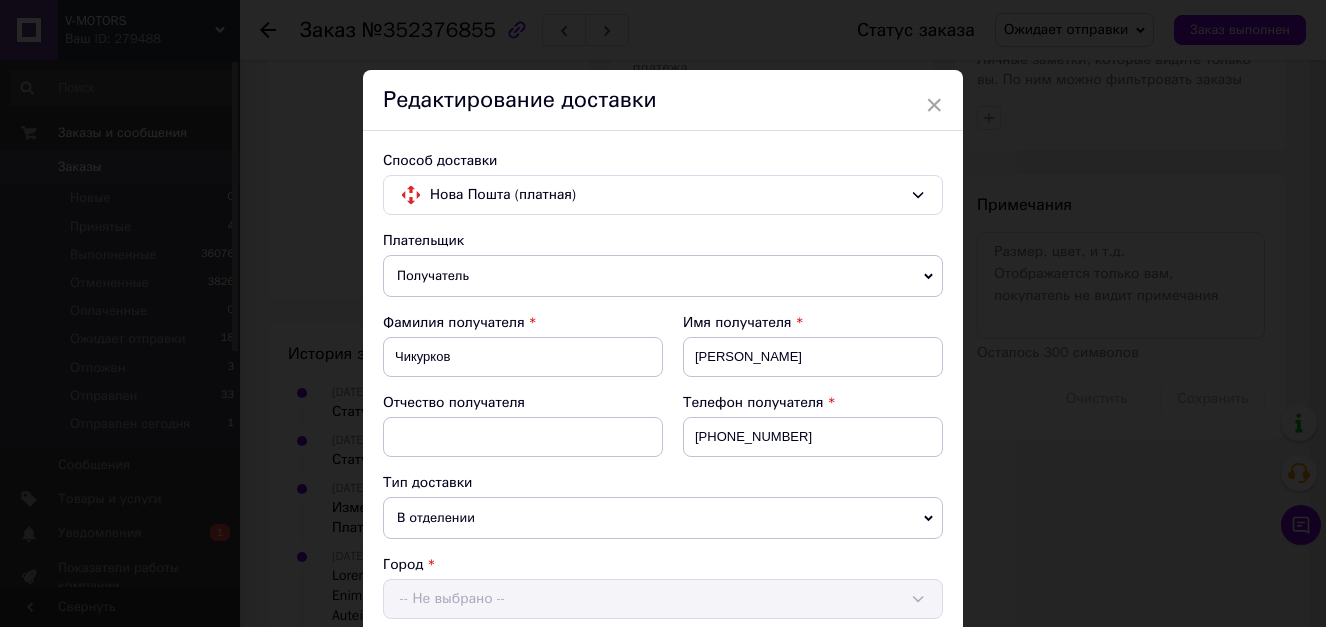 click on "× Редактирование доставки Способ доставки Нова Пошта (платная) Плательщик Получатель Отправитель Фамилия получателя Чикурков Имя получателя Сергей Отчество получателя Телефон получателя +380986576353 Тип доставки В отделении Курьером В почтомате Город -- Не выбрано -- Отделение -- Не выбрано -- Место отправки м. Запоріжжя (Запорізька обл., Запорізький р-н.): №40 (до 30 кг): вул. Михайла Гончаренка, 5 м. Запоріжжя (Запорізька обл., Запорізький р-н.): №1: вул. Фортечна, 2в (Набережна магістраль) Добавить еще место отправки Тип посылки Груз Документы Оценочная стоимость 359 < >" at bounding box center [663, 313] 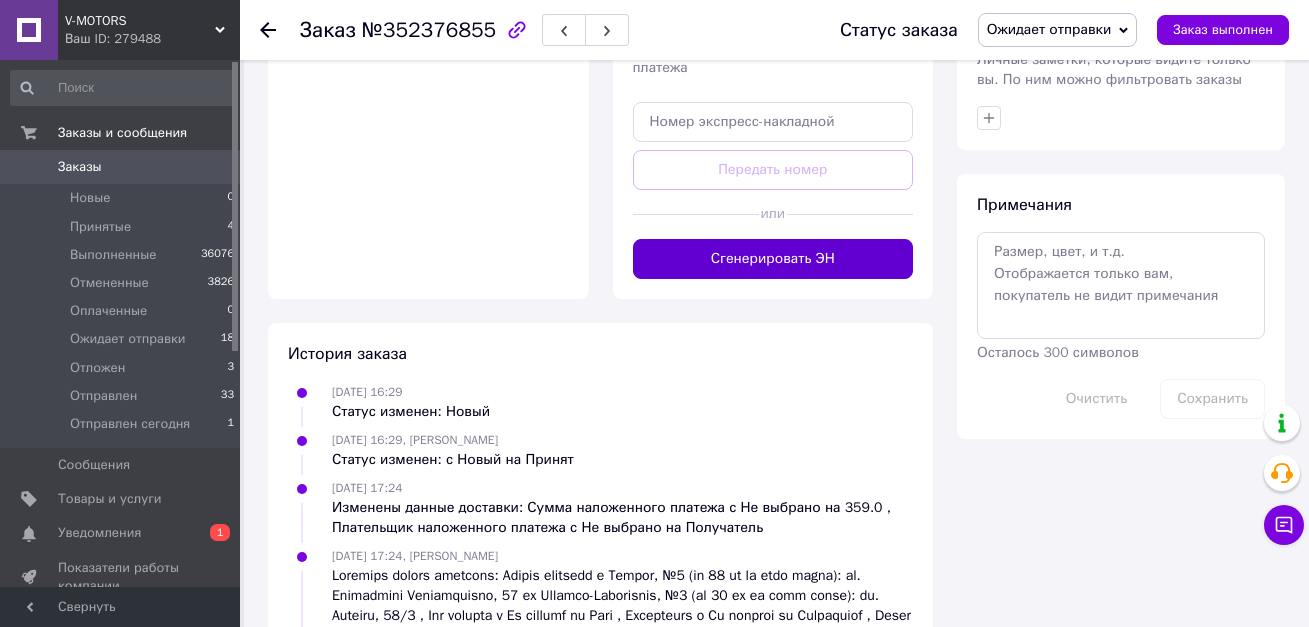 click on "Сгенерировать ЭН" at bounding box center (773, 259) 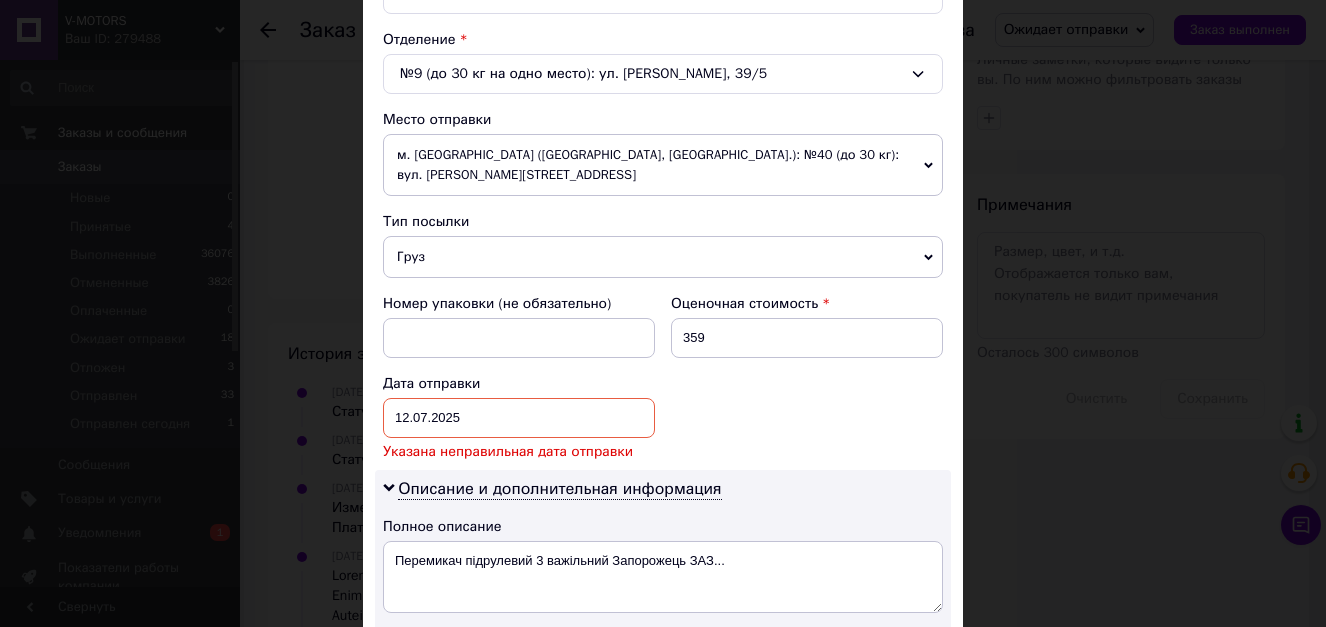 scroll, scrollTop: 700, scrollLeft: 0, axis: vertical 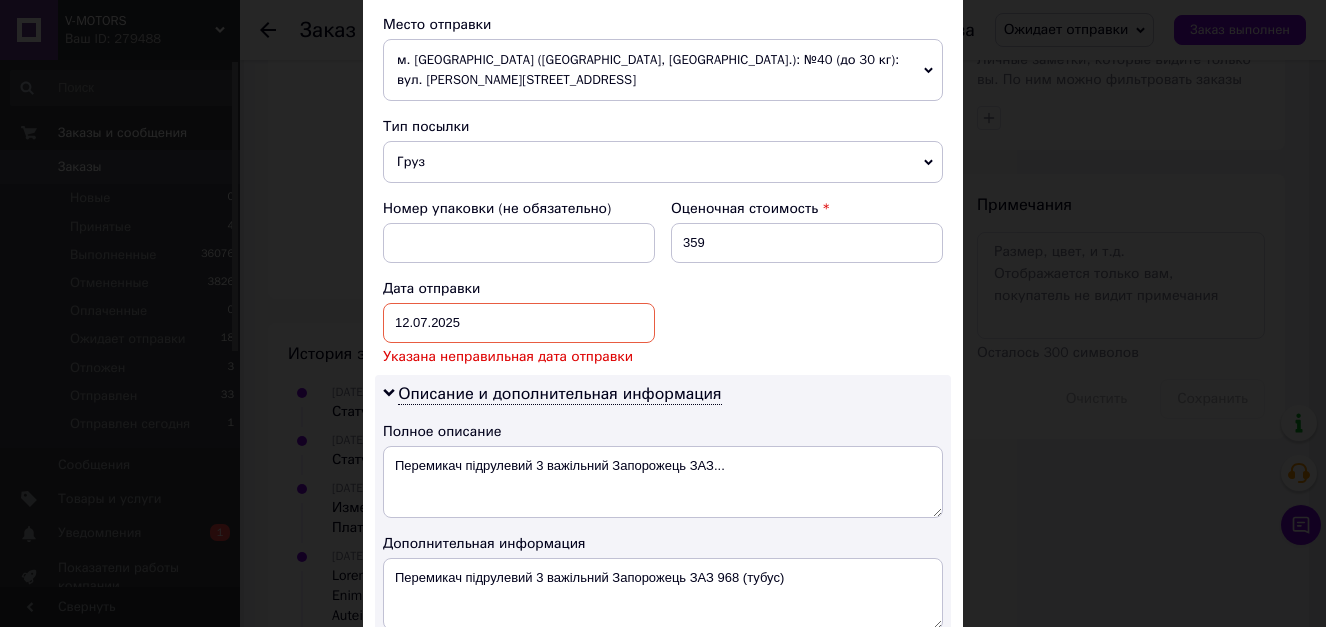click on "12.07.2025 < 2025 > < Июль > Пн Вт Ср Чт Пт Сб Вс 30 1 2 3 4 5 6 7 8 9 10 11 12 13 14 15 16 17 18 19 20 21 22 23 24 25 26 27 28 29 30 31 1 2 3 4 5 6 7 8 9 10" at bounding box center (519, 323) 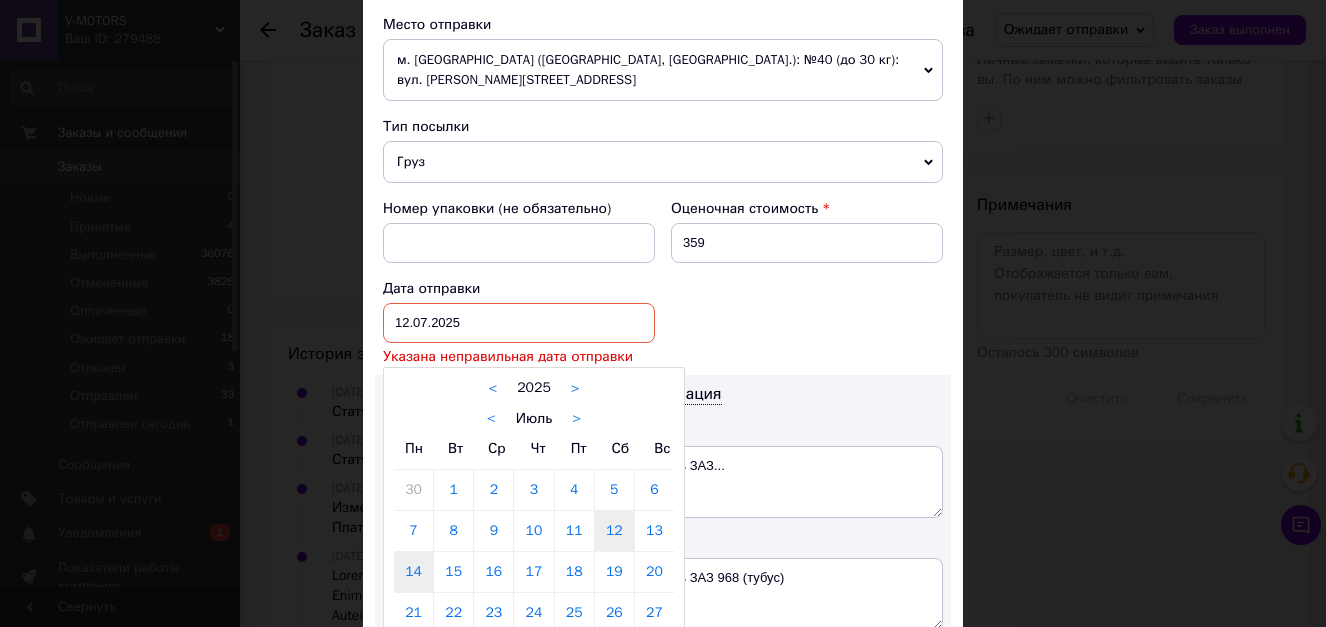 click on "14" at bounding box center (413, 572) 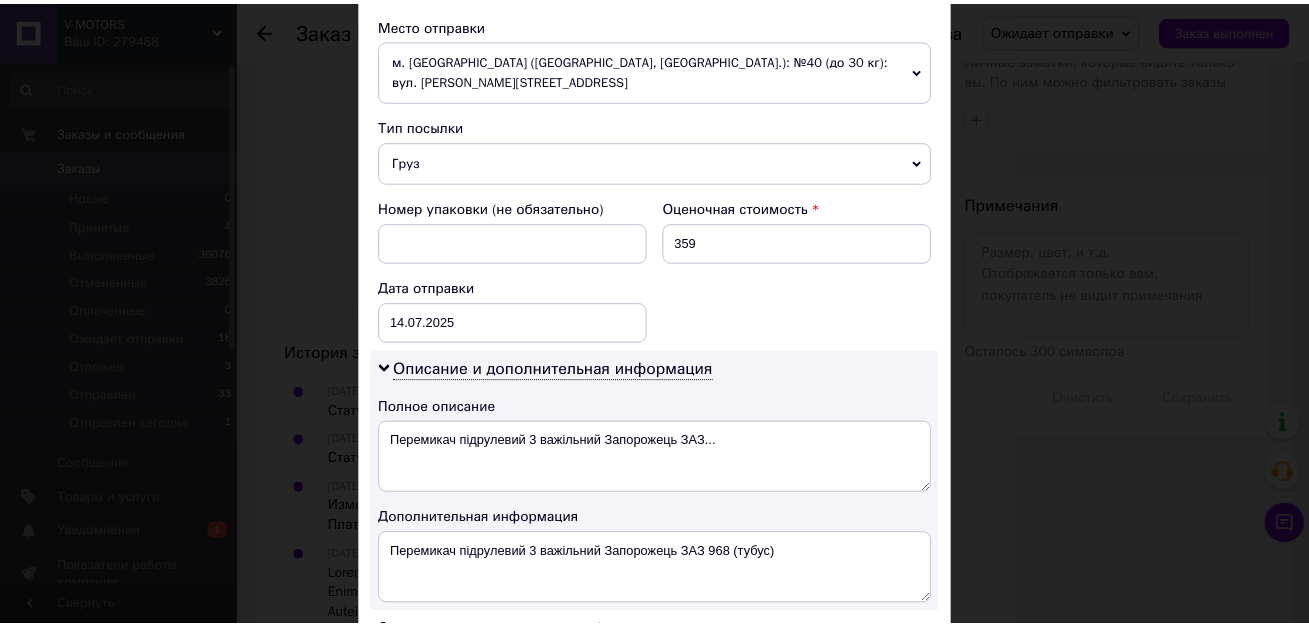 scroll, scrollTop: 1143, scrollLeft: 0, axis: vertical 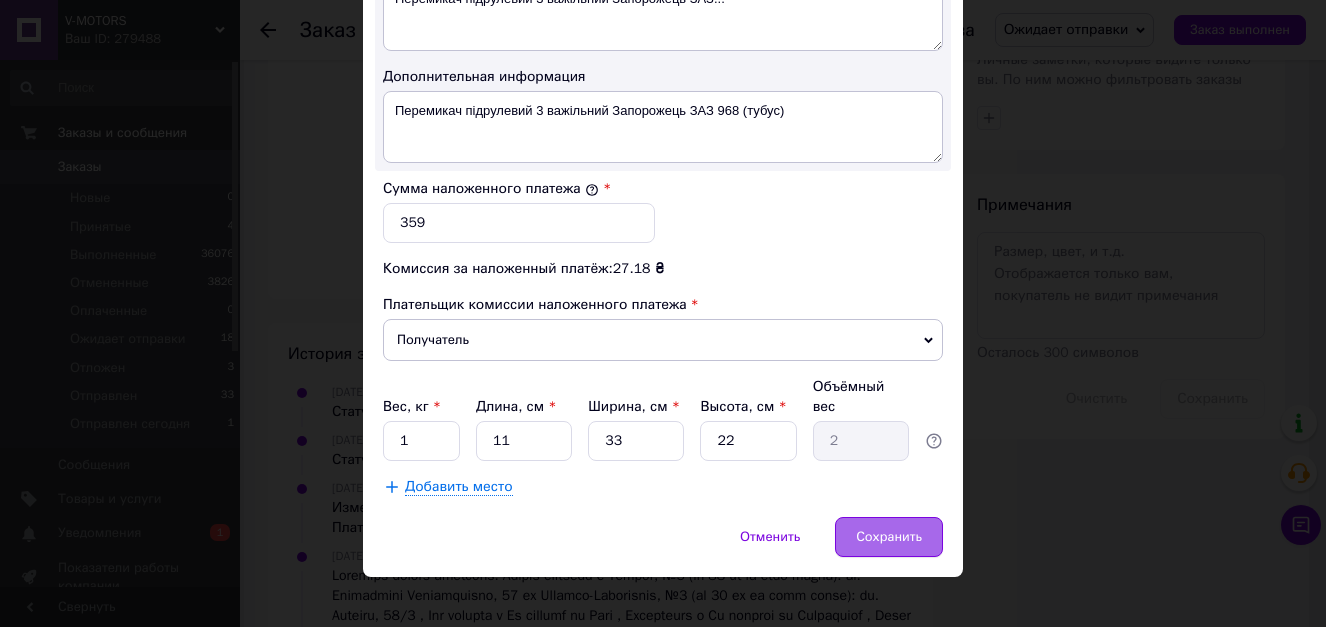 click on "Сохранить" at bounding box center [889, 537] 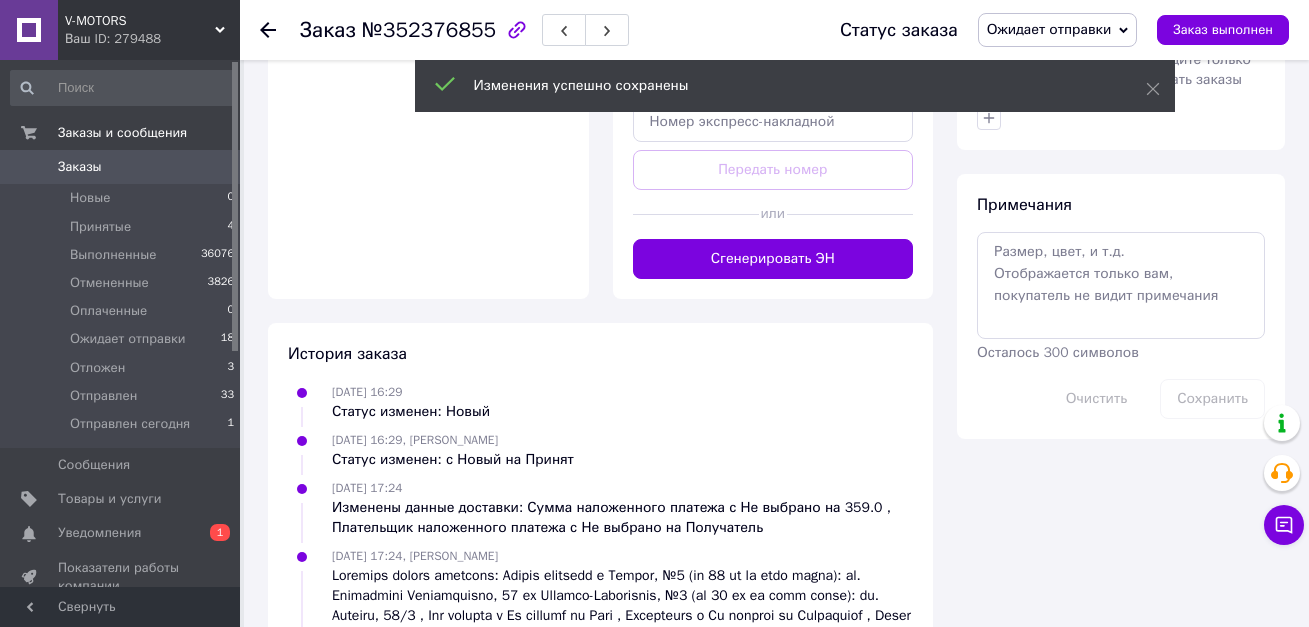 click on "Сгенерировать ЭН" at bounding box center [773, 259] 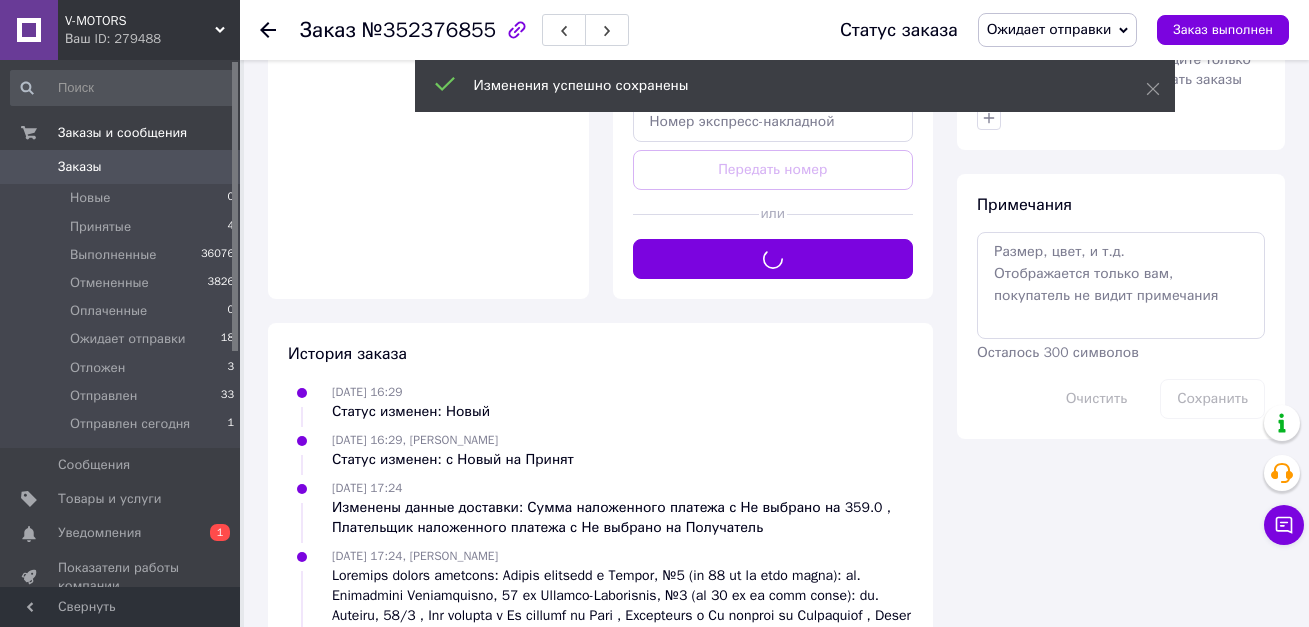 click on "Ожидает отправки" at bounding box center [1049, 29] 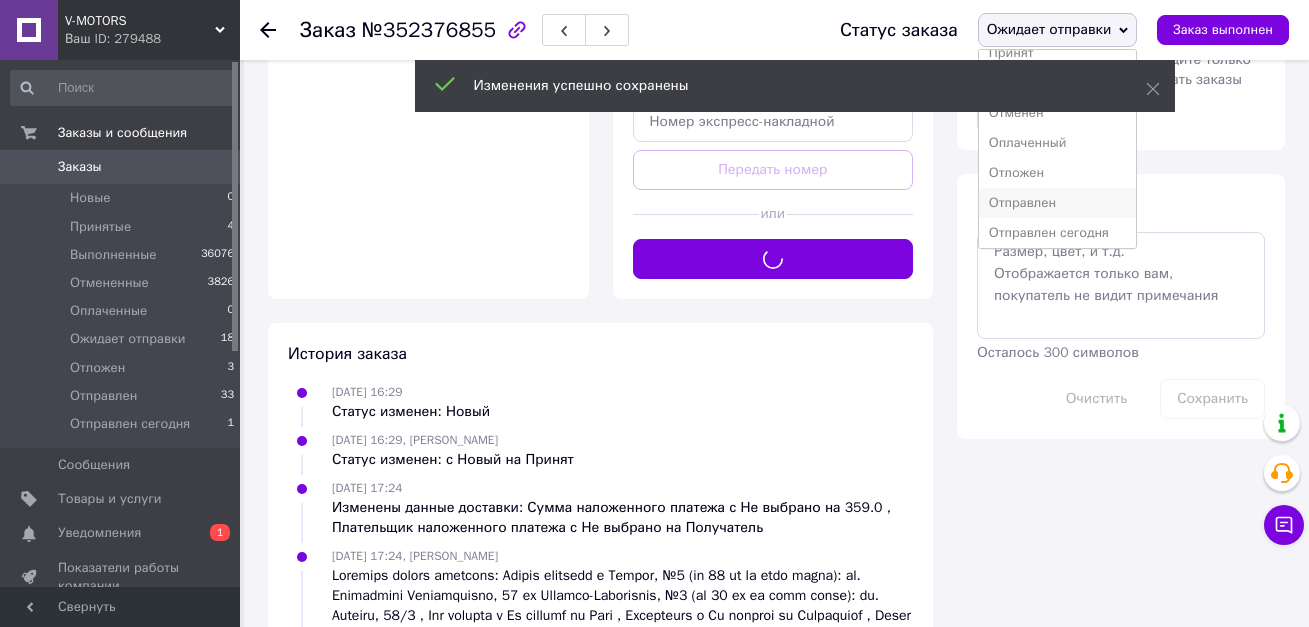 scroll, scrollTop: 22, scrollLeft: 0, axis: vertical 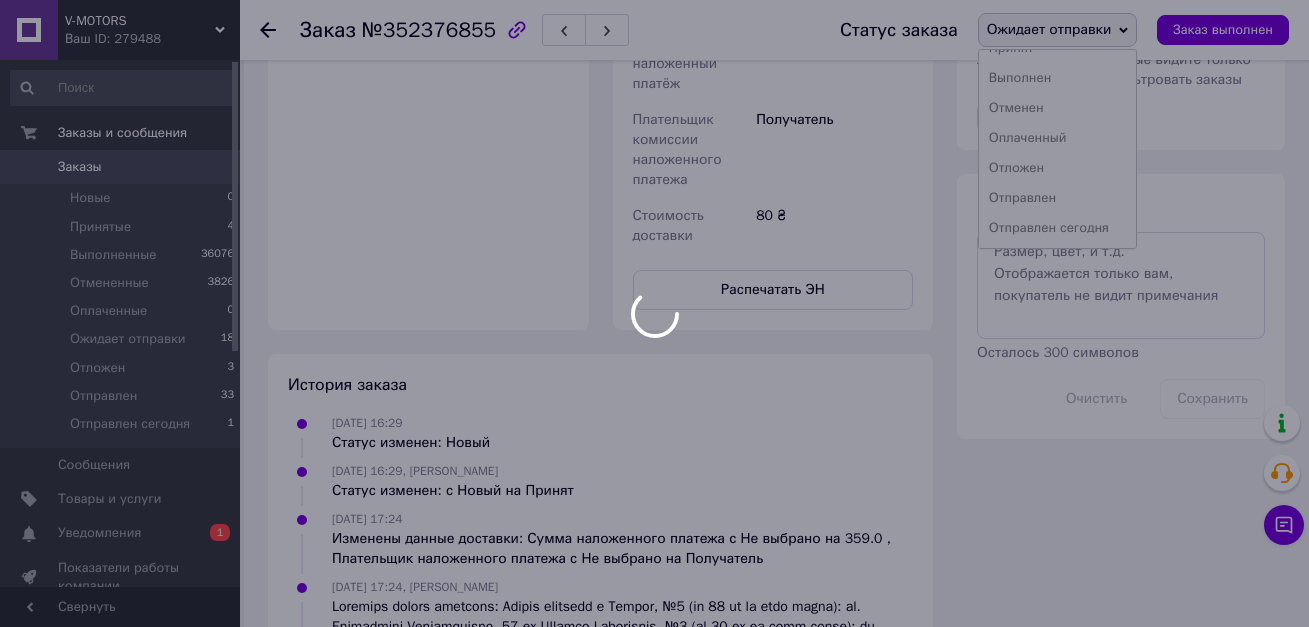 click at bounding box center (654, 313) 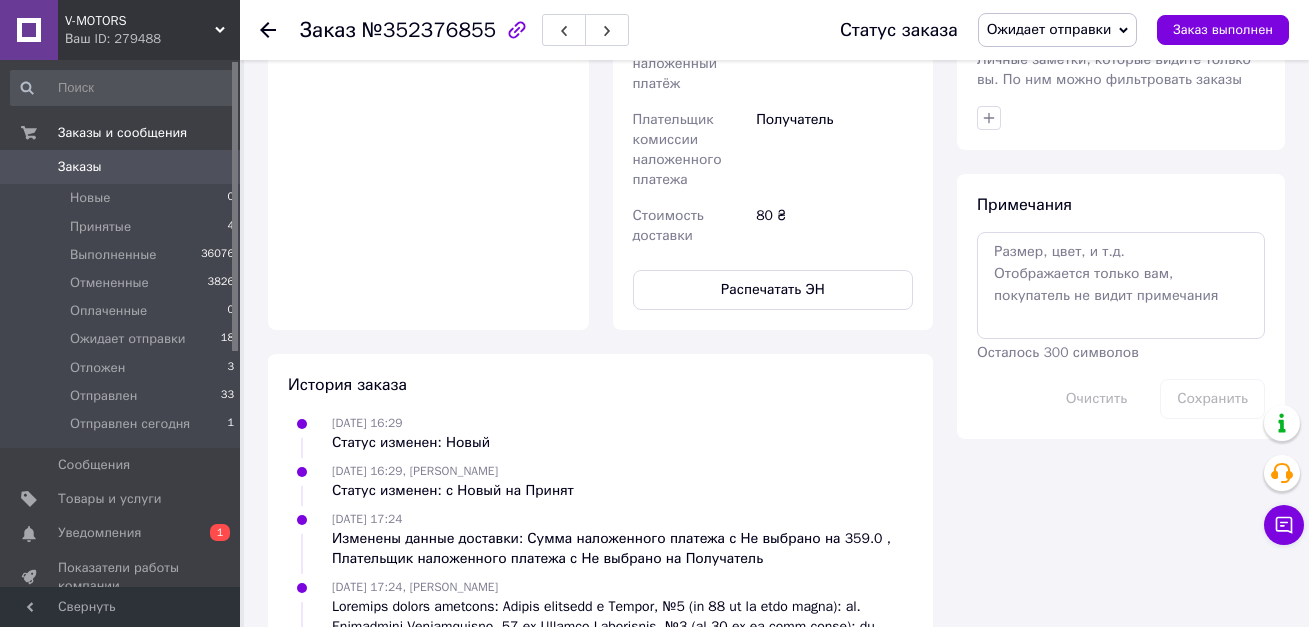 click on "Ожидает отправки" at bounding box center (1049, 29) 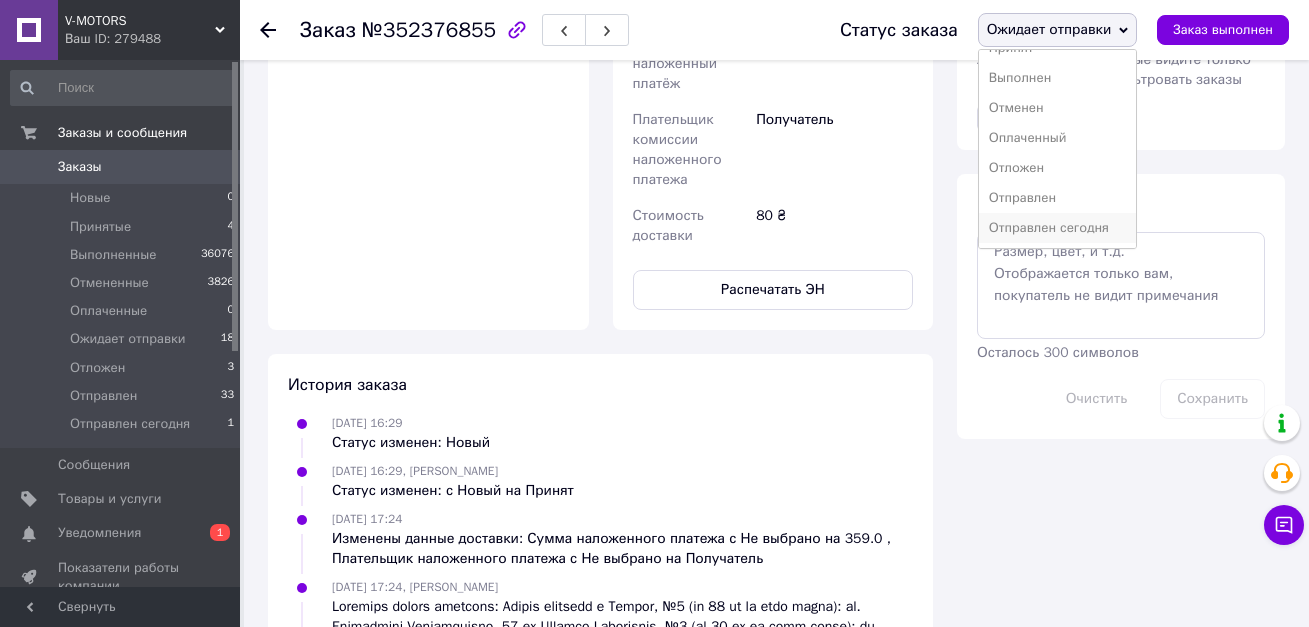 click on "Отправлен сегодня" at bounding box center (1058, 228) 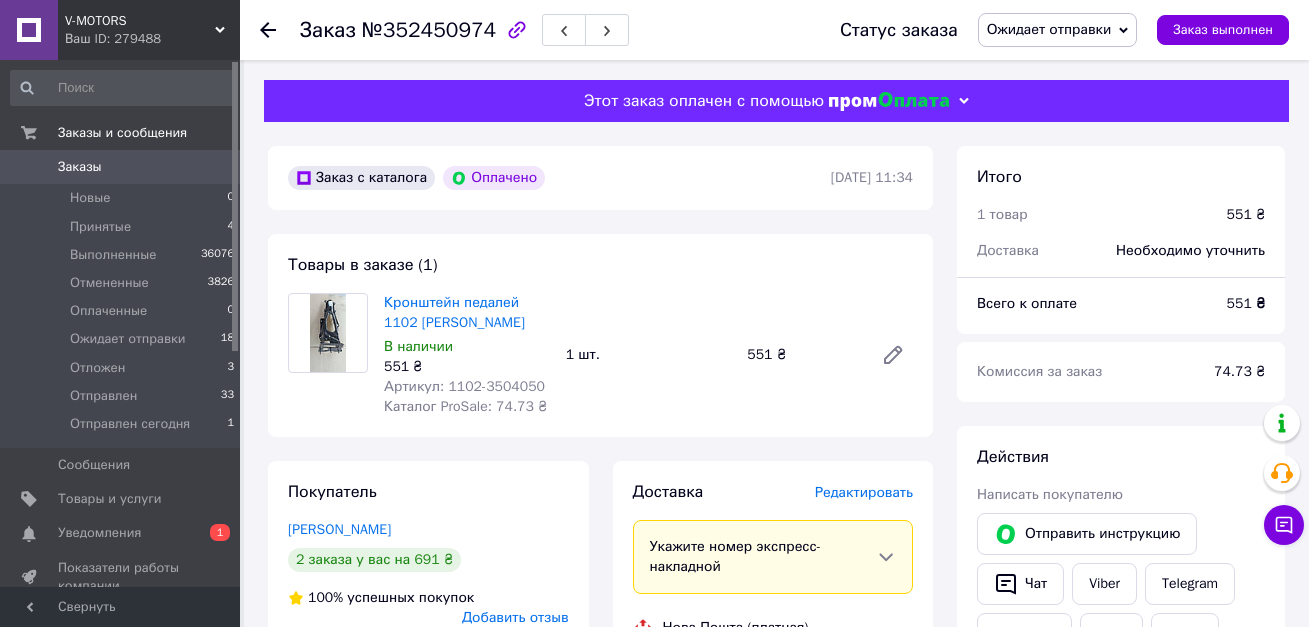 scroll, scrollTop: 0, scrollLeft: 0, axis: both 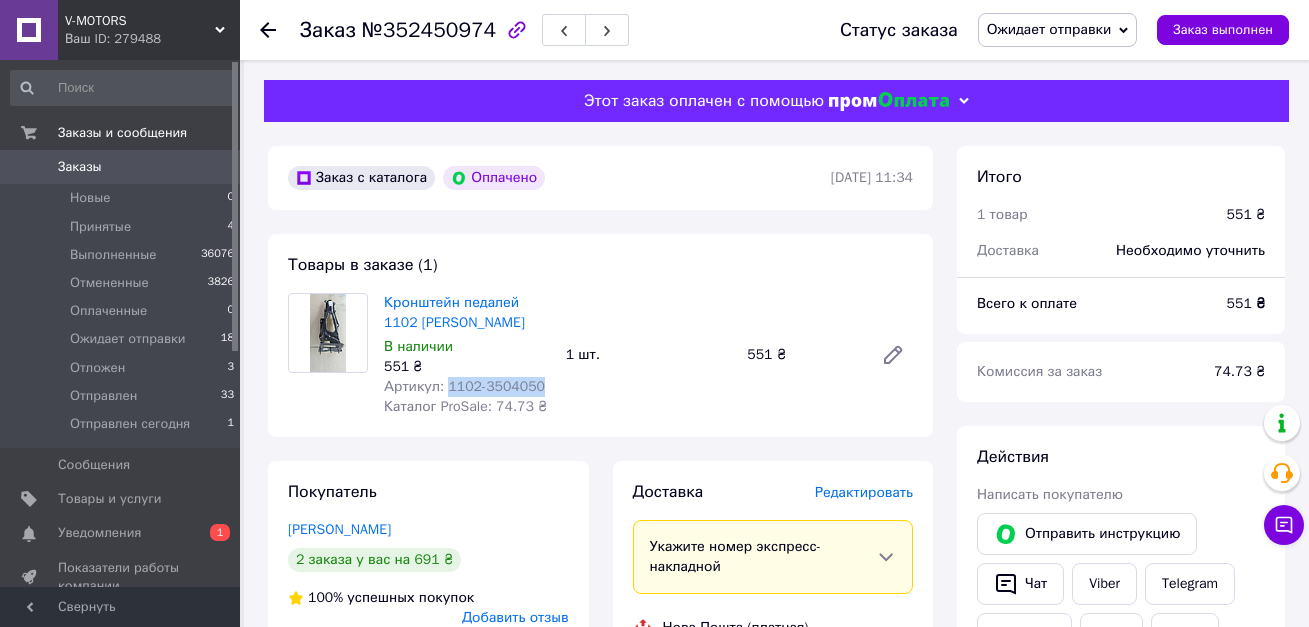 drag, startPoint x: 531, startPoint y: 385, endPoint x: 443, endPoint y: 389, distance: 88.09086 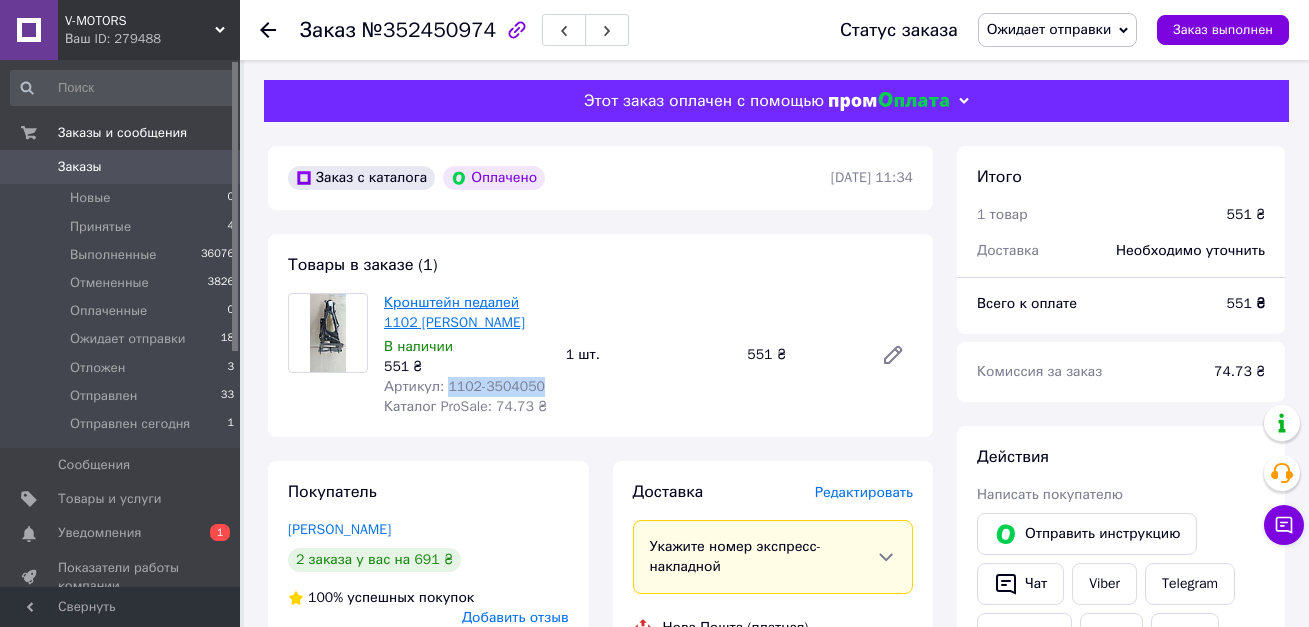 copy on "1102-3504050" 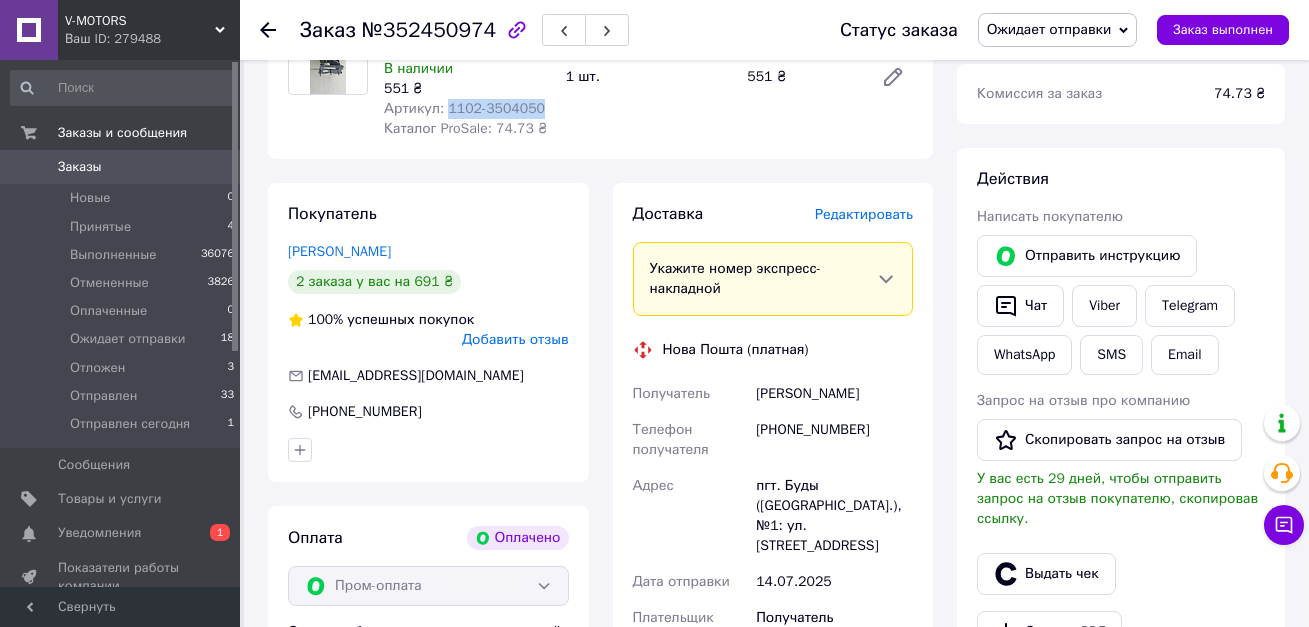 scroll, scrollTop: 600, scrollLeft: 0, axis: vertical 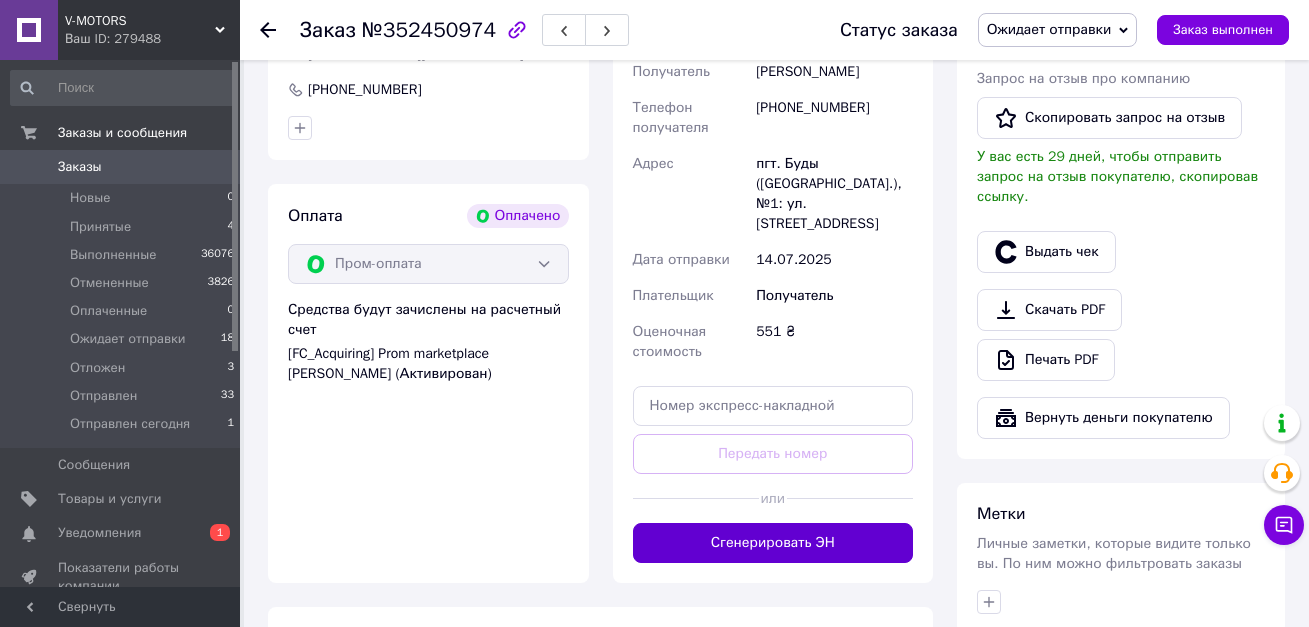 click on "Сгенерировать ЭН" at bounding box center (773, 543) 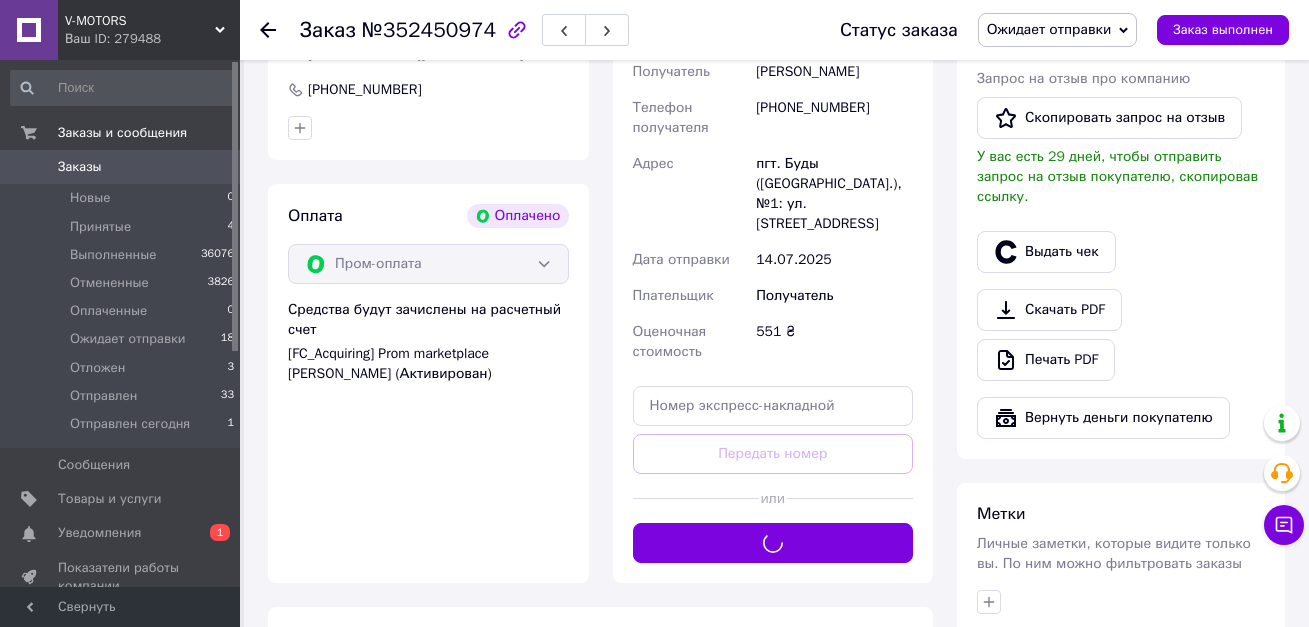 click on "Ожидает отправки" at bounding box center (1049, 29) 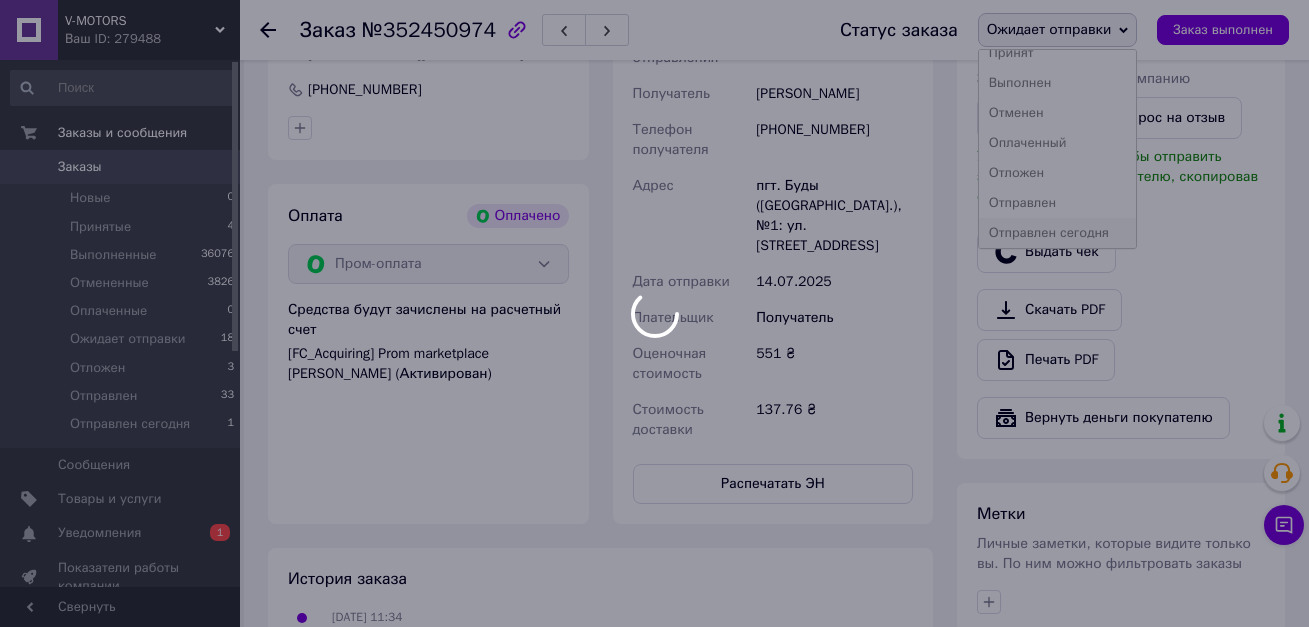 scroll, scrollTop: 22, scrollLeft: 0, axis: vertical 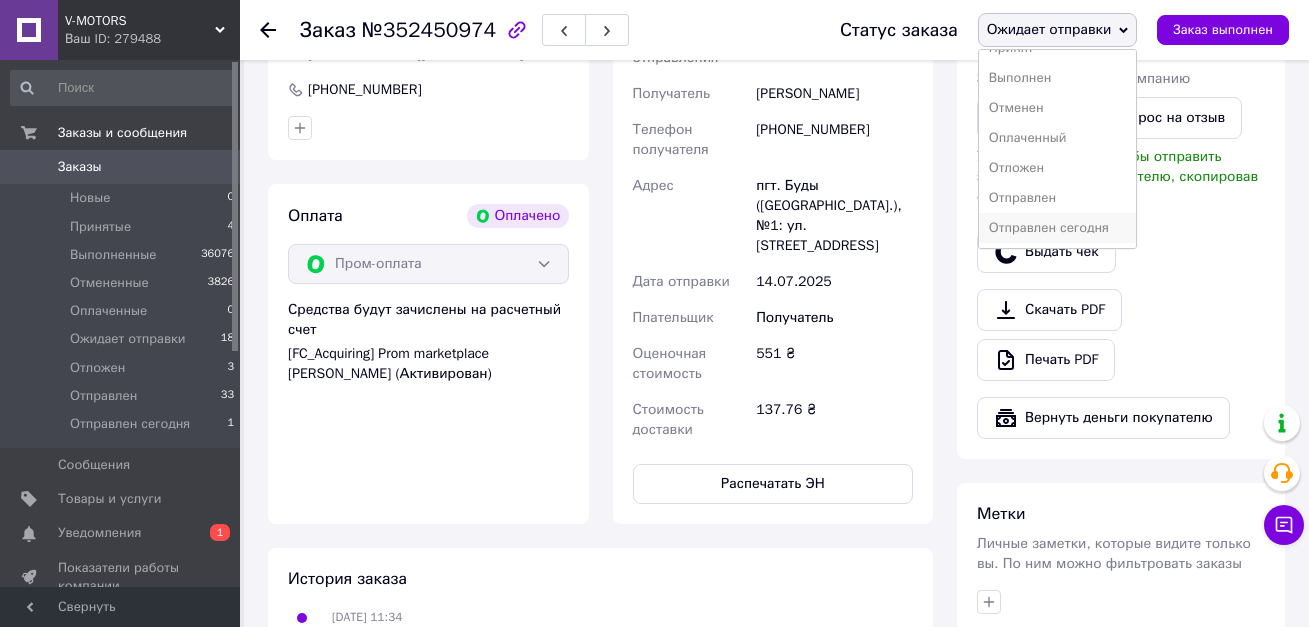 click on "Отправлен сегодня" at bounding box center [1058, 228] 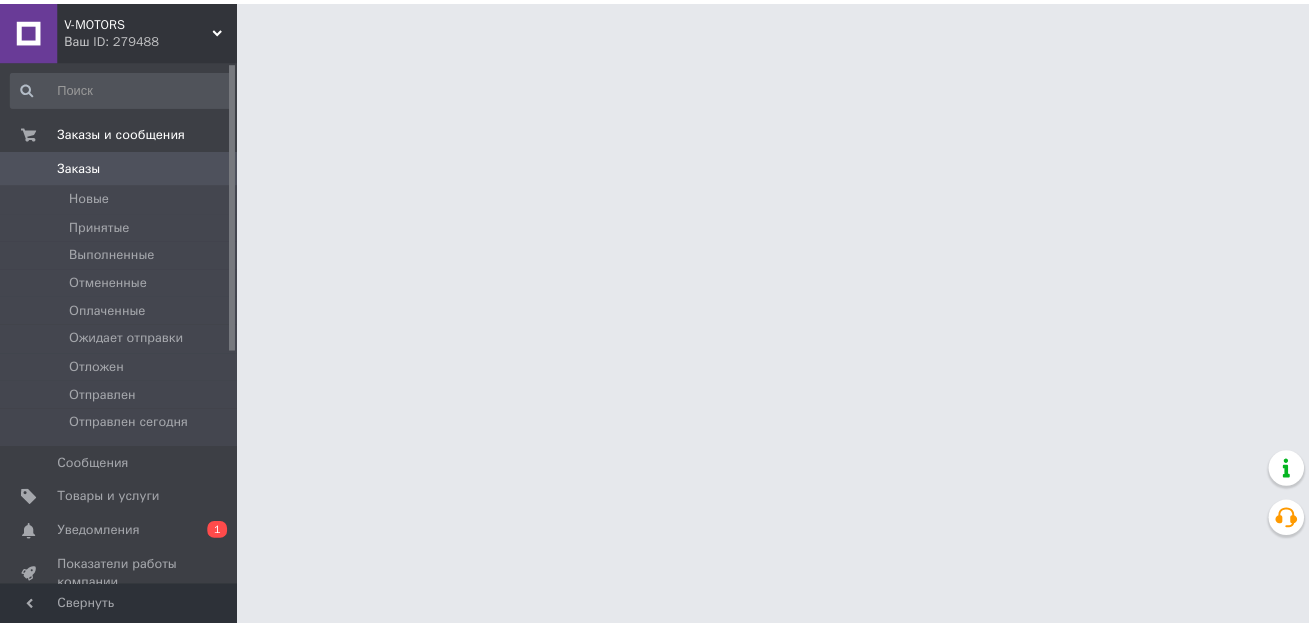 scroll, scrollTop: 0, scrollLeft: 0, axis: both 